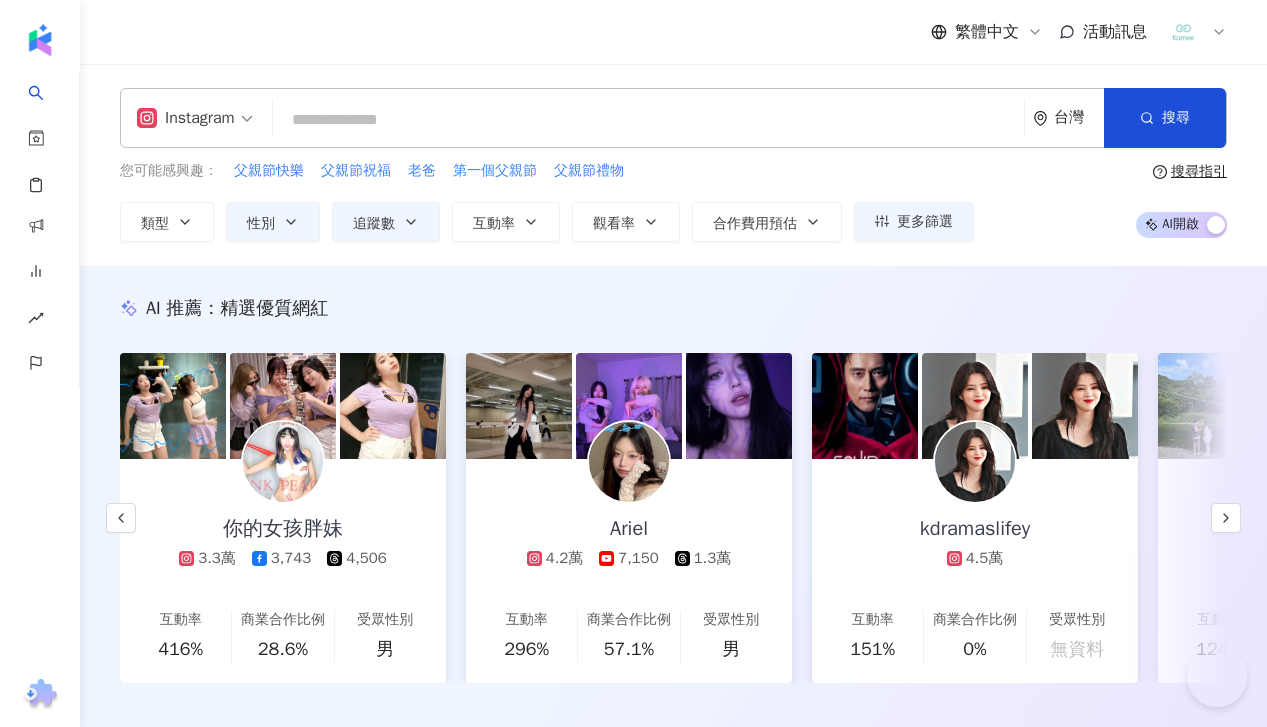 scroll, scrollTop: 3667, scrollLeft: 0, axis: vertical 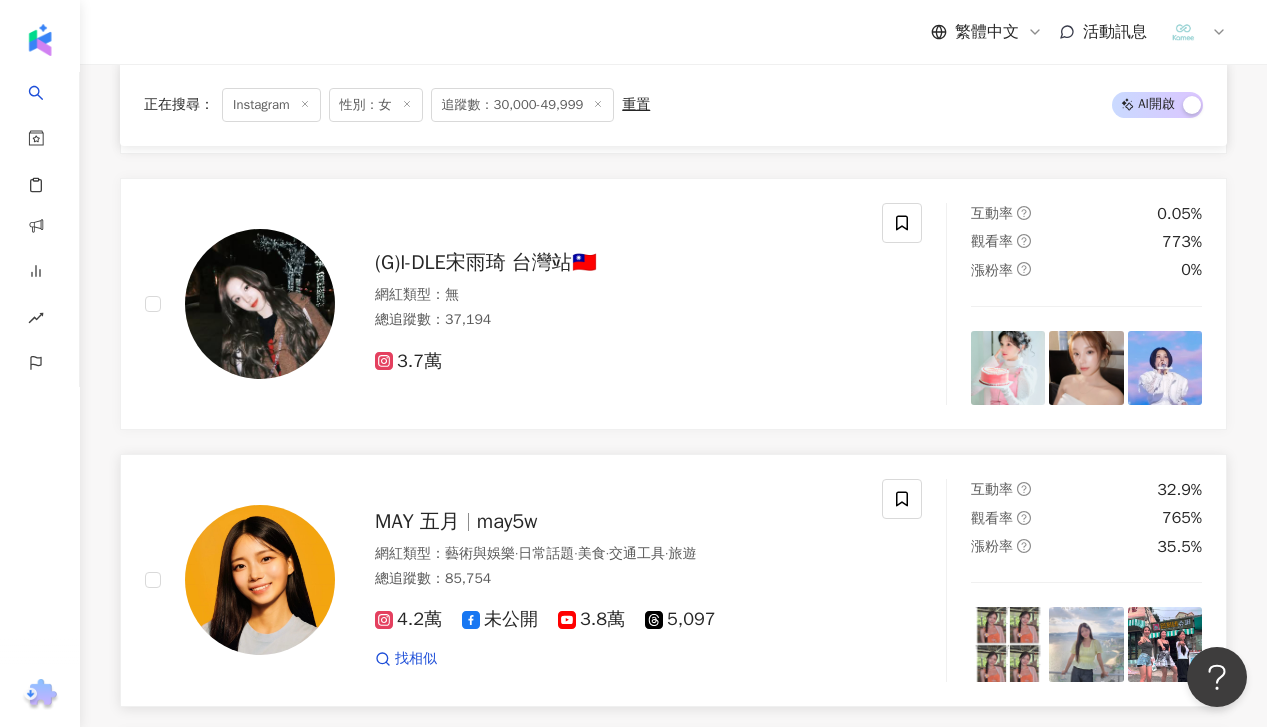 click on "MAY 五月 may5w" at bounding box center [616, 522] 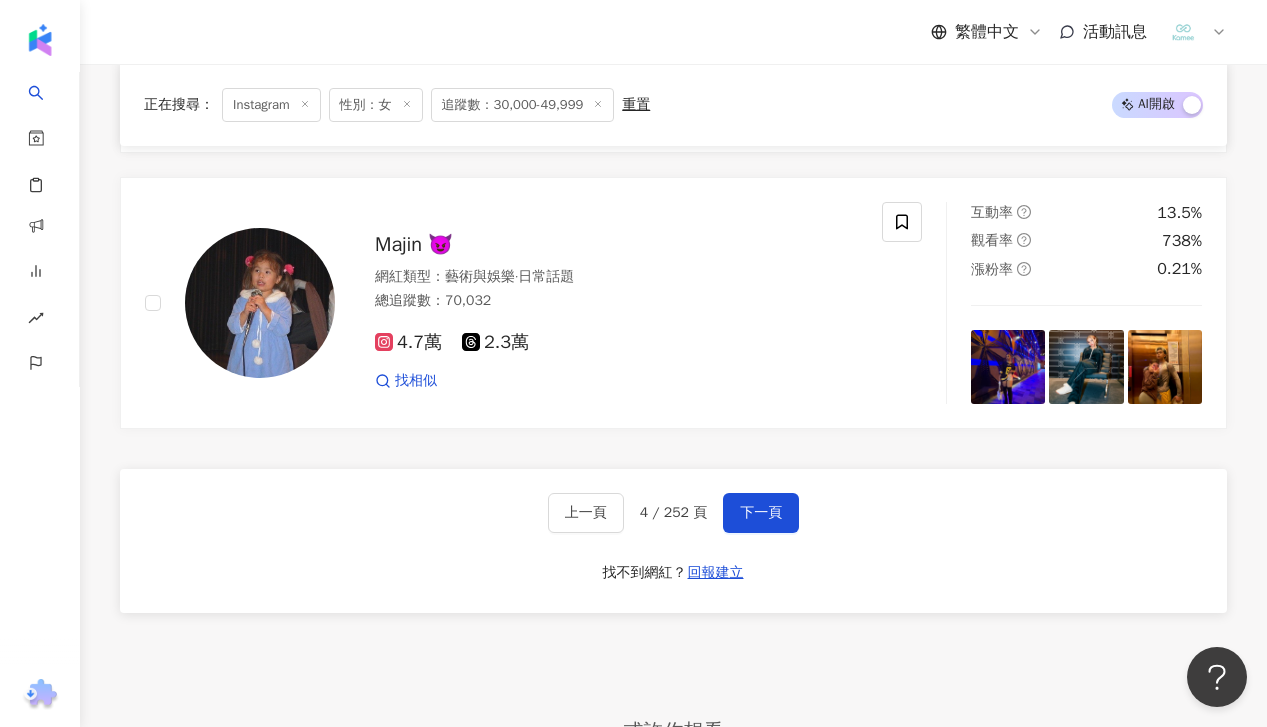 scroll, scrollTop: 3703, scrollLeft: 0, axis: vertical 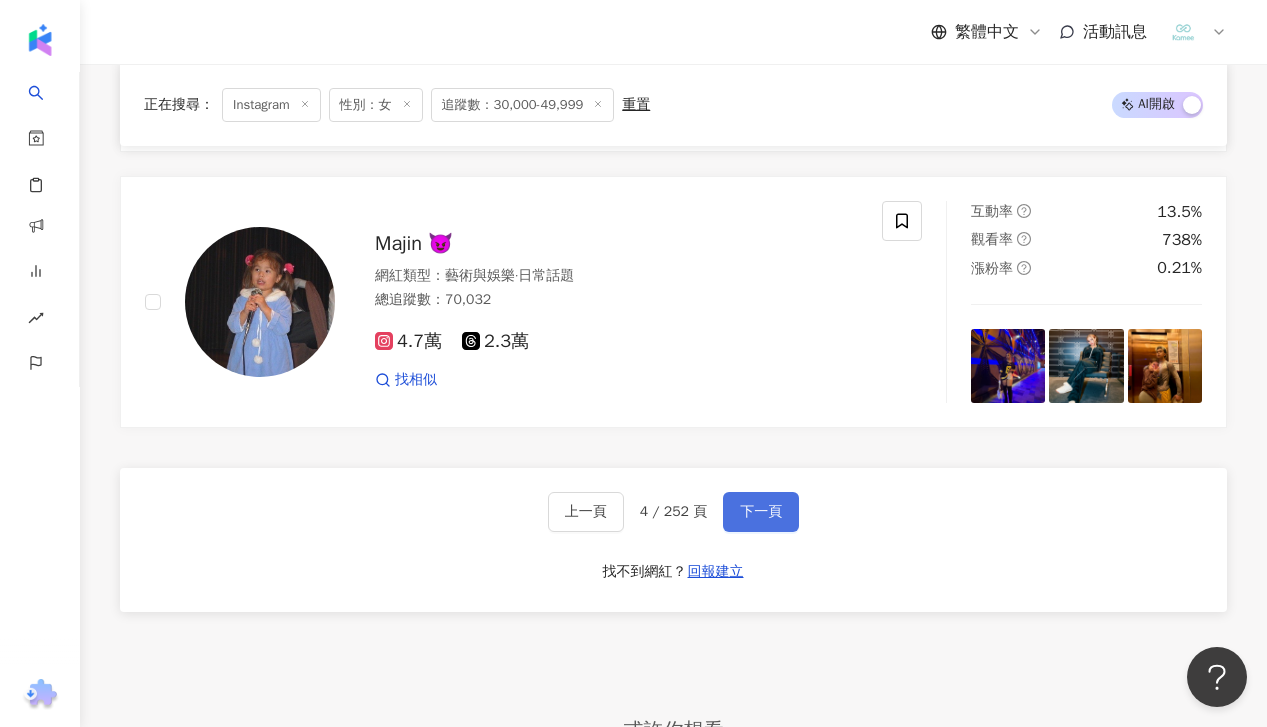 click on "下一頁" at bounding box center [761, 512] 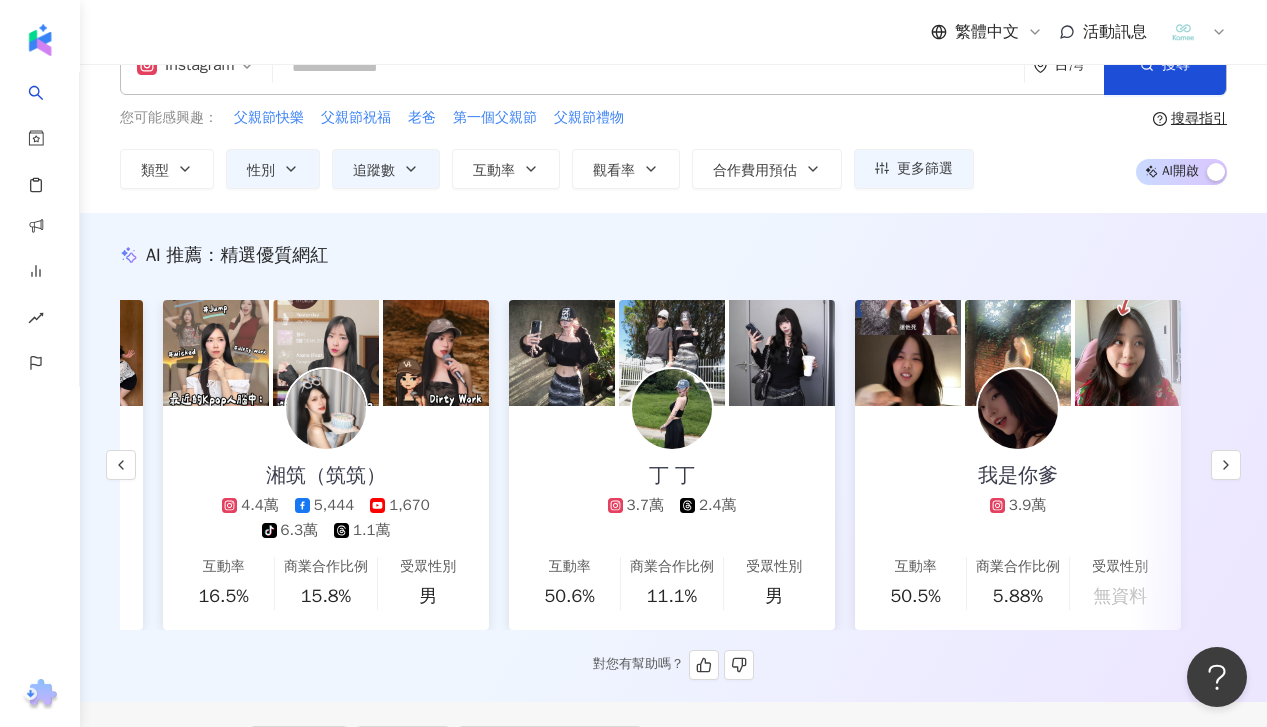 scroll, scrollTop: 0, scrollLeft: 0, axis: both 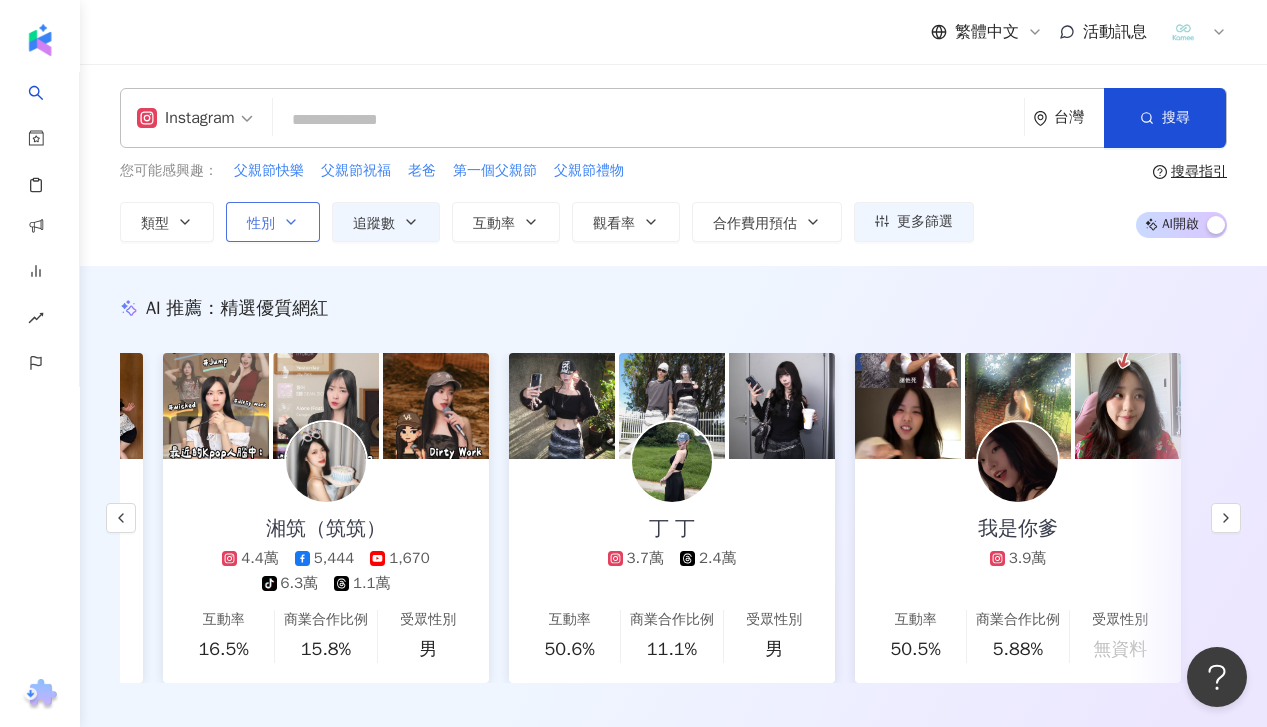 click on "性別" at bounding box center (273, 222) 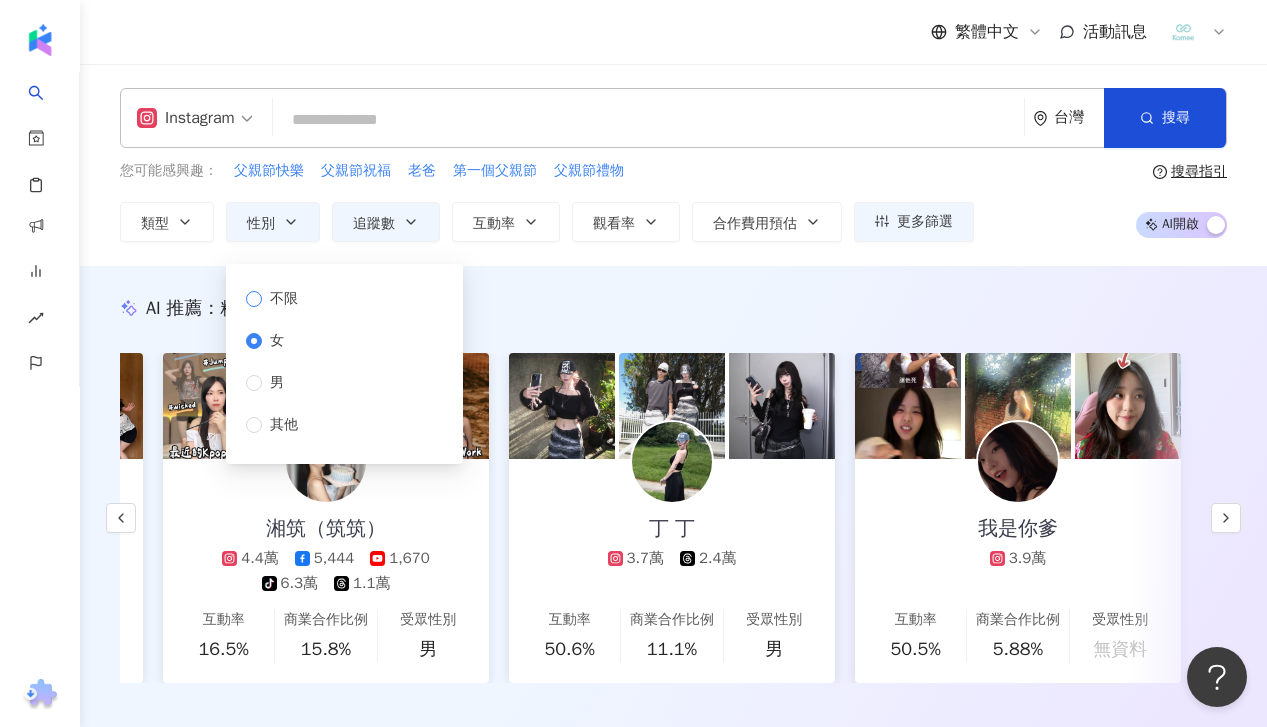 click on "不限" at bounding box center [284, 299] 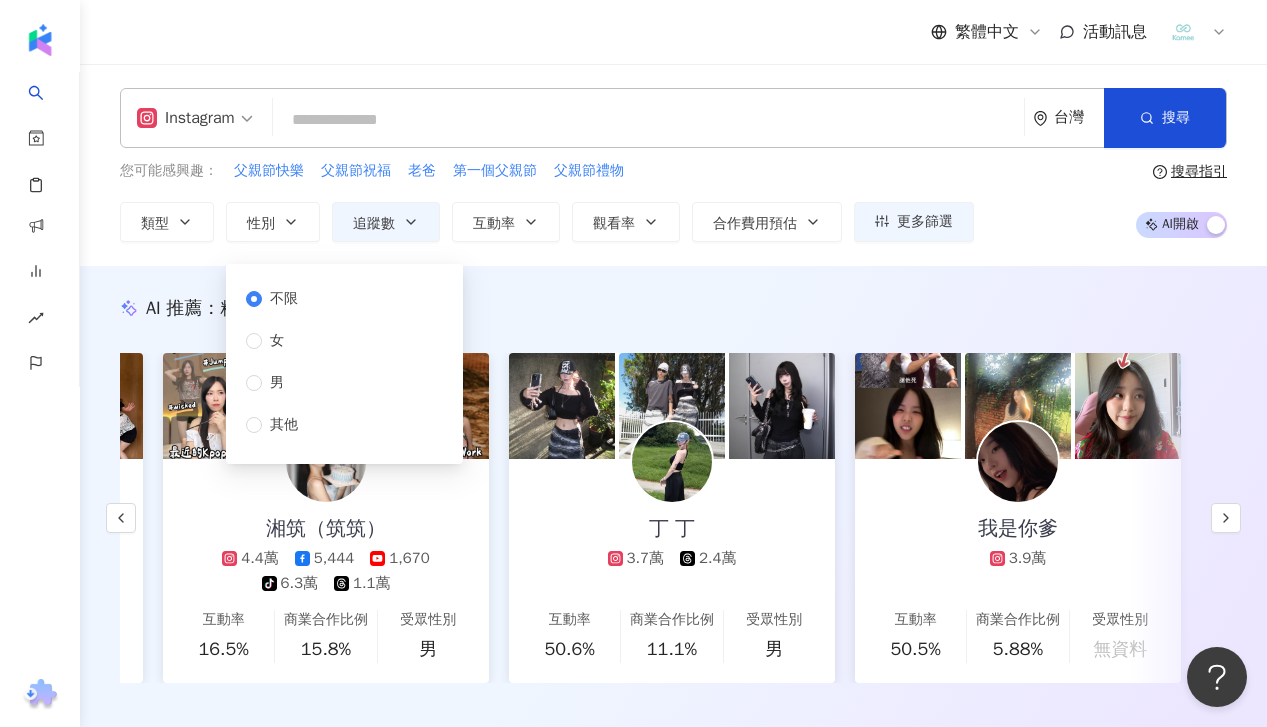 click on "不限 女 男 其他" at bounding box center [344, 364] 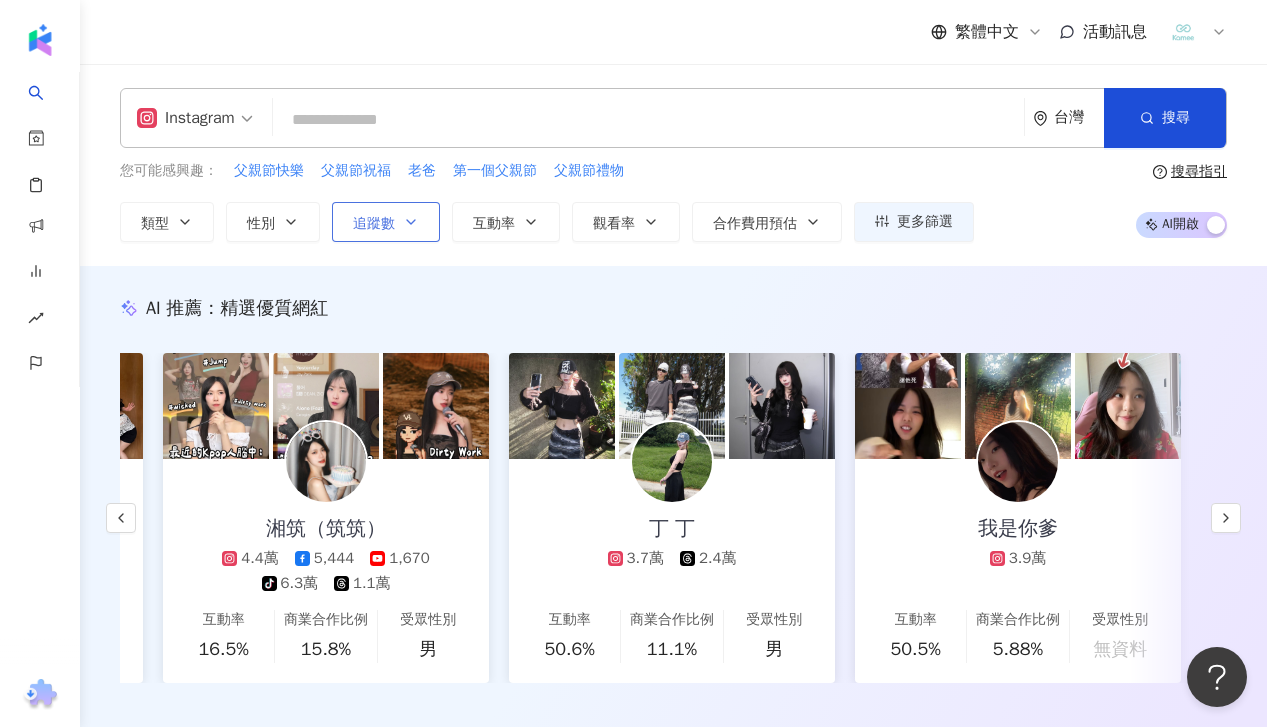 click 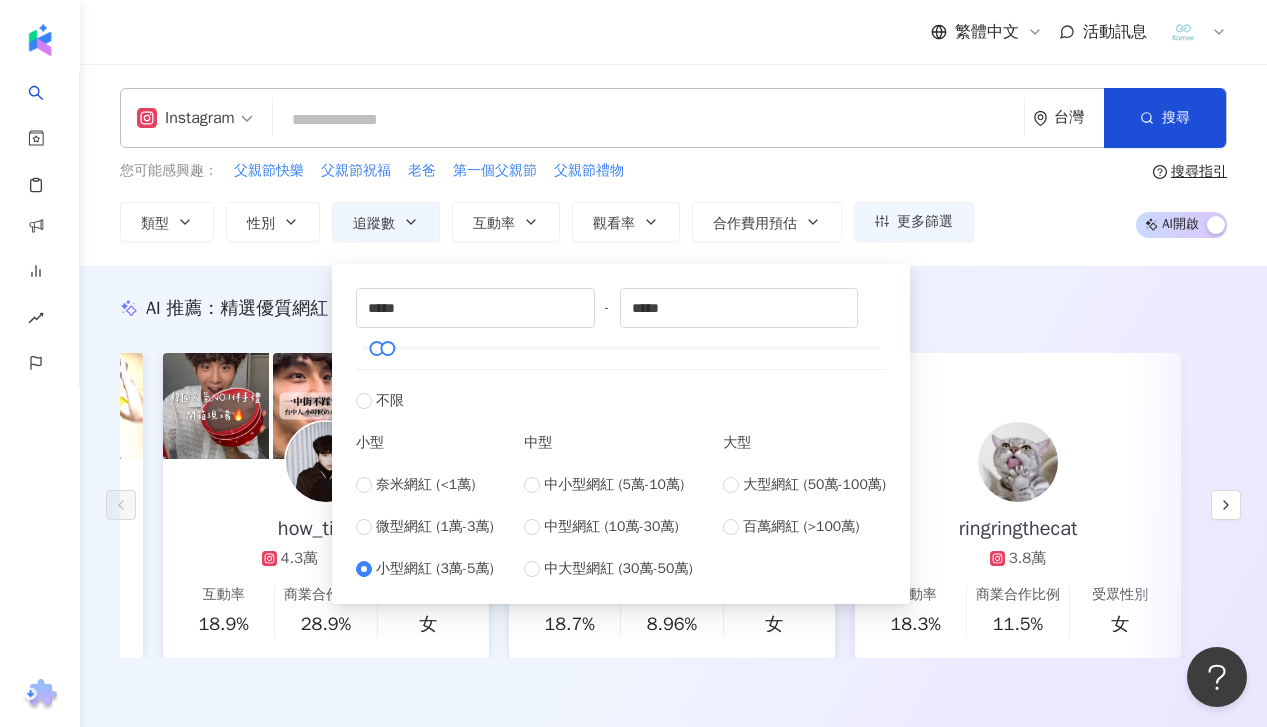 scroll, scrollTop: 0, scrollLeft: 0, axis: both 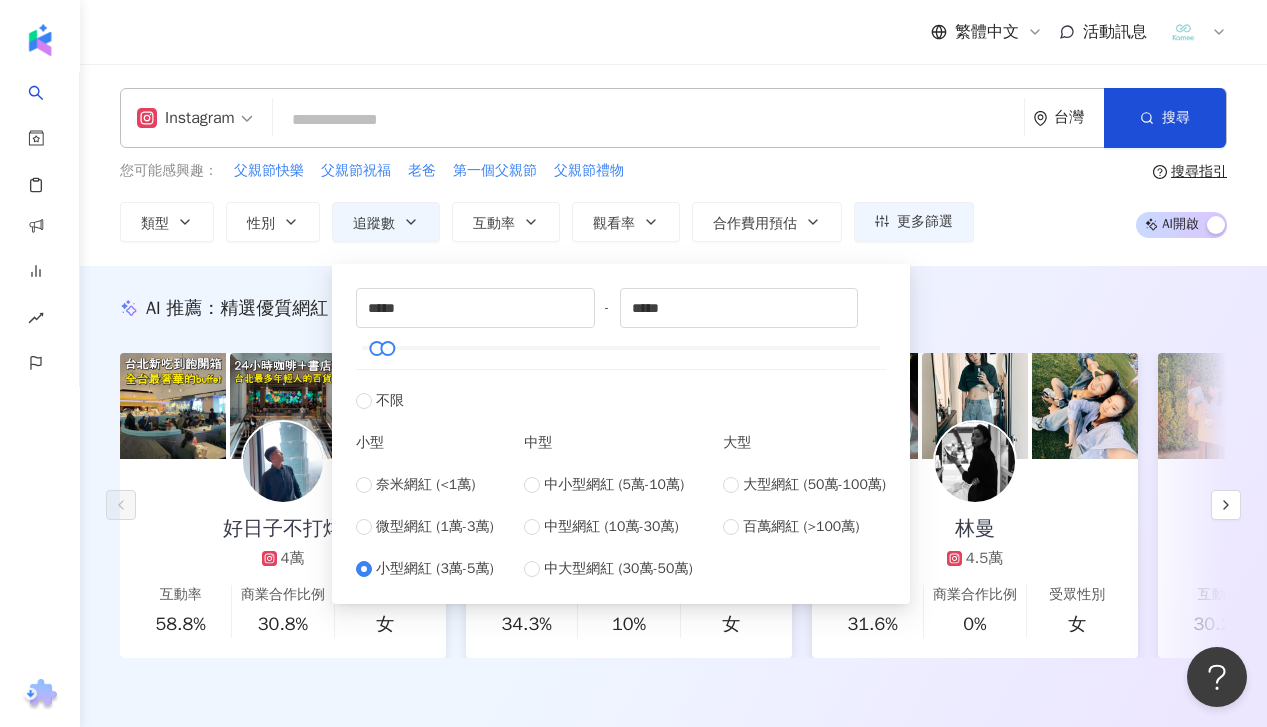 click on "AI 推薦 ： 精選優質網紅 好日子不打烊 4萬 互動率 58.8% 商業合作比例 30.8% 受眾性別 女 哈士奇 4.8萬 3.1萬 互動率 34.3% 商業合作比例 10% 受眾性別 女 林曼 4.5萬 互動率 31.6% 商業合作比例 0% 受眾性別 女 王YY 3.2萬 互動率 30.2% 商業合作比例 0% 受眾性別 女 tyler泰樂 3.7萬 2.9萬 7,123 互動率 26.7% 商業合作比例 81.8% 受眾性別 女 pin_716 3.2萬 4,293 互動率 22.5% 商業合作比例 11.8% 受眾性別 男 宋晟睿 4.8萬 1.8萬 互動率 21.6% 商業合作比例 0% 受眾性別 男 等等漂亮｜皮膚專科王宣甯醫師 3.5萬 互動率 21.4% 商業合作比例 28.6% 受眾性別 男 玉霞🦝 3.7萬 互動率 20.3% 商業合作比例 0% 受眾性別 無資料 how_ting_c 4.3萬 2.2萬 互動率 18.9% 商業合作比例 28.9% 受眾性別 女 吳立謙 3.7萬 互動率 18.7% 商業合作比例 8.96% 受眾性別 女 ringringthecat 3.8萬 互動率 18.3% 商業合作比例 11.5% 受眾性別 女" at bounding box center [673, 498] 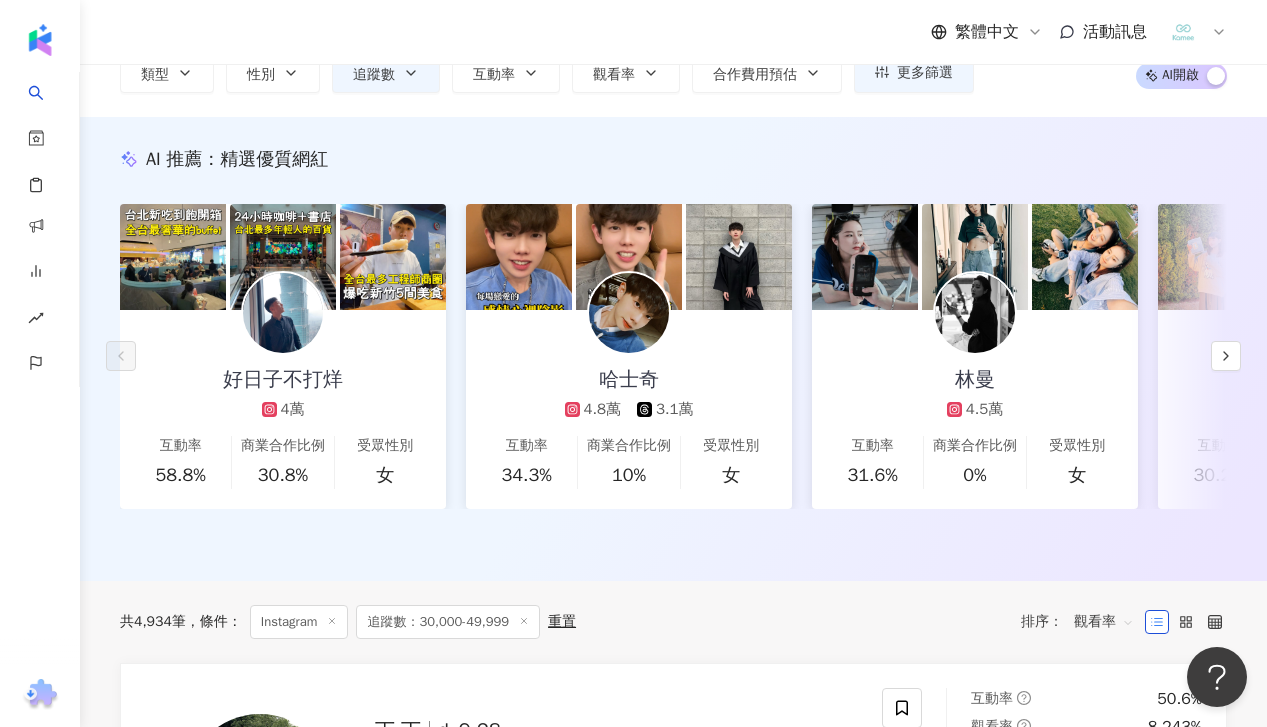 scroll, scrollTop: 0, scrollLeft: 0, axis: both 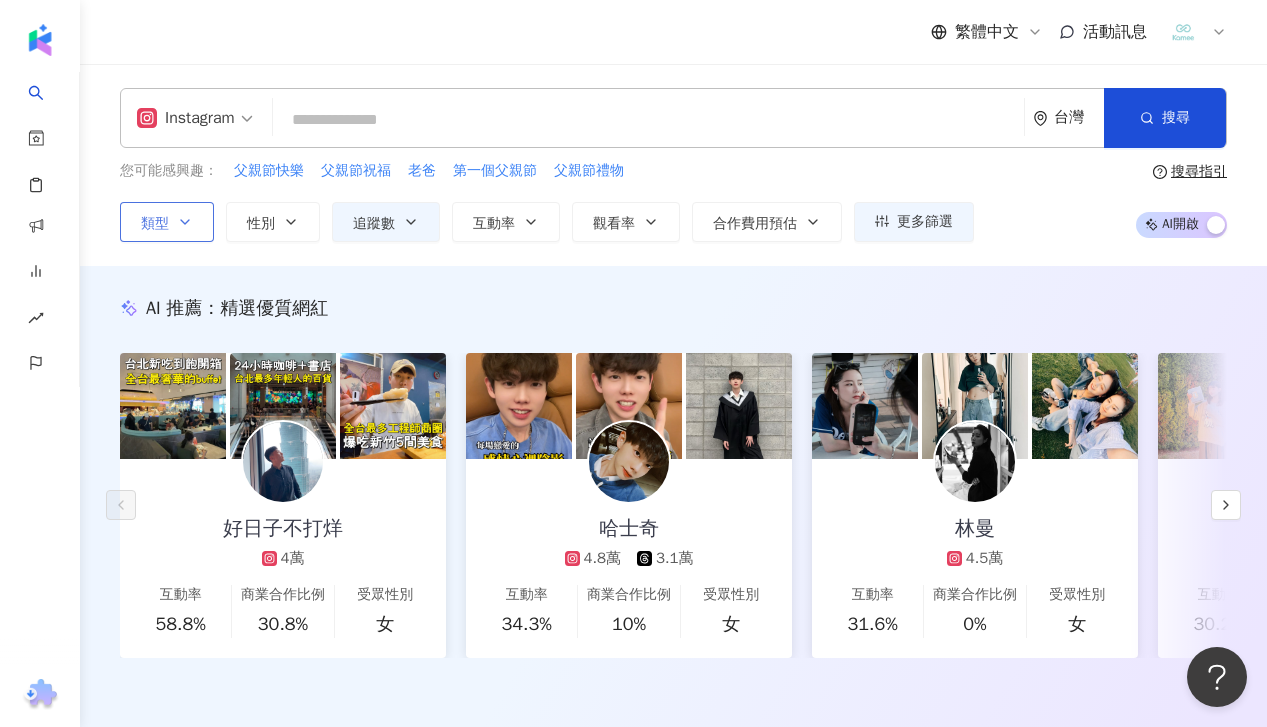 click on "類型" at bounding box center (167, 222) 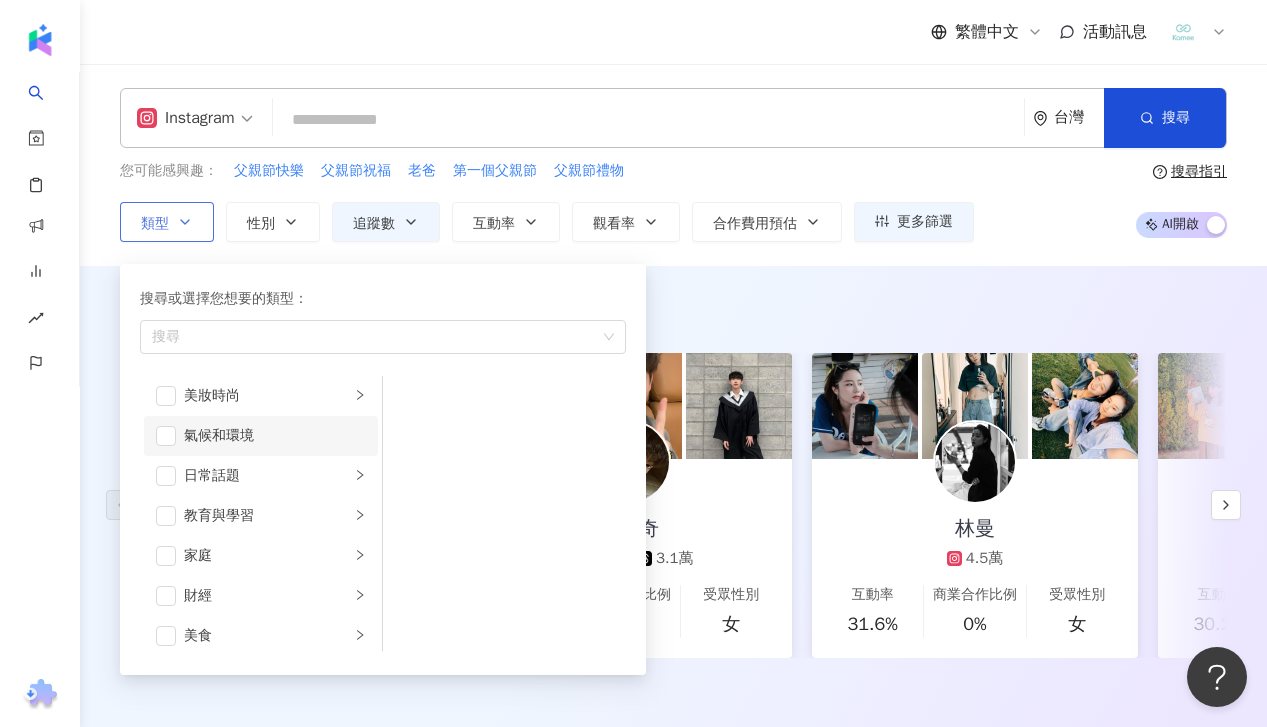 scroll, scrollTop: 64, scrollLeft: 0, axis: vertical 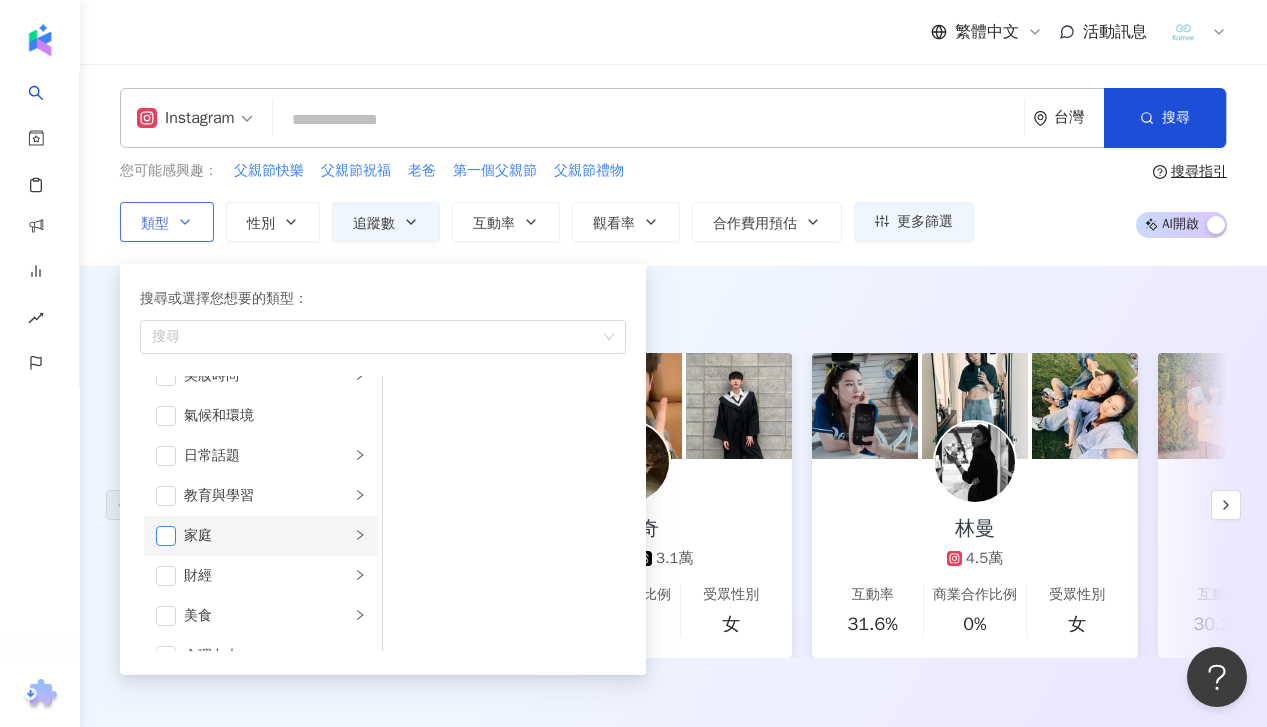 click at bounding box center [166, 536] 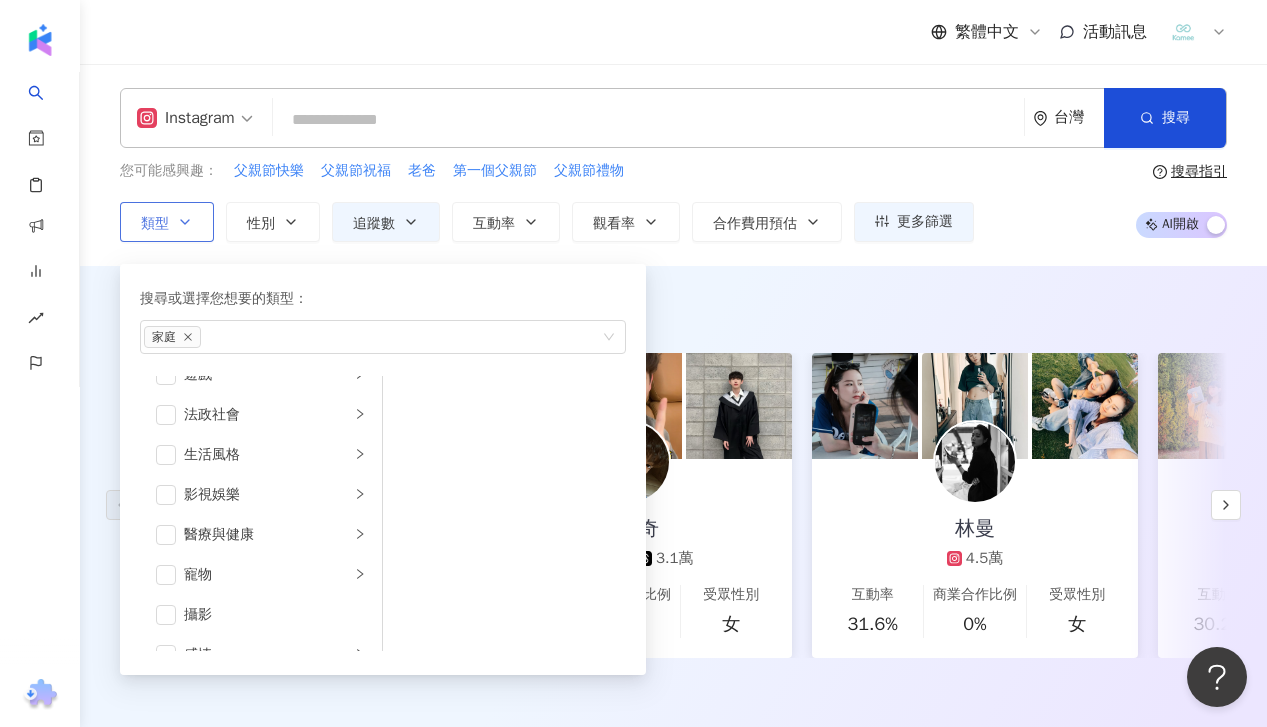 scroll, scrollTop: 386, scrollLeft: 0, axis: vertical 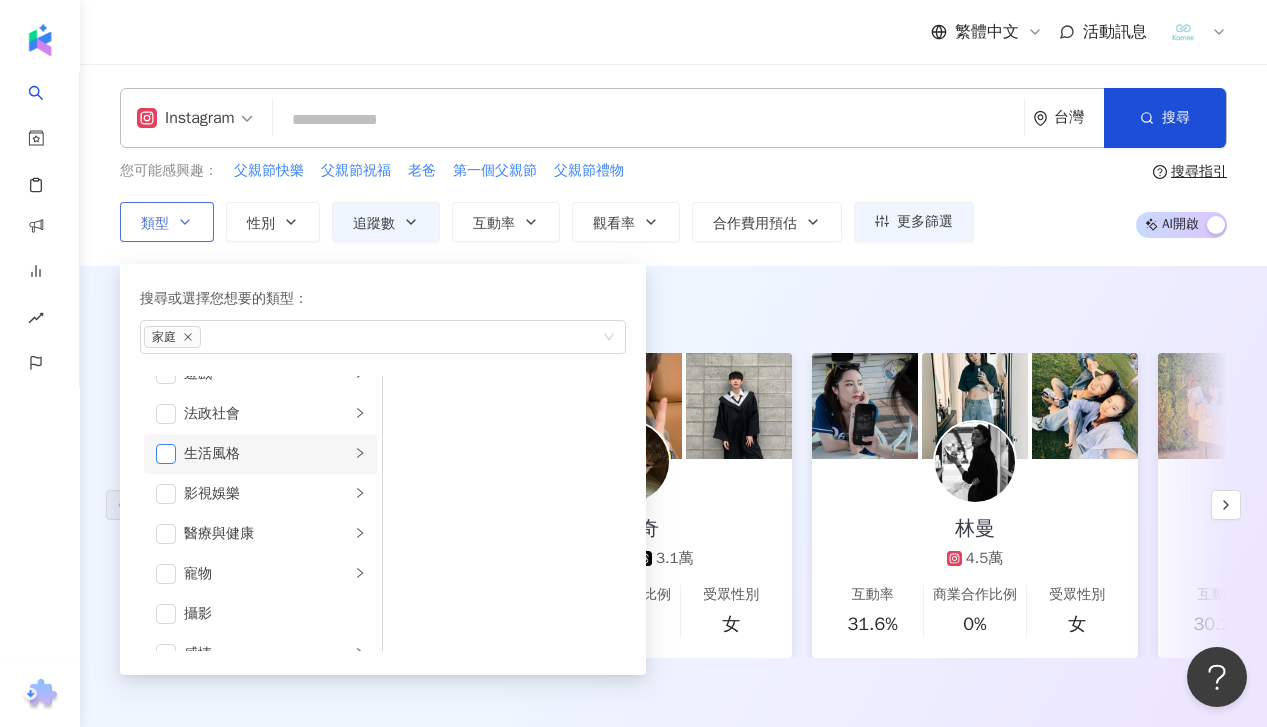 click at bounding box center [166, 454] 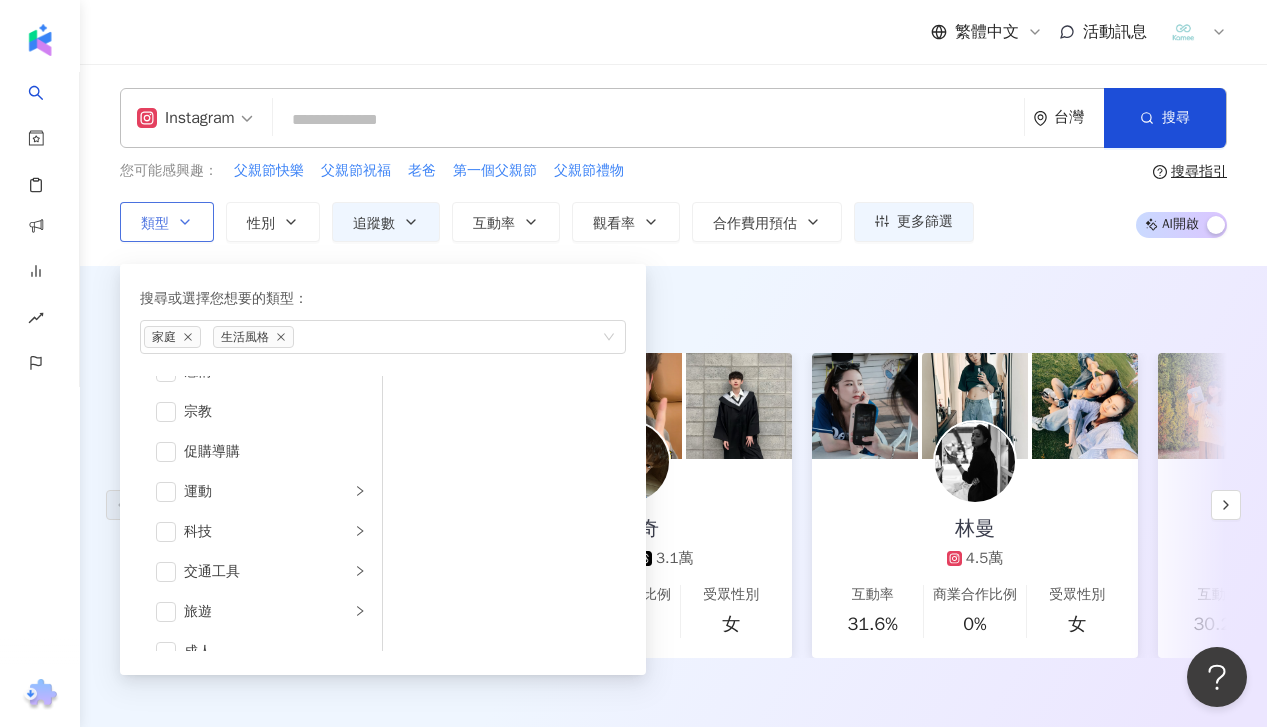 scroll, scrollTop: 693, scrollLeft: 0, axis: vertical 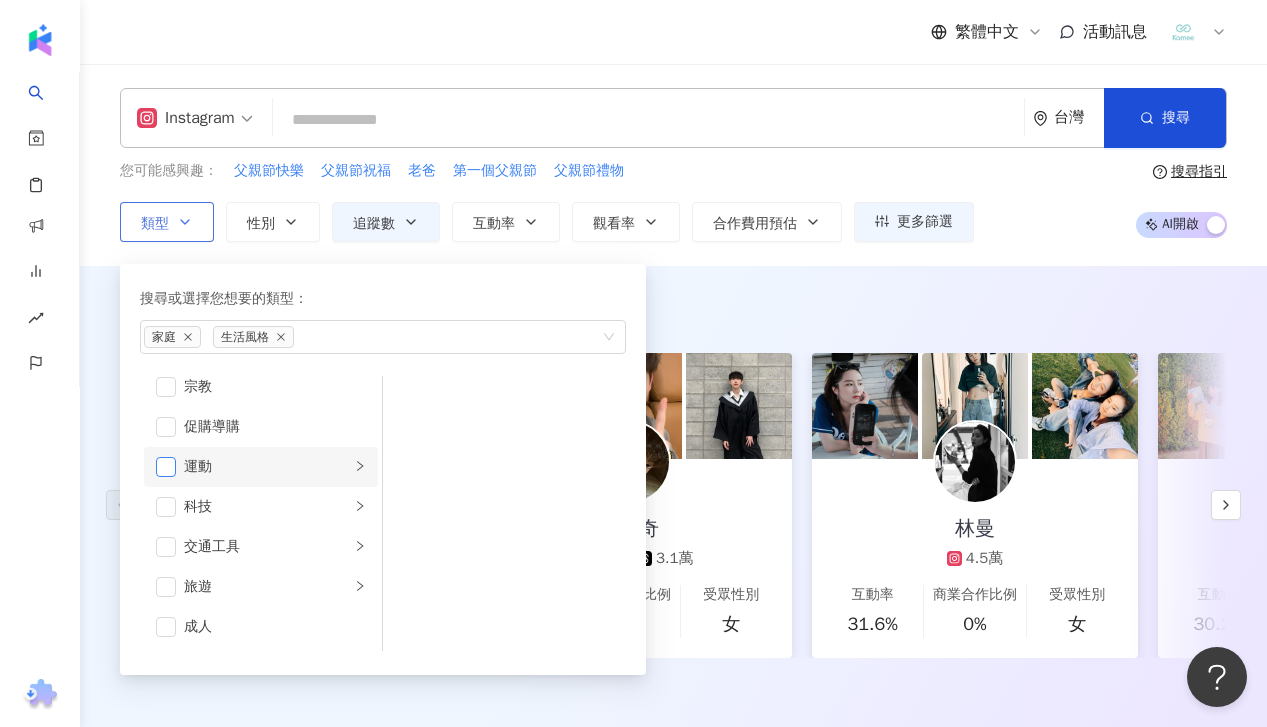 click at bounding box center [166, 467] 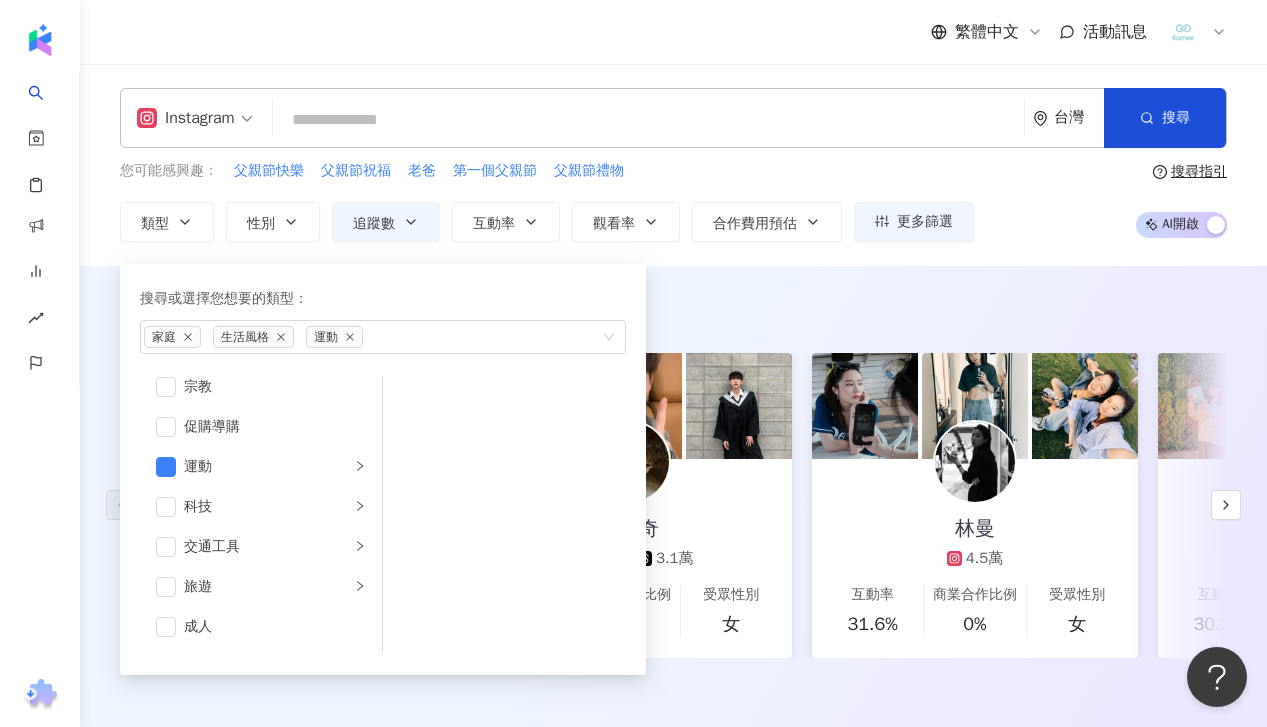 click on "AI 推薦 ： 精選優質網紅 好日子不打烊 4萬 互動率 58.8% 商業合作比例 30.8% 受眾性別 女 哈士奇 4.8萬 3.1萬 互動率 34.3% 商業合作比例 10% 受眾性別 女 林曼 4.5萬 互動率 31.6% 商業合作比例 0% 受眾性別 女 王YY 3.2萬 互動率 30.2% 商業合作比例 0% 受眾性別 女 tyler泰樂 3.7萬 2.9萬 7,123 互動率 26.7% 商業合作比例 81.8% 受眾性別 女 pin_716 3.2萬 4,293 互動率 22.5% 商業合作比例 11.8% 受眾性別 男 宋晟睿 4.8萬 1.8萬 互動率 21.6% 商業合作比例 0% 受眾性別 男 等等漂亮｜皮膚專科王宣甯醫師 3.5萬 互動率 21.4% 商業合作比例 28.6% 受眾性別 男 玉霞🦝 3.7萬 互動率 20.3% 商業合作比例 0% 受眾性別 無資料 how_ting_c 4.3萬 2.2萬 互動率 18.9% 商業合作比例 28.9% 受眾性別 女 吳立謙 3.7萬 互動率 18.7% 商業合作比例 8.96% 受眾性別 女 ringringthecat 3.8萬 互動率 18.3% 商業合作比例 11.5% 受眾性別 女" at bounding box center (673, 498) 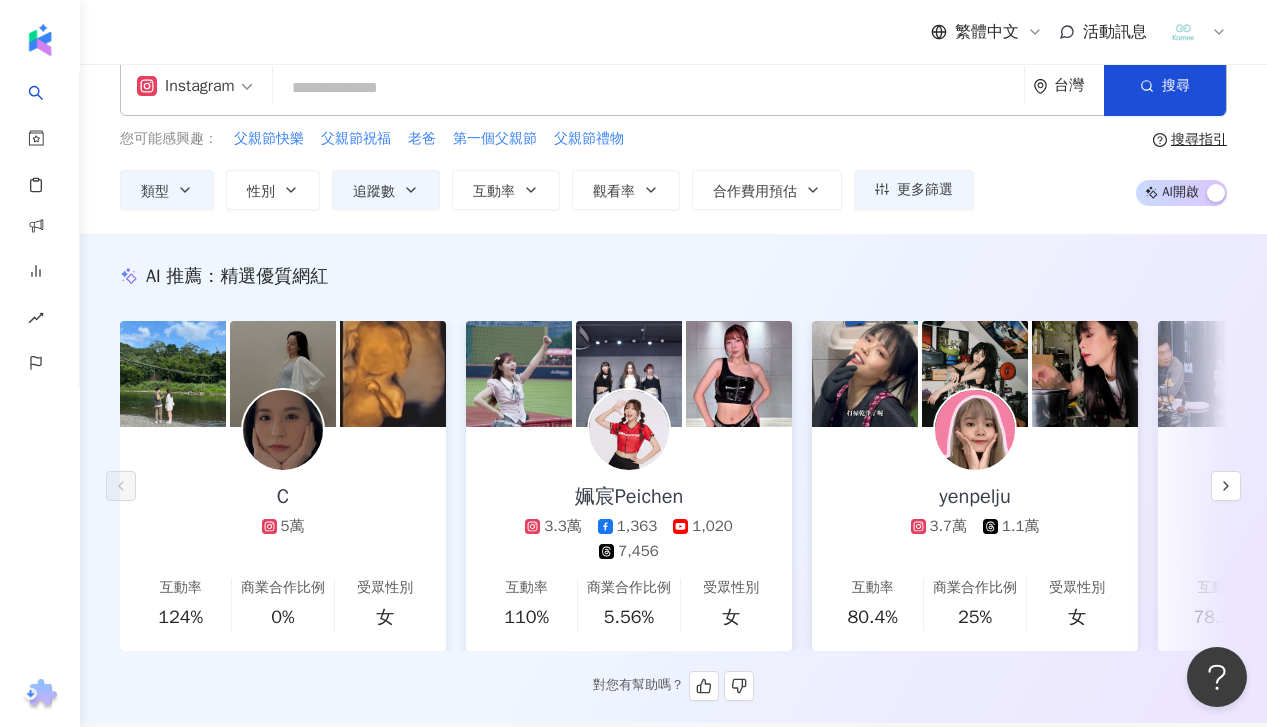 scroll, scrollTop: 50, scrollLeft: 0, axis: vertical 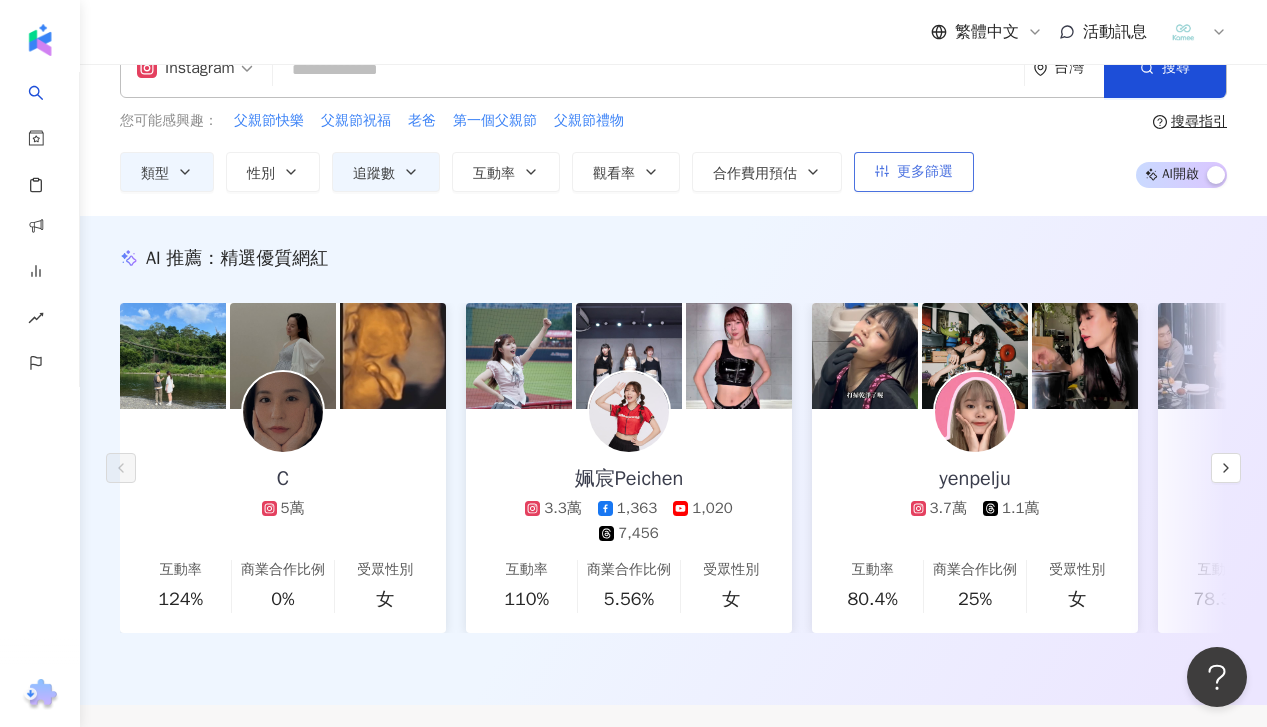 click on "更多篩選" at bounding box center (925, 172) 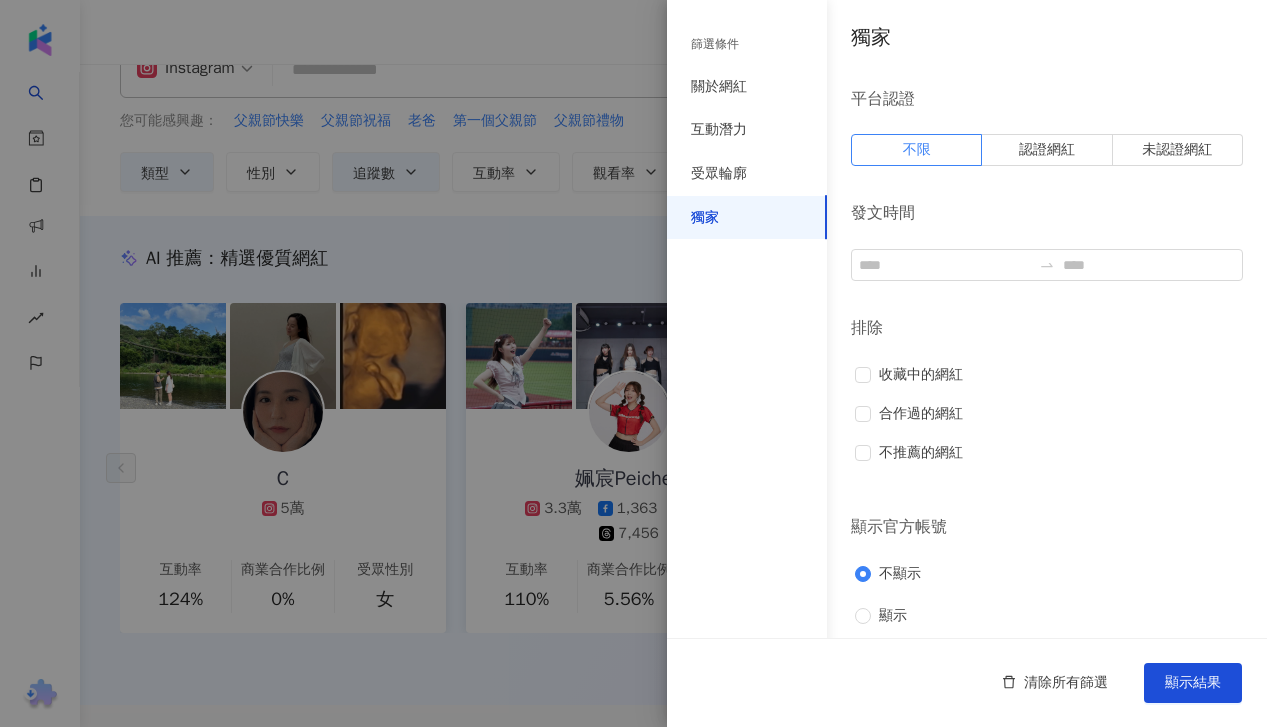 click at bounding box center (633, 363) 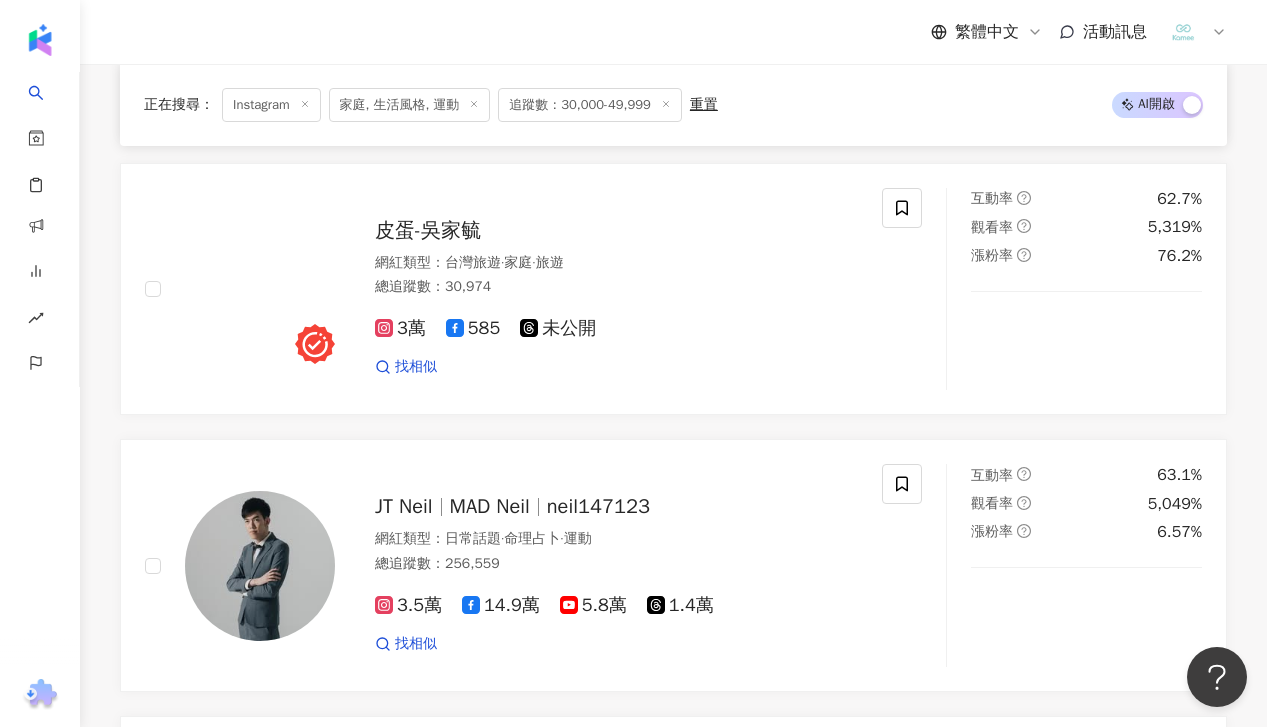 scroll, scrollTop: 1224, scrollLeft: 0, axis: vertical 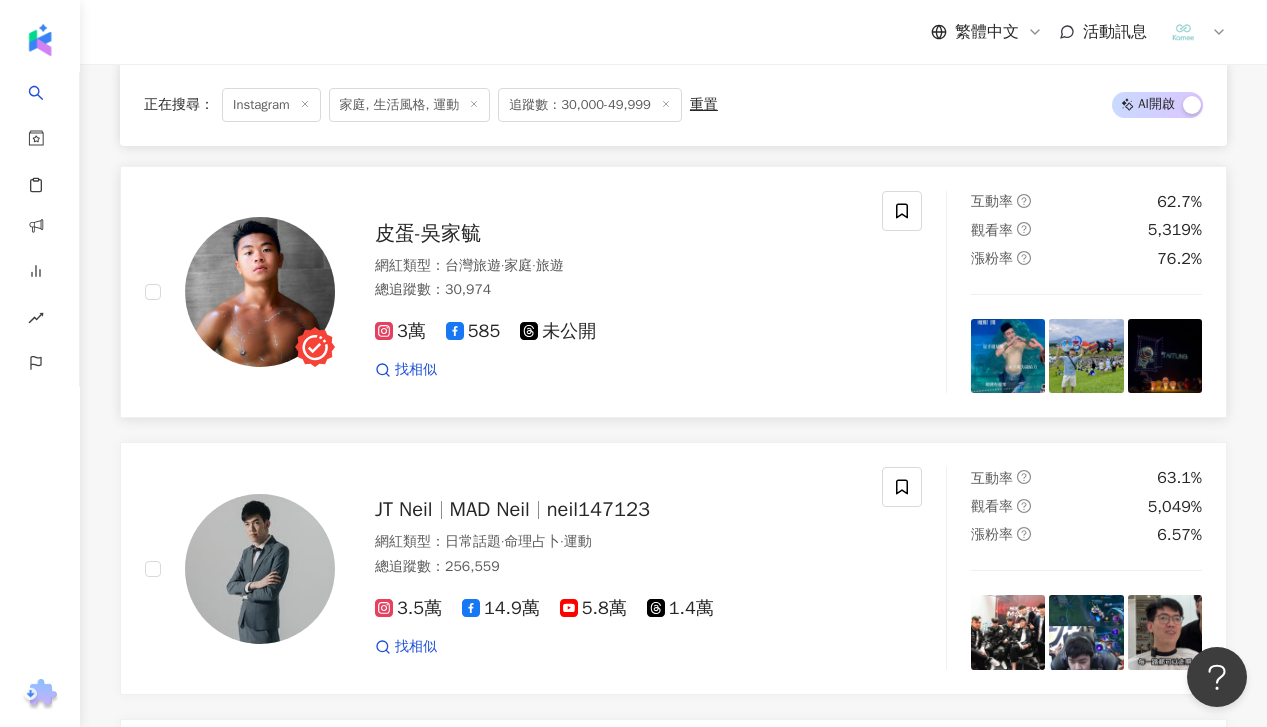 click on "皮蛋-吳家毓" at bounding box center (616, 234) 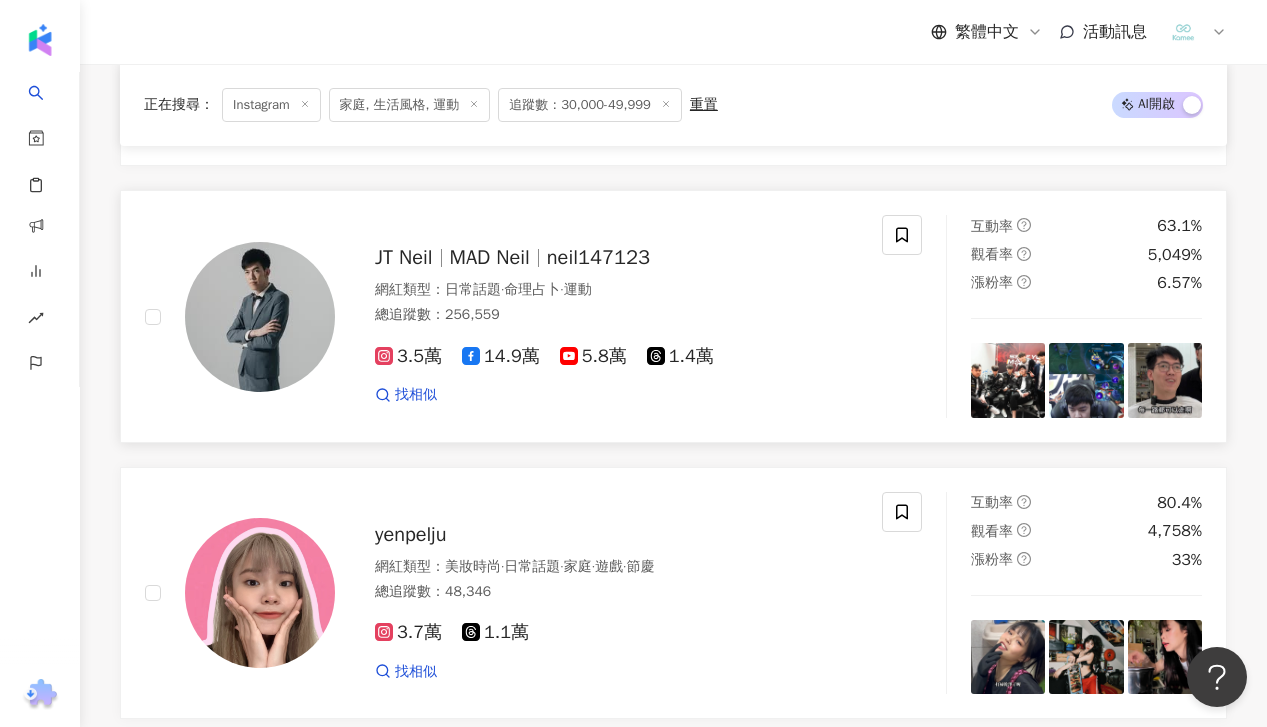 scroll, scrollTop: 1480, scrollLeft: 0, axis: vertical 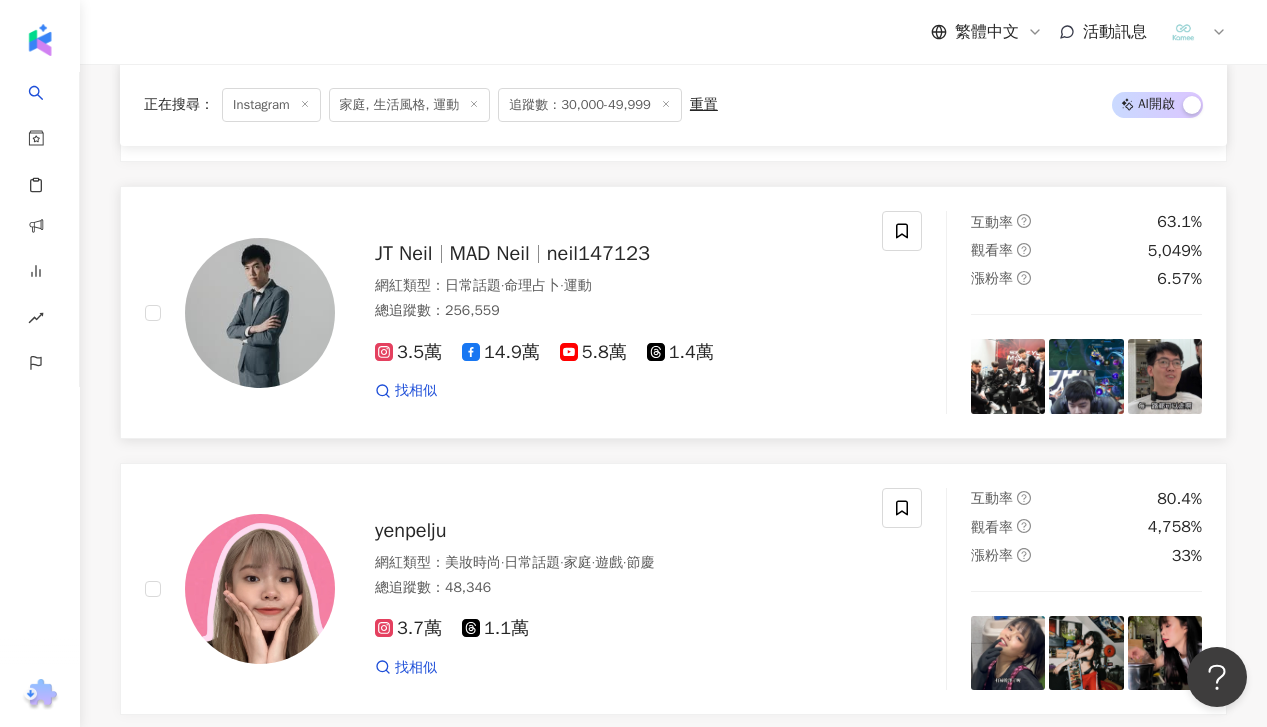 click on "MAD Neil" at bounding box center [490, 253] 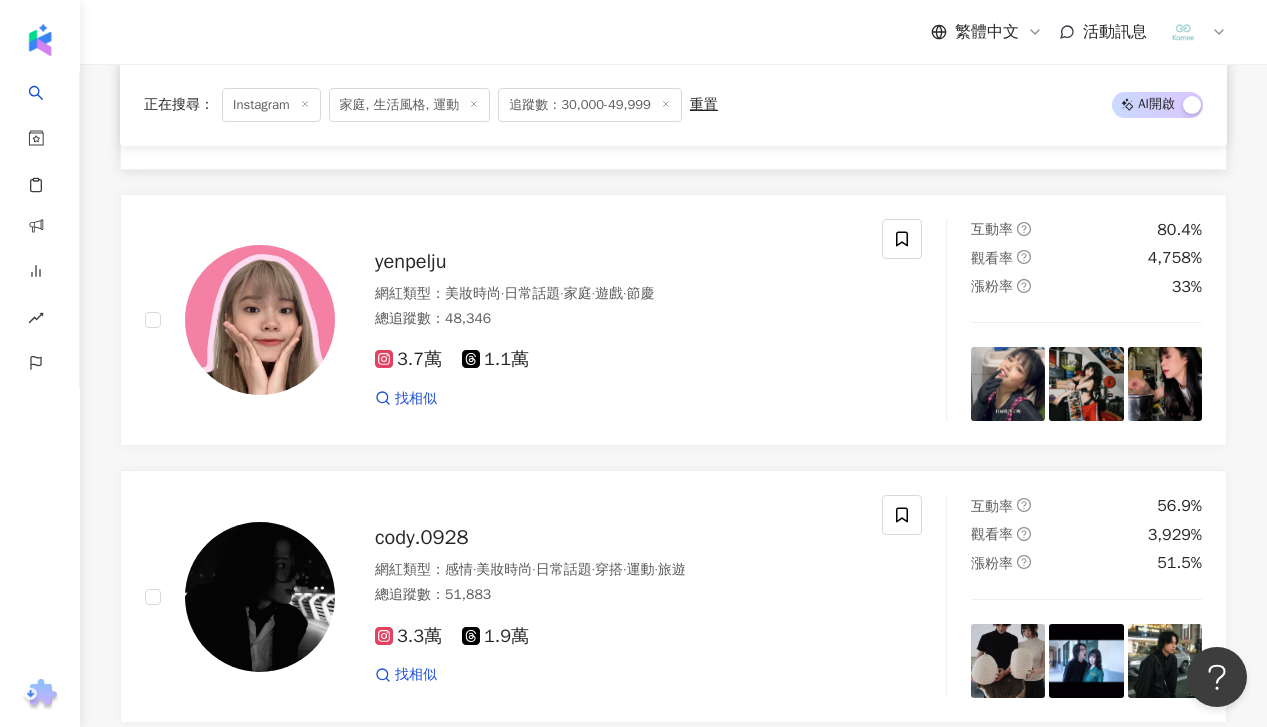 scroll, scrollTop: 1788, scrollLeft: 0, axis: vertical 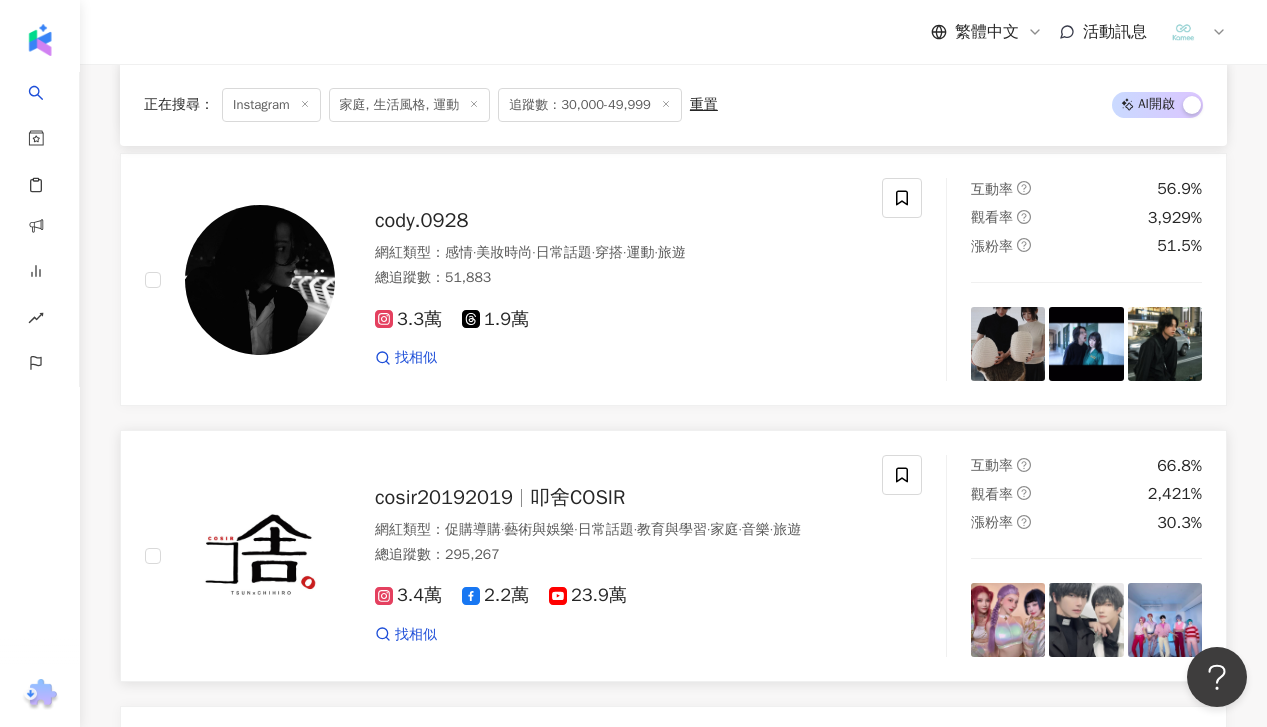 click on "促購導購" at bounding box center (473, 529) 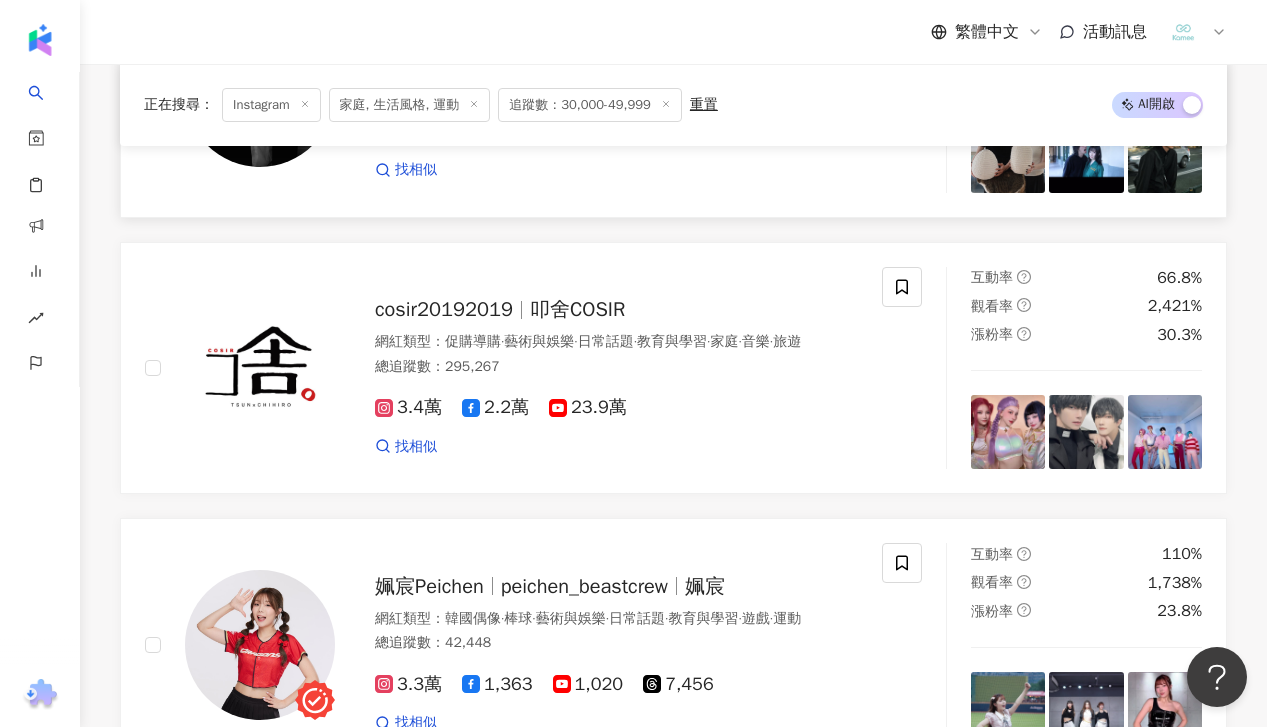 scroll, scrollTop: 2297, scrollLeft: 0, axis: vertical 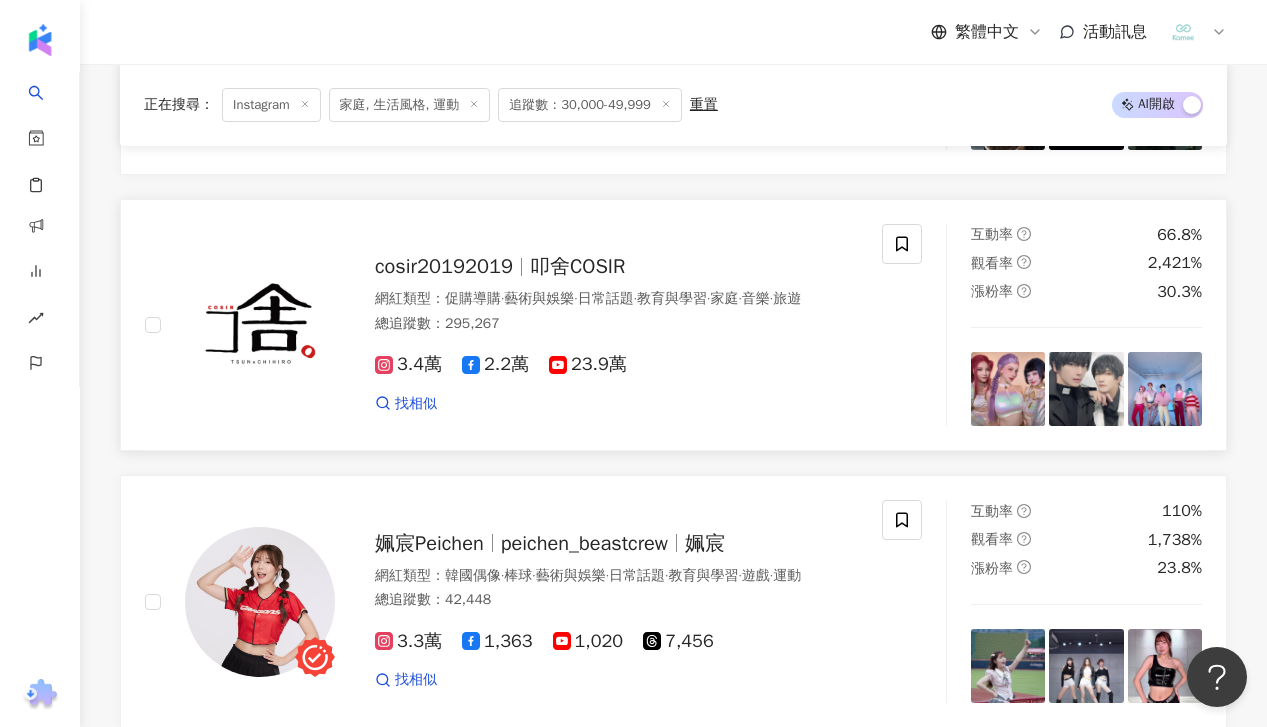 click on "cosir20192019 叩舍COSIR 網紅類型 ： 促購導購  ·  藝術與娛樂  ·  日常話題  ·  教育與學習  ·  家庭  ·  音樂  ·  旅遊 總追蹤數 ： 295,267 3.4萬 2.2萬 23.9萬 找相似" at bounding box center (596, 325) 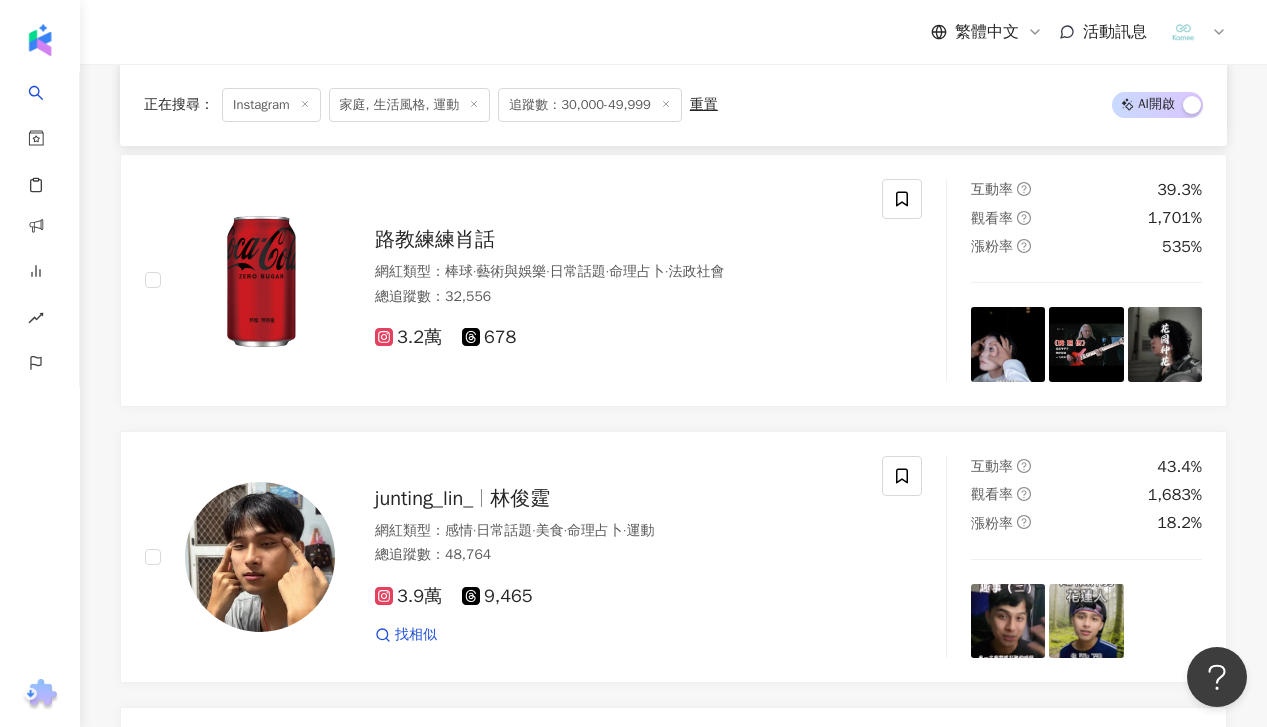 scroll, scrollTop: 2950, scrollLeft: 0, axis: vertical 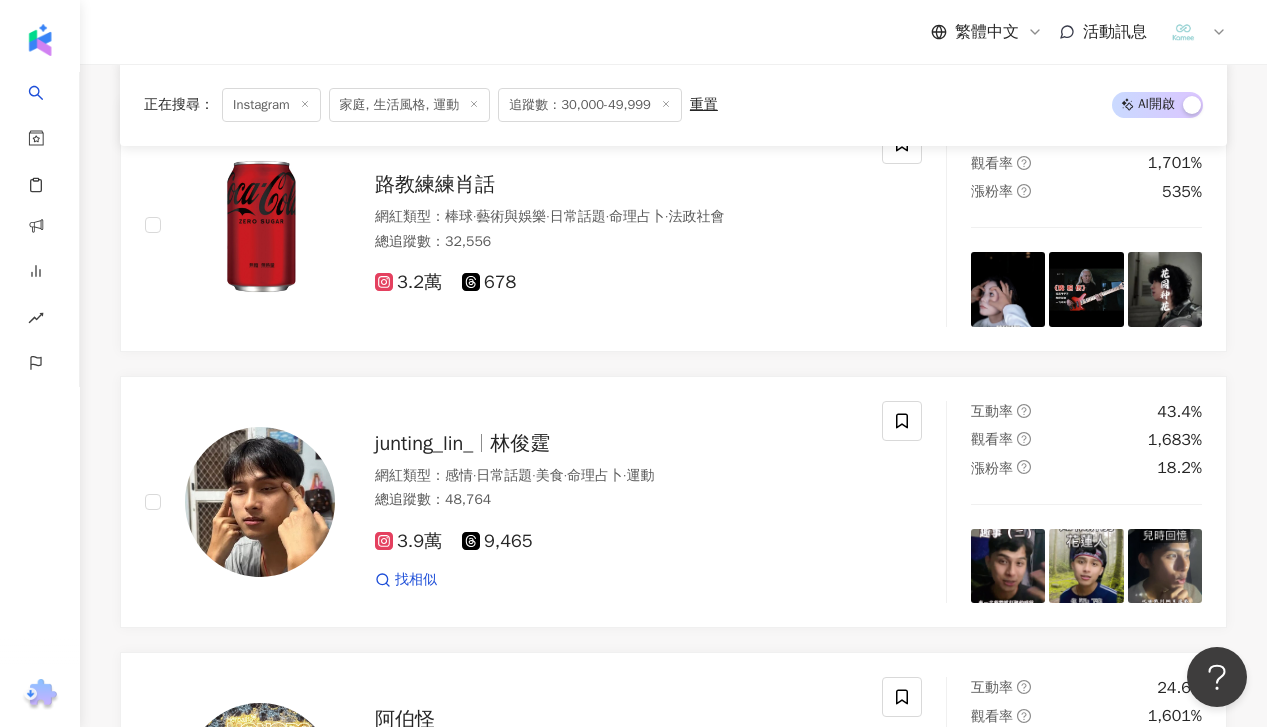 click on "總追蹤數 ： 32,556" at bounding box center (616, 242) 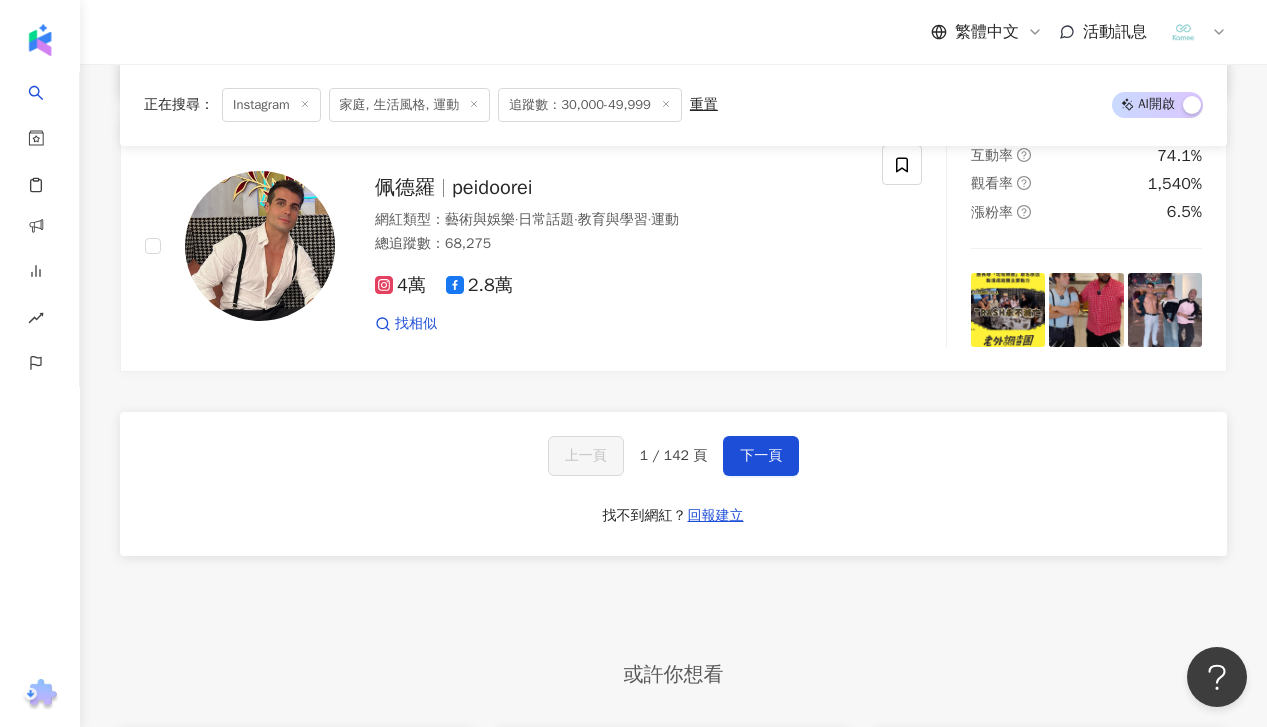 scroll, scrollTop: 3715, scrollLeft: 0, axis: vertical 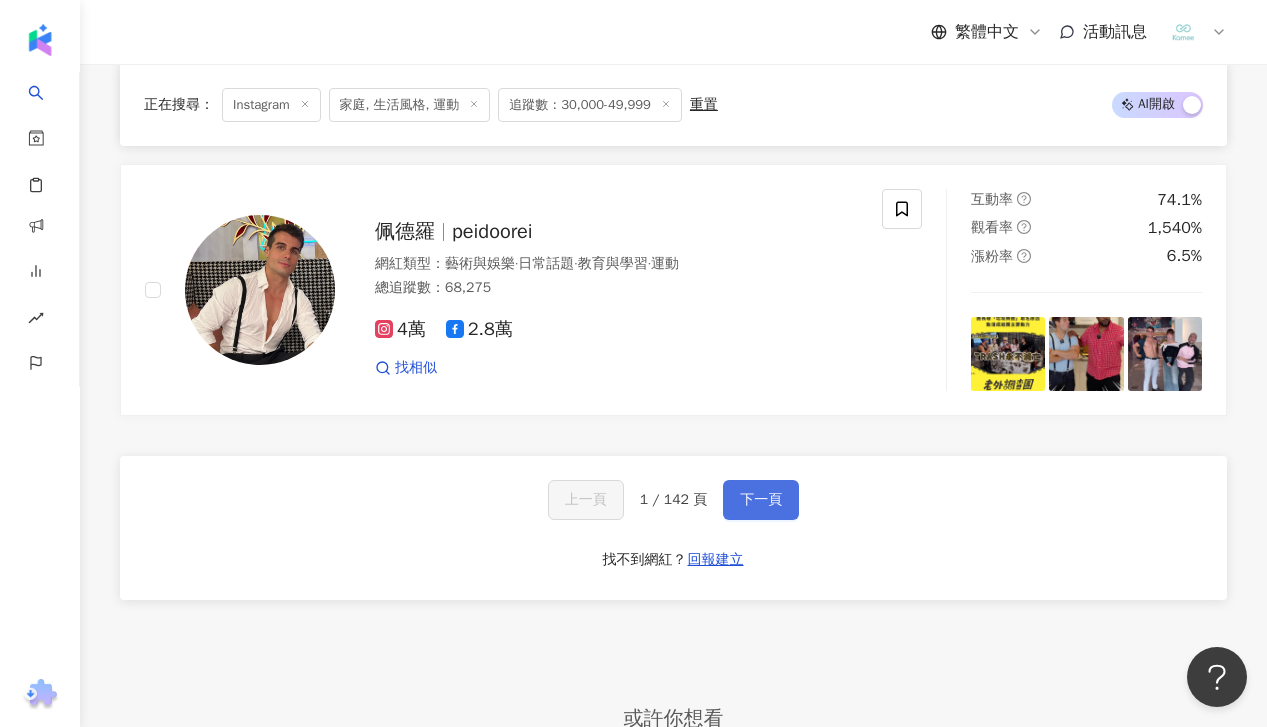 click on "下一頁" at bounding box center [761, 500] 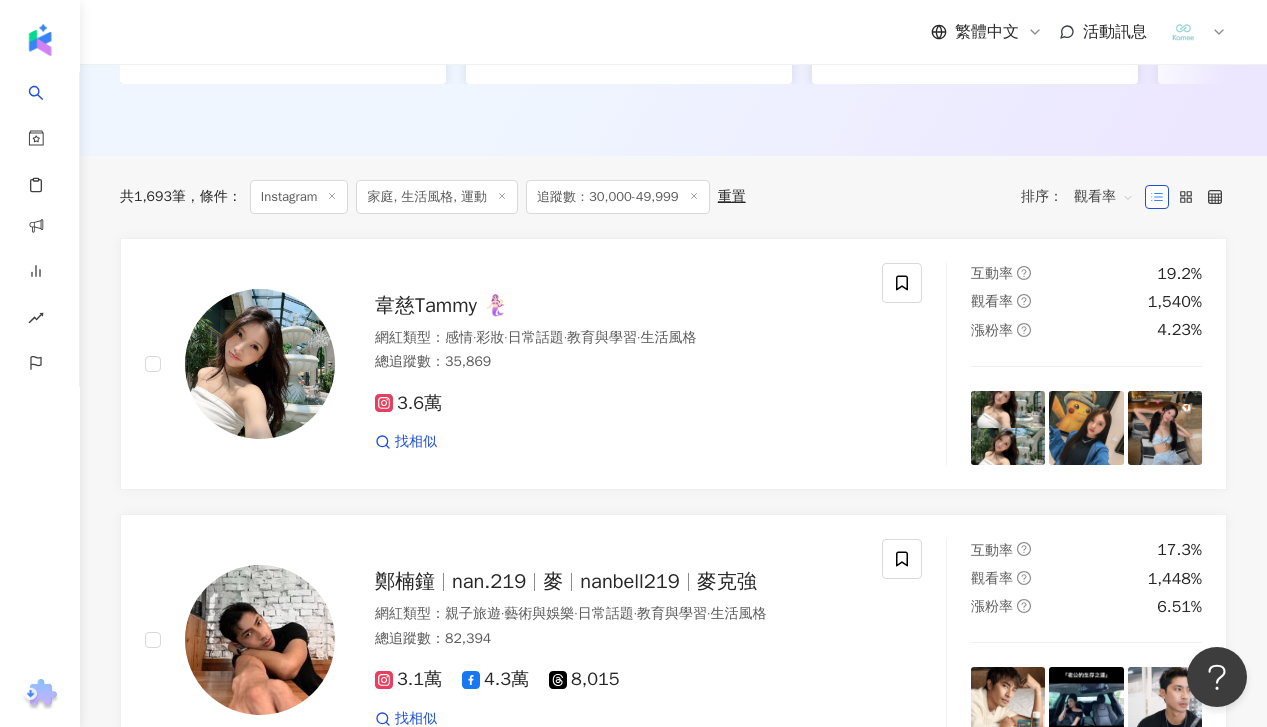 scroll, scrollTop: 635, scrollLeft: 0, axis: vertical 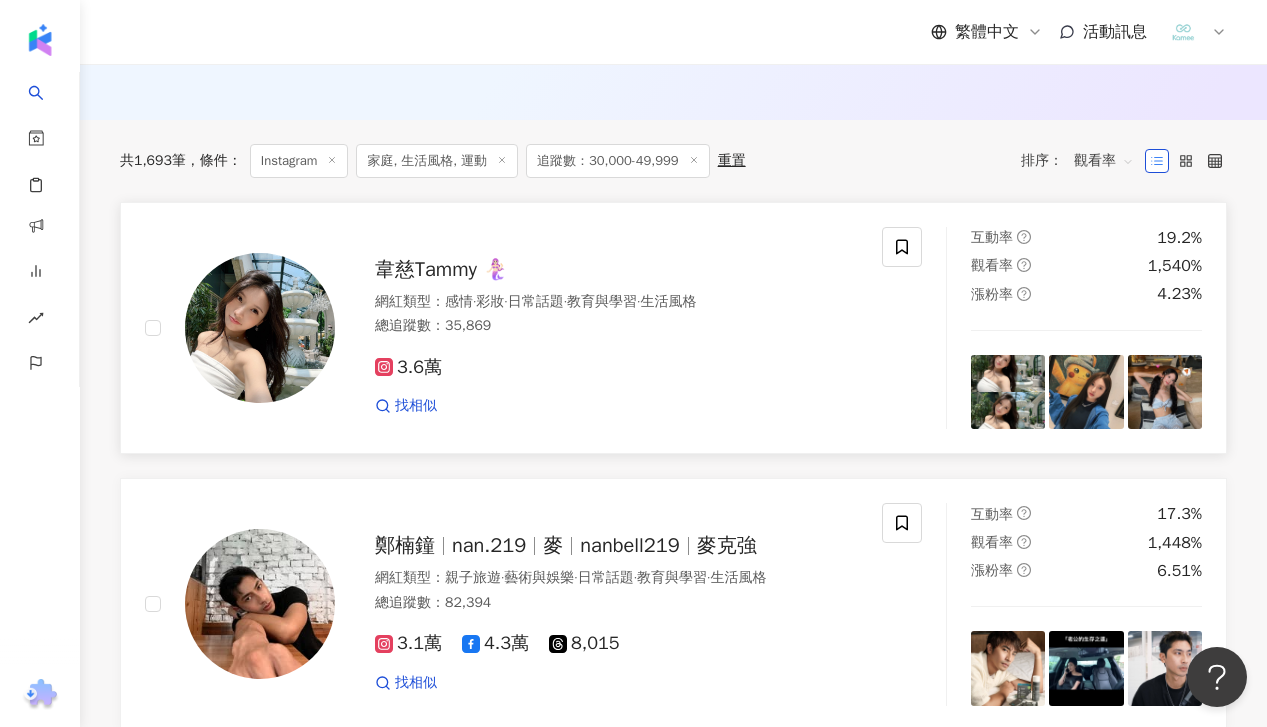 click on "韋慈Tammy 🧜🏻‍♀️ 網紅類型 ： 感情  ·  彩妝  ·  日常話題  ·  教育與學習  ·  生活風格 總追蹤數 ： 35,869 3.6萬 找相似" at bounding box center [596, 328] 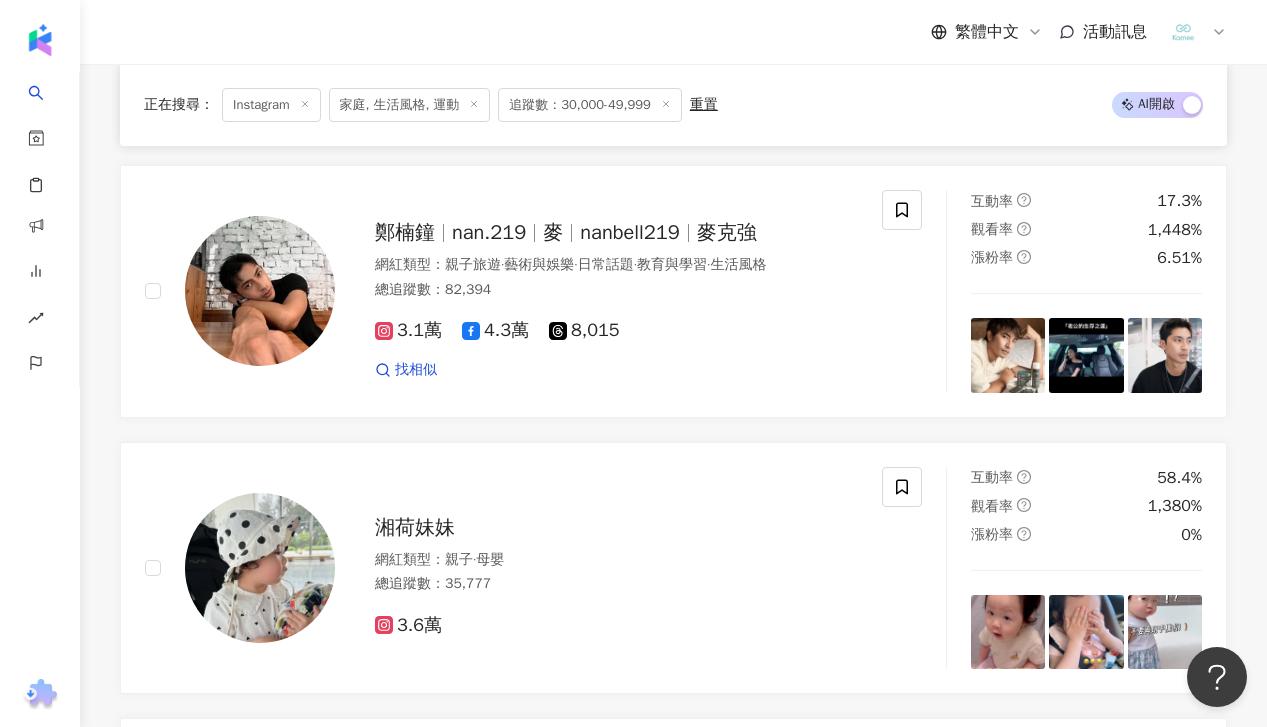 scroll, scrollTop: 960, scrollLeft: 0, axis: vertical 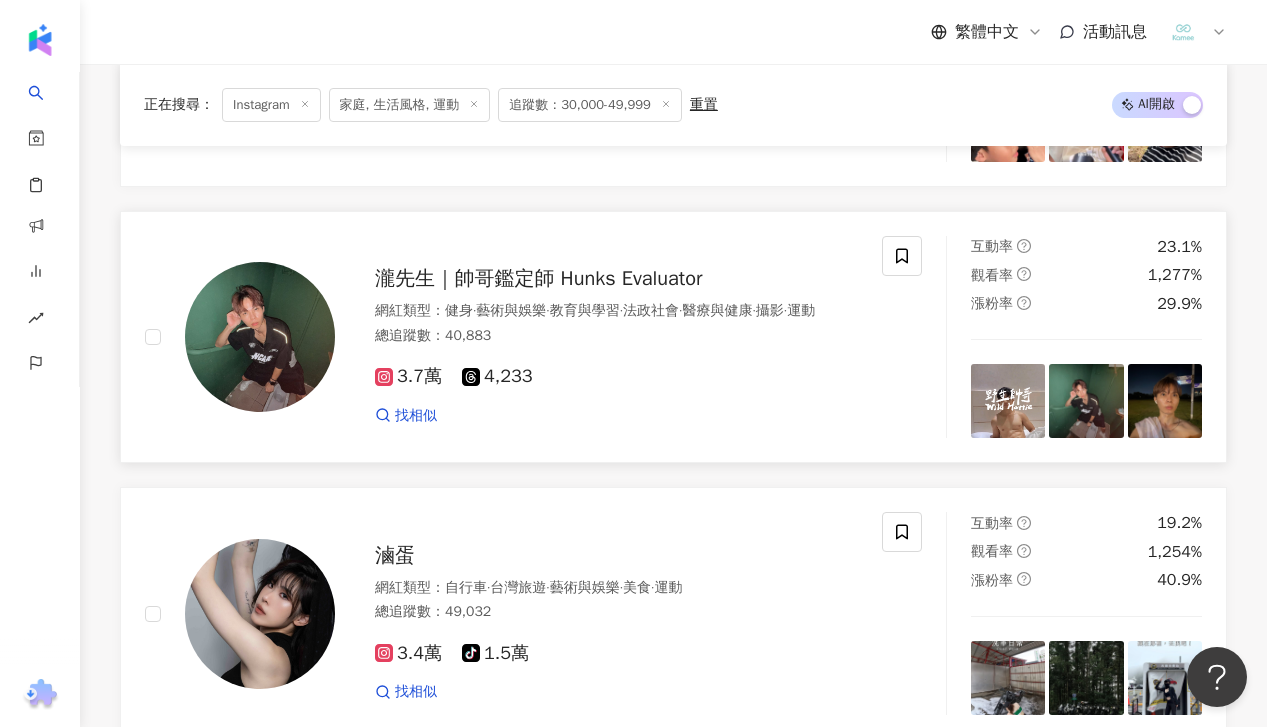 click on "瀧先生｜帥哥鑑定師 Hunks Evaluator 網紅類型 ： 健身  ·  藝術與娛樂  ·  教育與學習  ·  法政社會  ·  醫療與健康  ·  攝影  ·  運動 總追蹤數 ： 40,883 3.7萬 4,233 找相似" at bounding box center (596, 337) 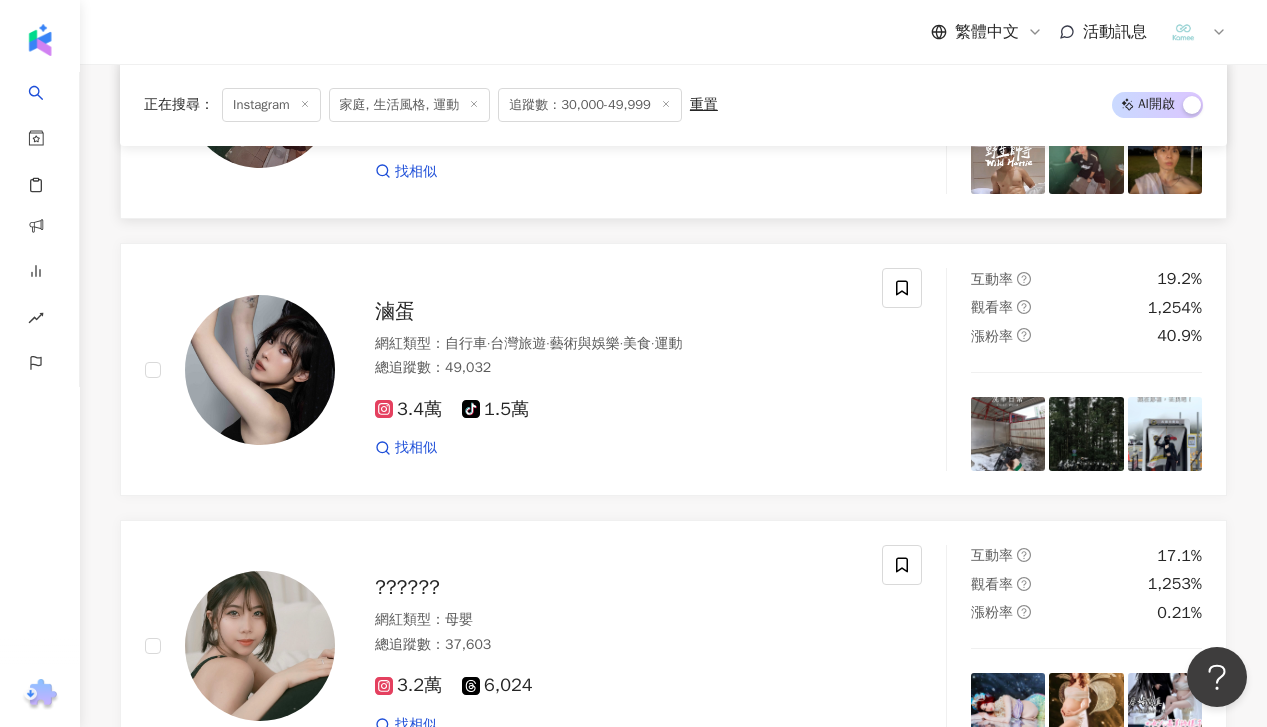 scroll, scrollTop: 2531, scrollLeft: 0, axis: vertical 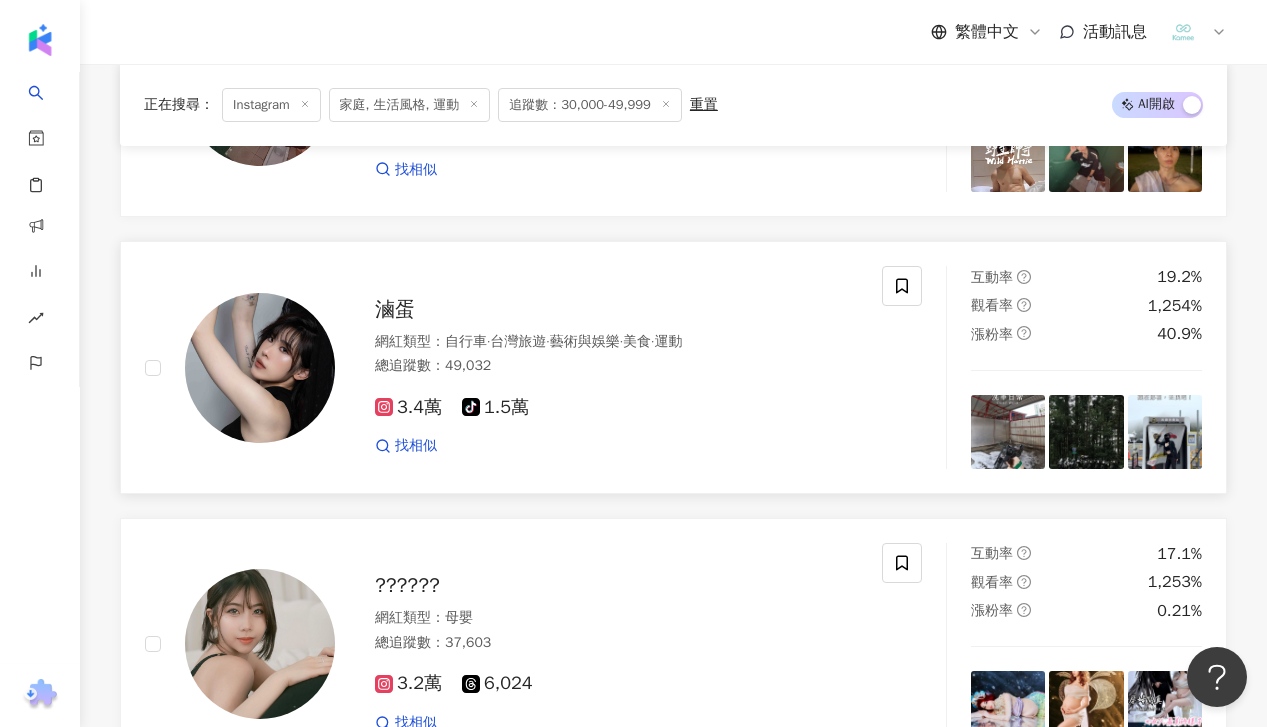 click on "滷蛋 網紅類型 ： 自行車  ·  台灣旅遊  ·  藝術與娛樂  ·  美食  ·  運動 總追蹤數 ： 49,032 3.4萬 tiktok-icon 1.5萬 找相似" at bounding box center [596, 368] 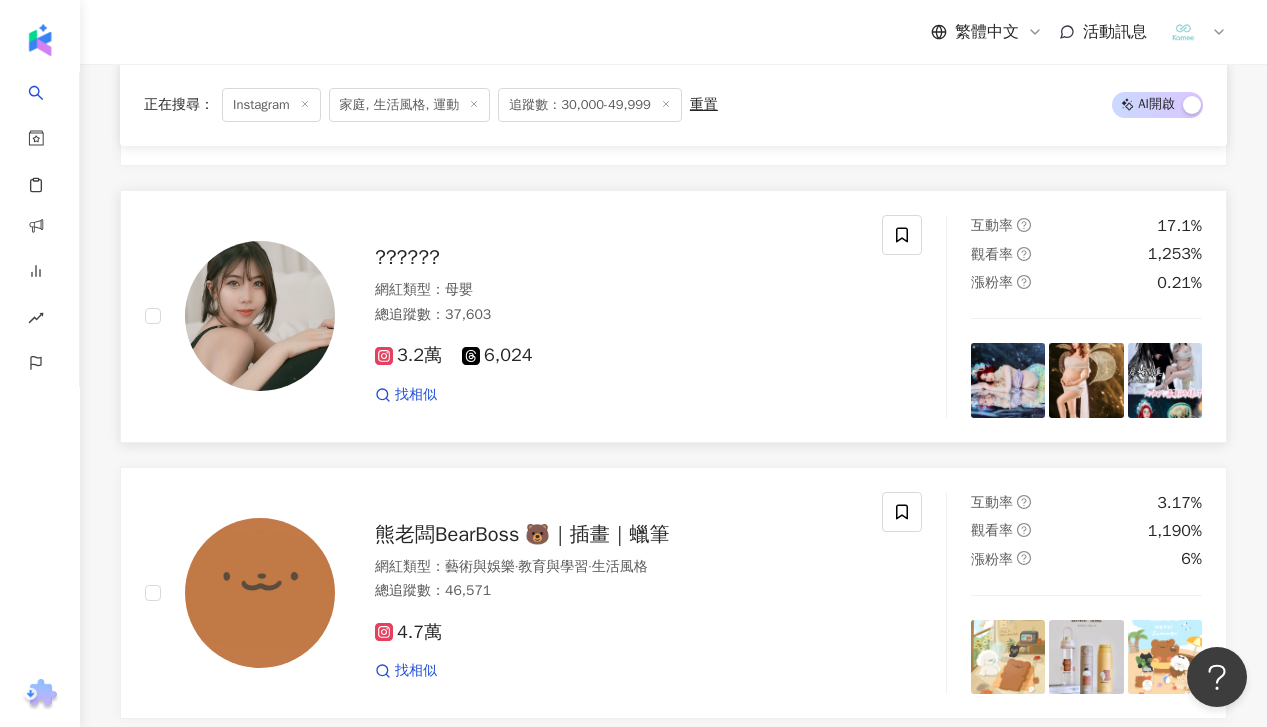 scroll, scrollTop: 2856, scrollLeft: 0, axis: vertical 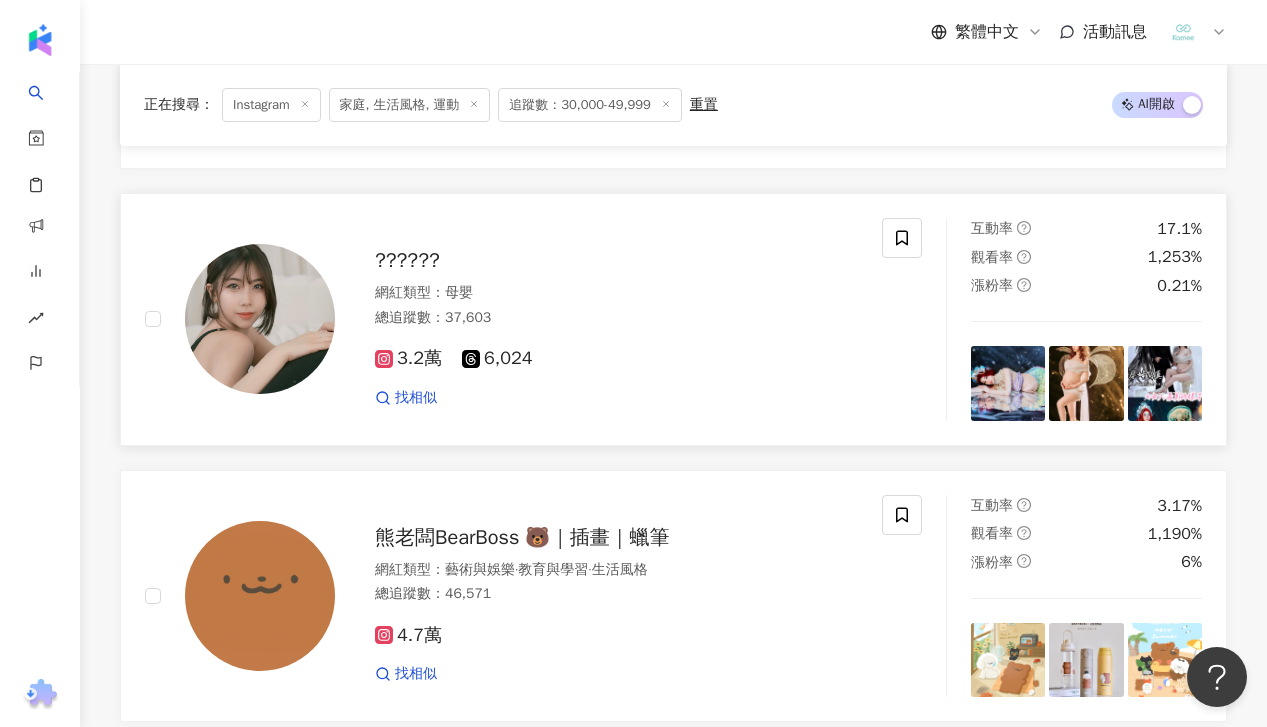 click on "??????" at bounding box center [407, 260] 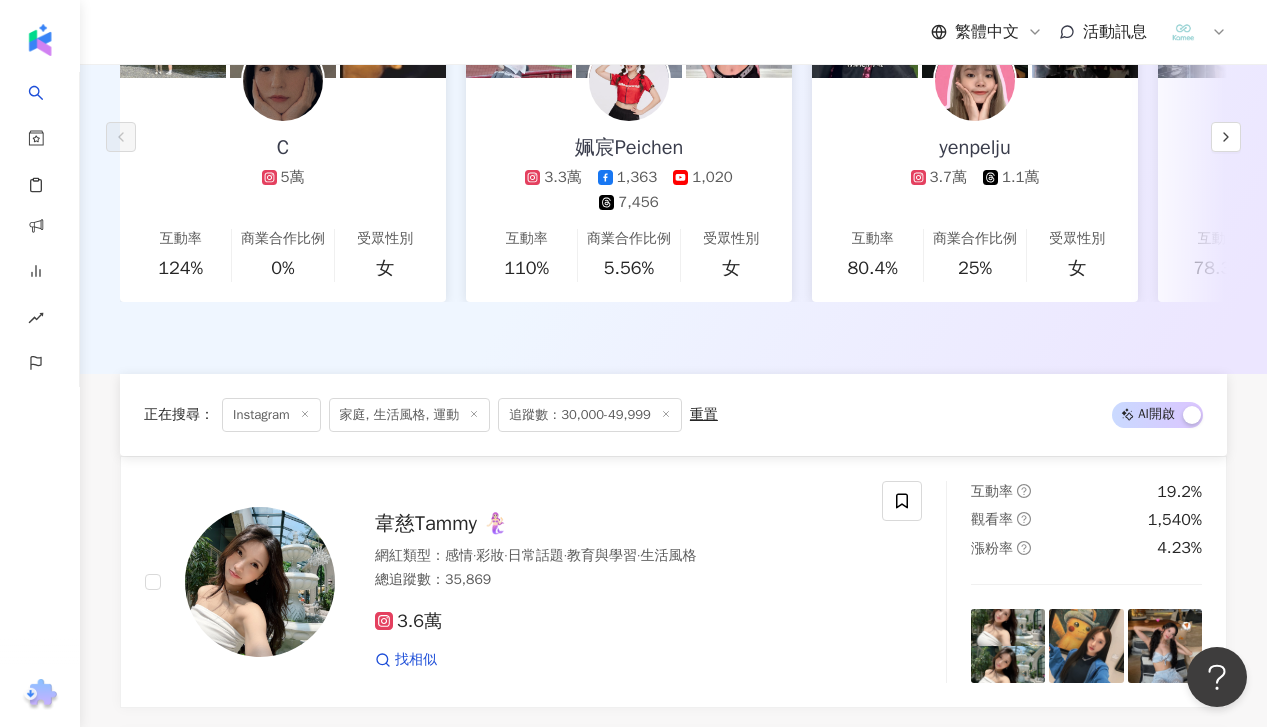 scroll, scrollTop: 0, scrollLeft: 0, axis: both 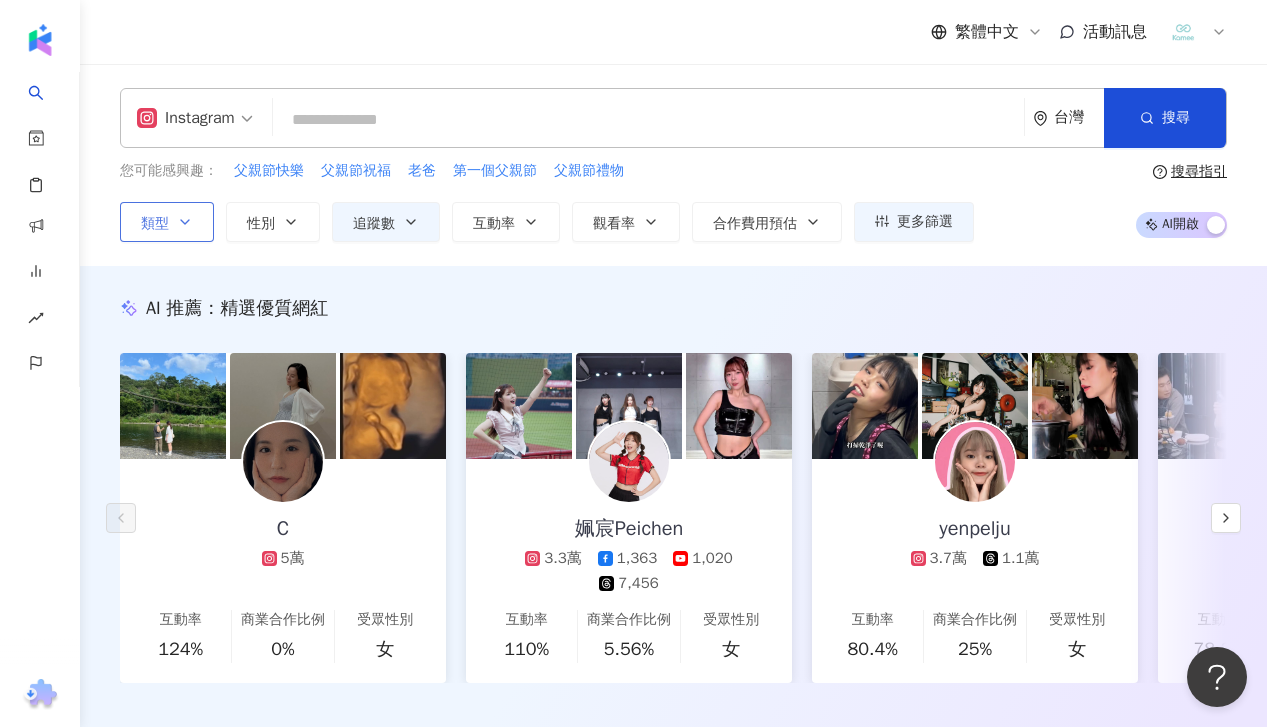 click on "類型" at bounding box center [167, 222] 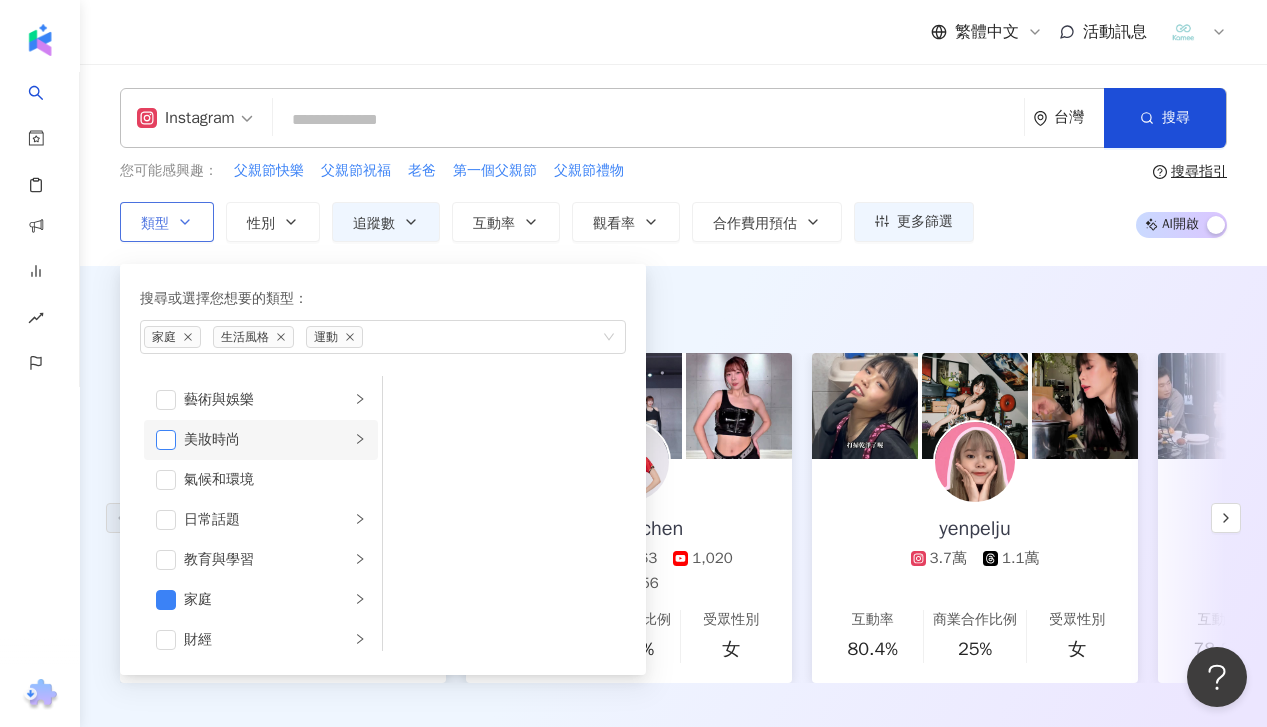 click at bounding box center (166, 440) 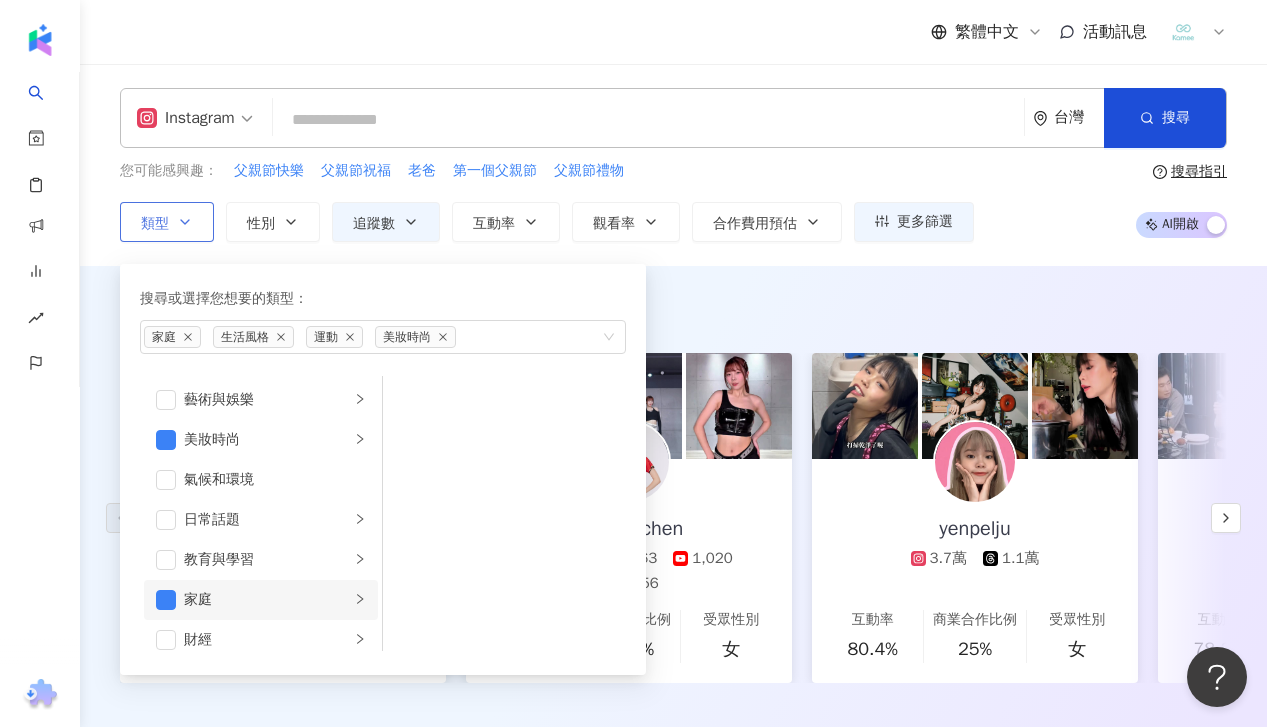 click on "家庭" at bounding box center [261, 600] 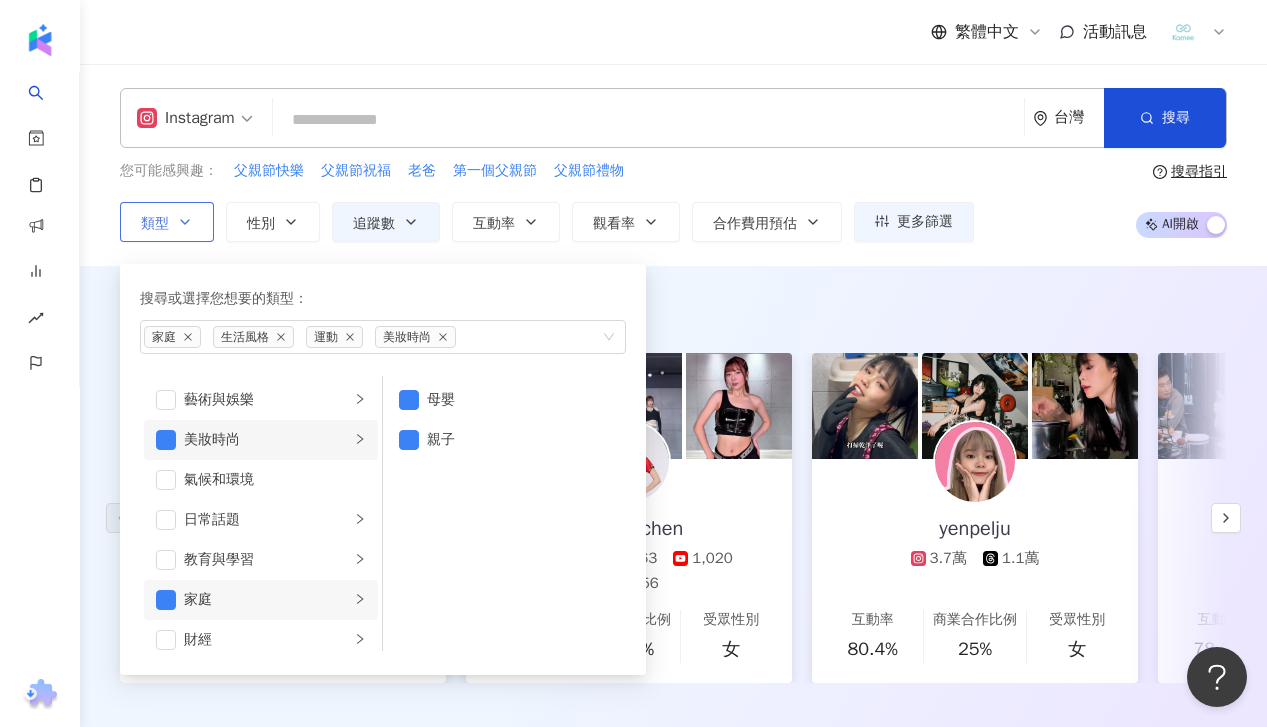 click on "美妝時尚" at bounding box center (267, 440) 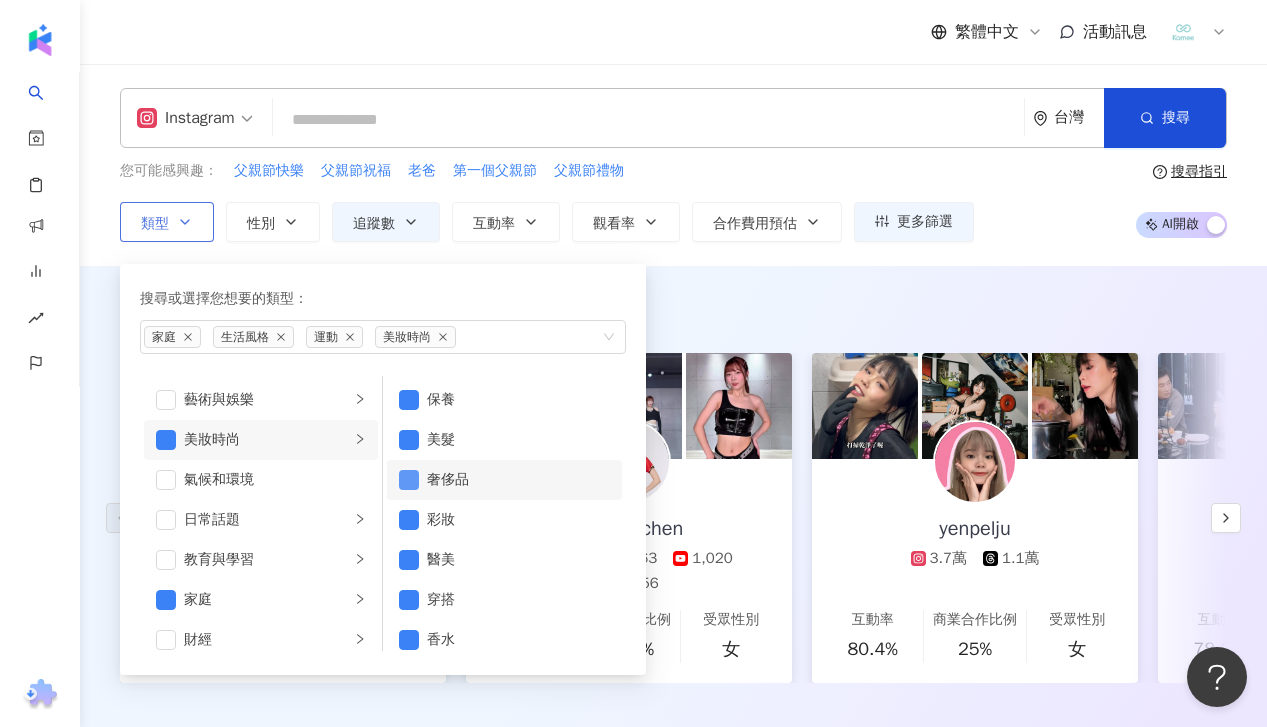 click at bounding box center (409, 480) 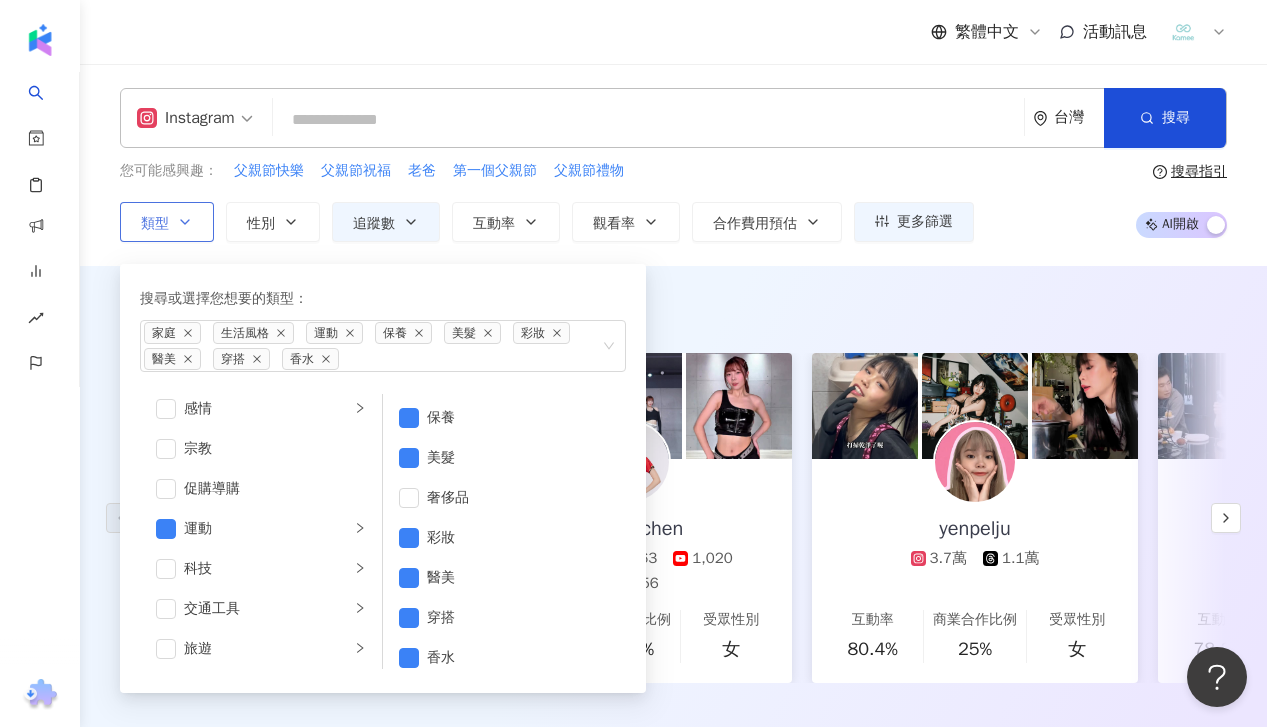 scroll, scrollTop: 693, scrollLeft: 0, axis: vertical 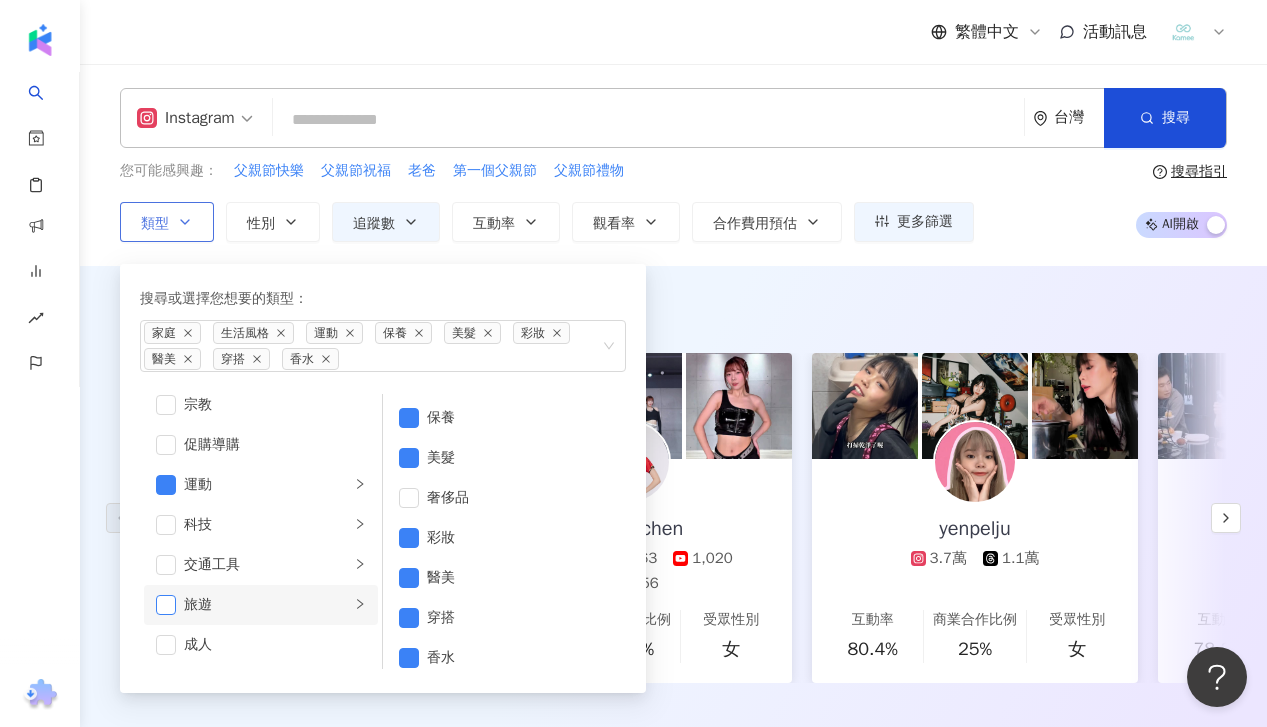 click at bounding box center (166, 605) 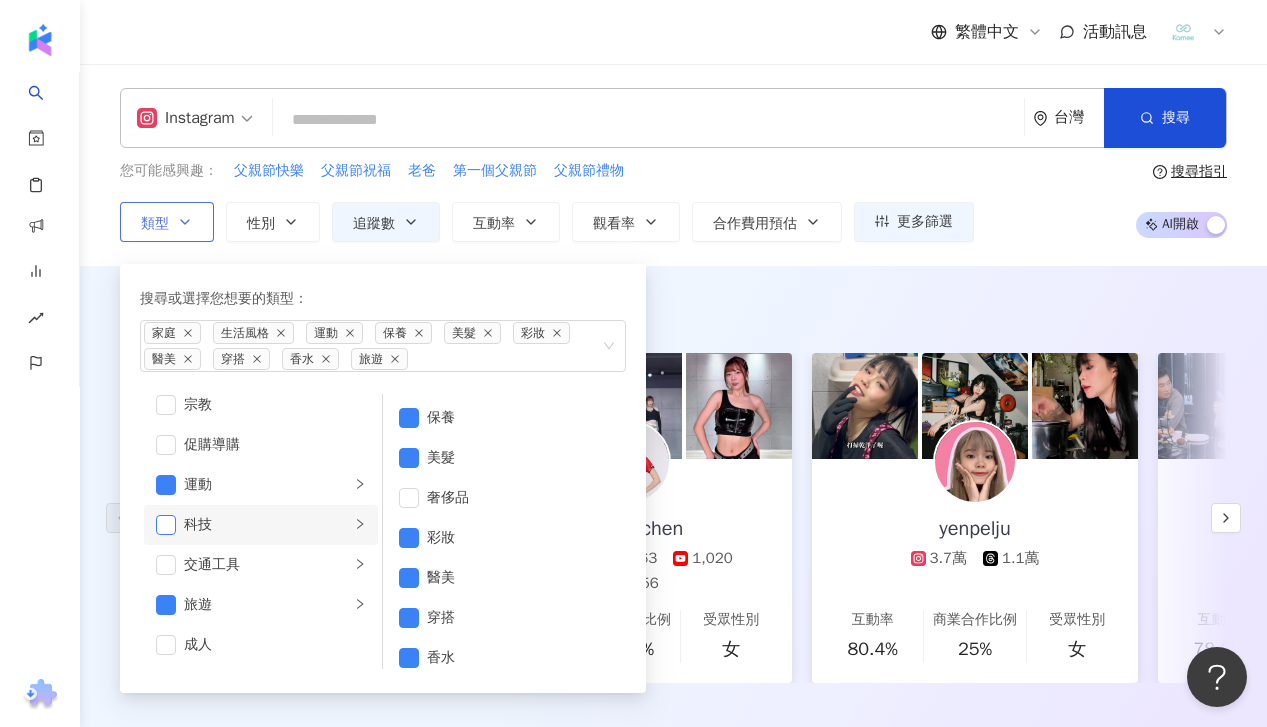 click at bounding box center [166, 525] 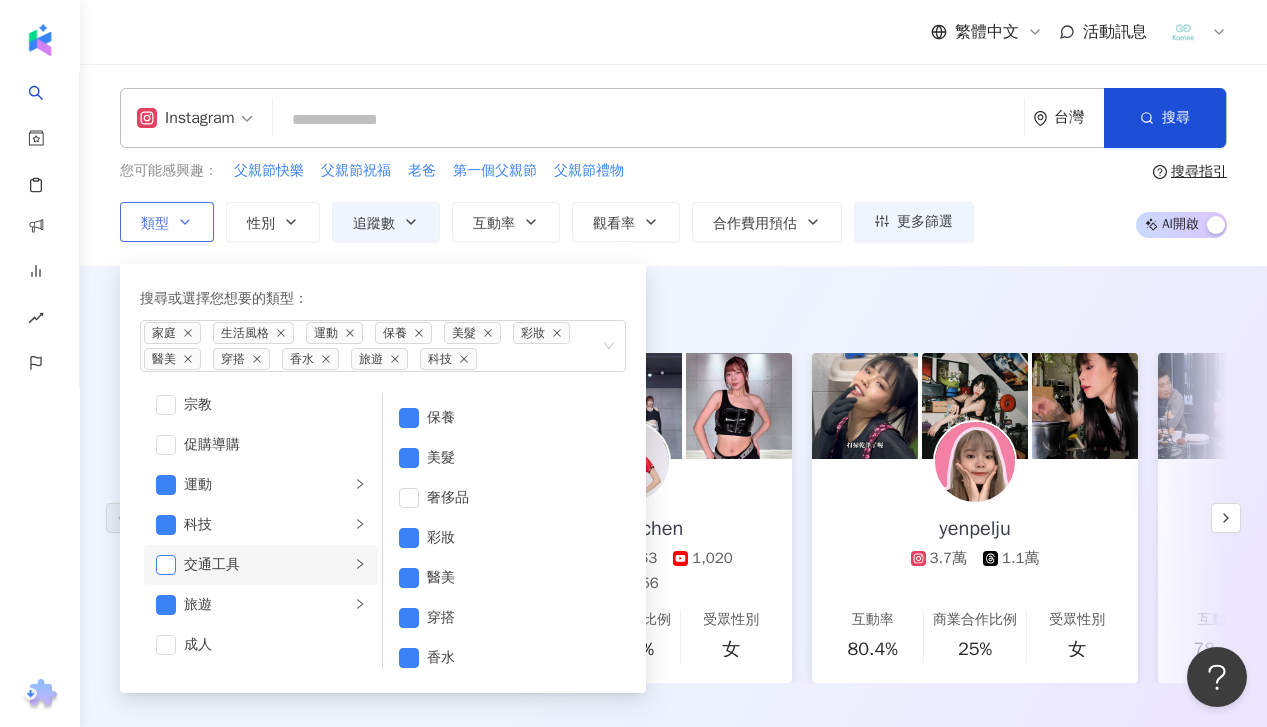 click at bounding box center [166, 565] 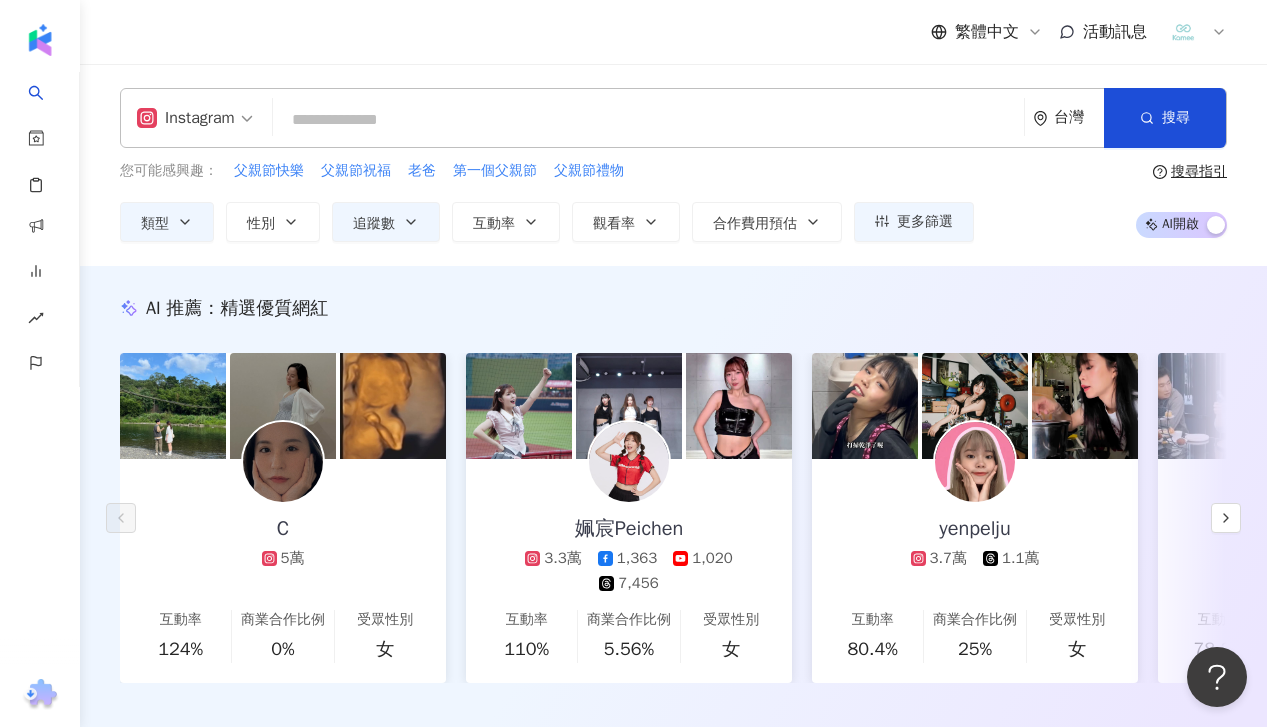 click on "您可能感興趣： 父親節快樂  父親節祝福  老爸  第一個父親節  父親節禮物  類型 搜尋或選擇您想要的類型： 家庭 生活風格 運動 保養 美髮 彩妝 醫美 穿搭 香水 旅遊 科技 交通工具   藝術與娛樂 美妝時尚 氣候和環境 日常話題 教育與學習 家庭 財經 美食 命理占卜 遊戲 法政社會 生活風格 影視娛樂 醫療與健康 寵物 攝影 感情 宗教 促購導購 運動 科技 交通工具 旅遊 成人 保養 美髮 奢侈品 彩妝 醫美 穿搭 香水 性別 追蹤數 互動率 觀看率 合作費用預估  更多篩選 篩選條件 關於網紅 互動潛力 受眾輪廓 獨家 關於網紅 類型  ( 請選擇您想要的類型 ) 家庭 生活風格 運動 國家/地區 台灣 性別 不限 女 男 其他 語言     請選擇或搜尋 追蹤數 *****  -  ***** 不限 小型 奈米網紅 (<1萬) 微型網紅 (1萬-3萬) 小型網紅 (3萬-5萬) 中型 中小型網紅 (5萬-10萬) 中型網紅 (10萬-30萬) 大型 $ * $" at bounding box center (673, 201) 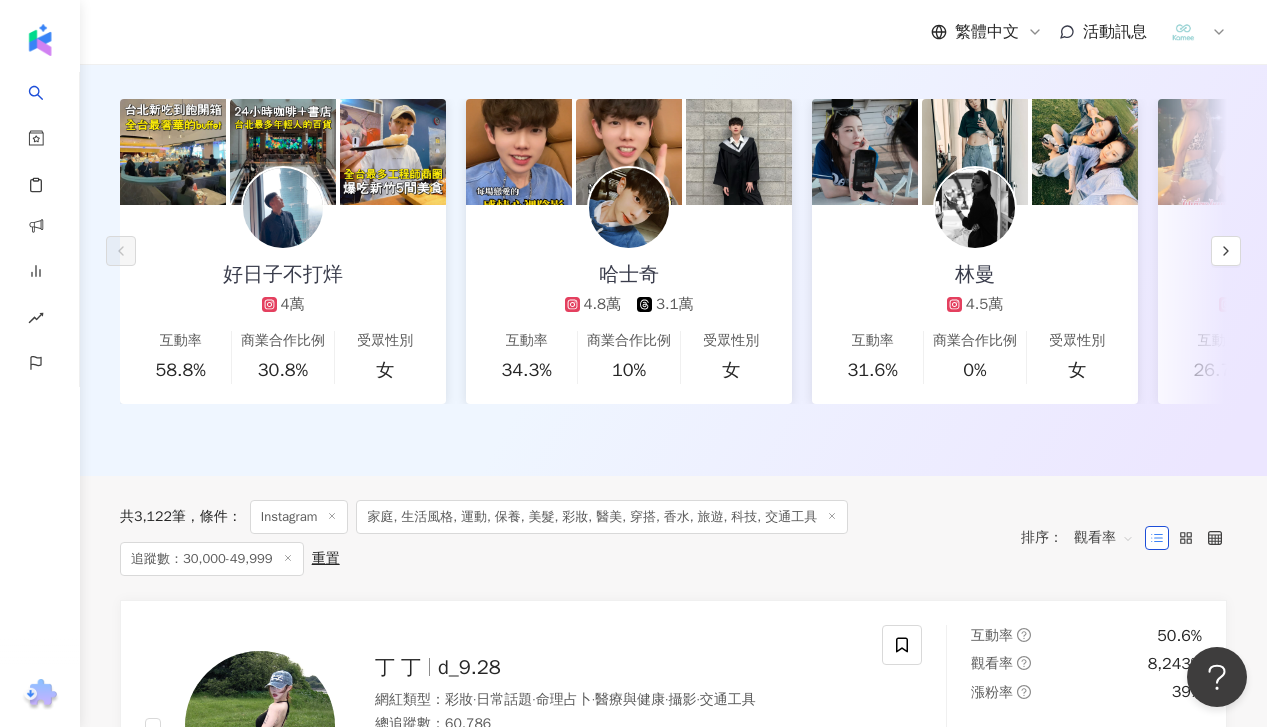 scroll, scrollTop: 228, scrollLeft: 0, axis: vertical 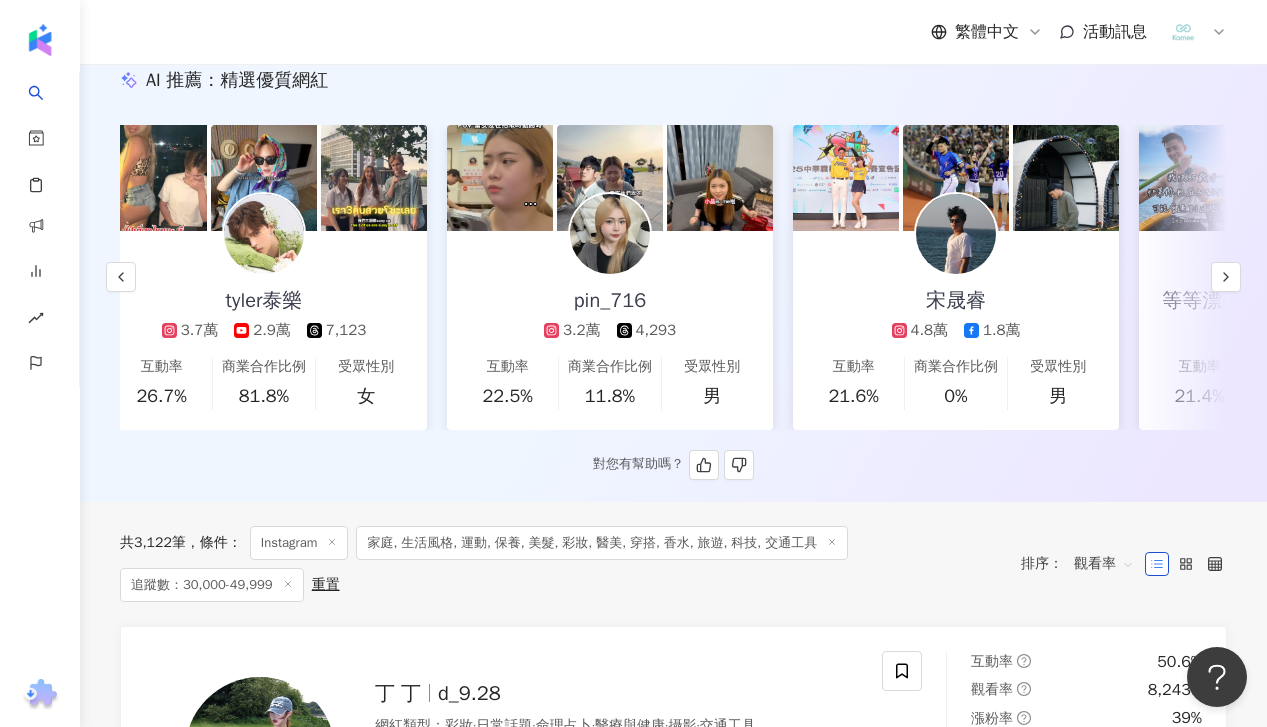 click at bounding box center [264, 234] 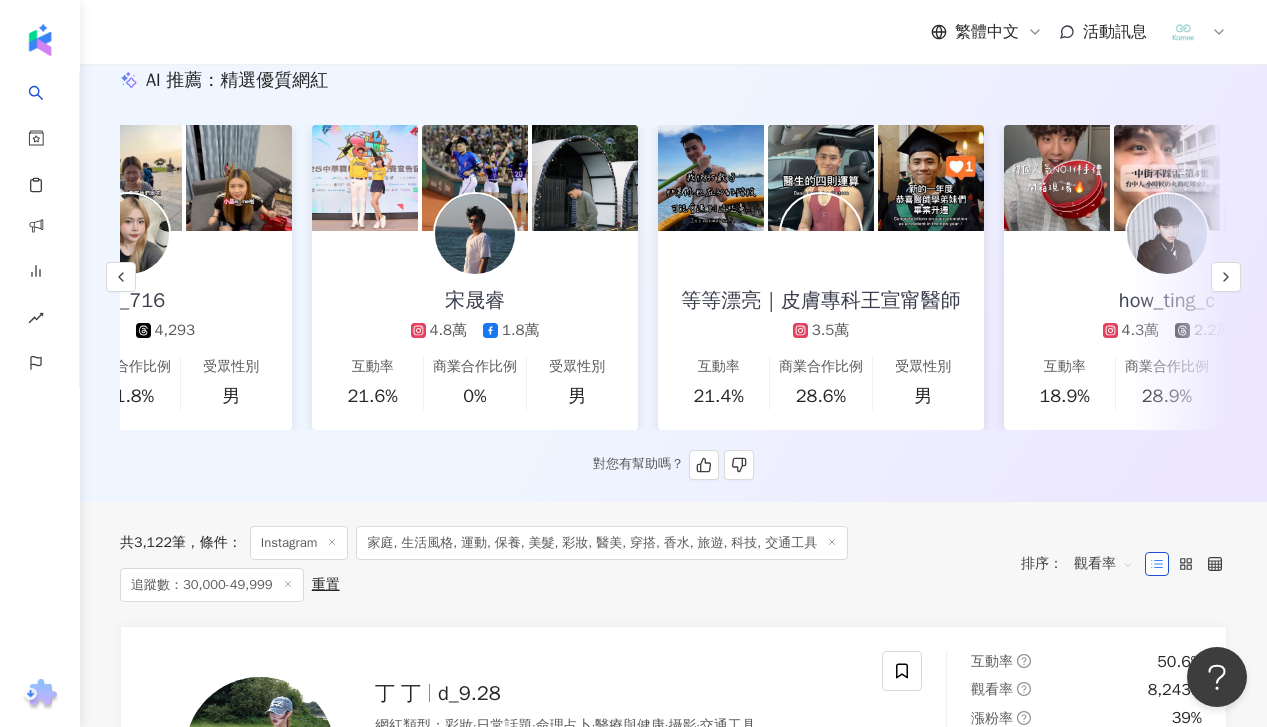 scroll, scrollTop: 0, scrollLeft: 1097, axis: horizontal 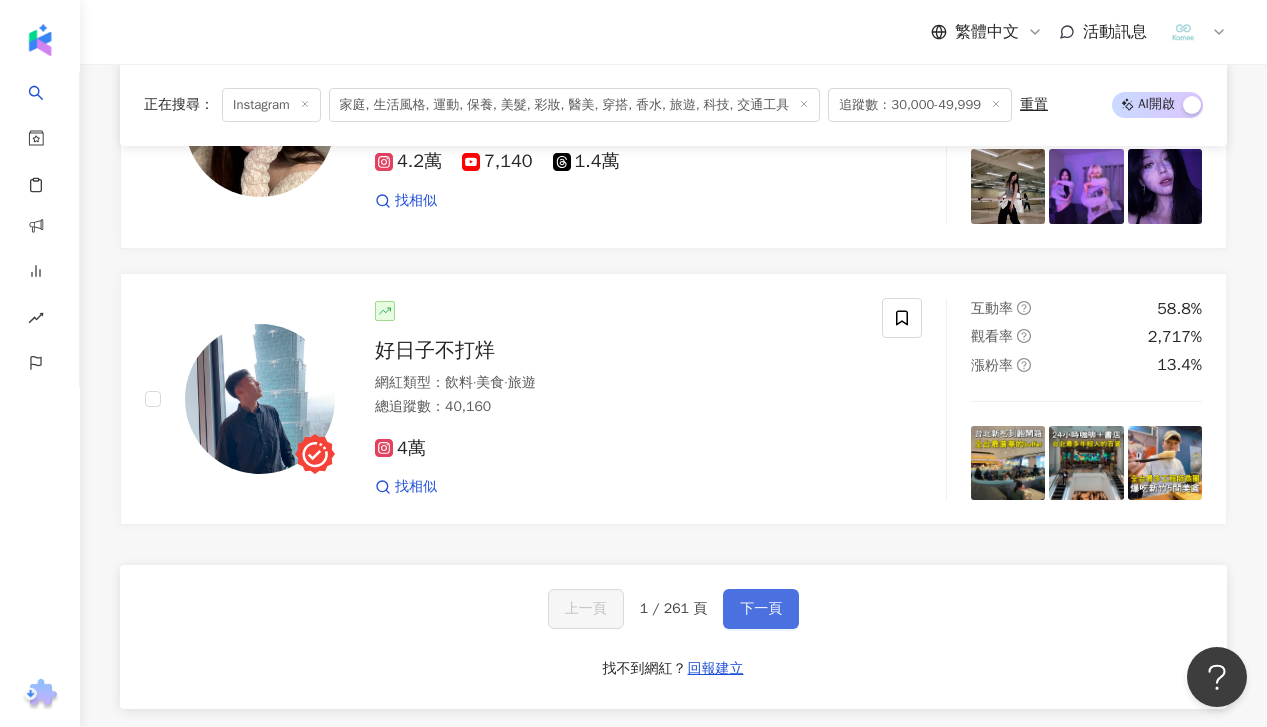 click on "下一頁" at bounding box center [761, 609] 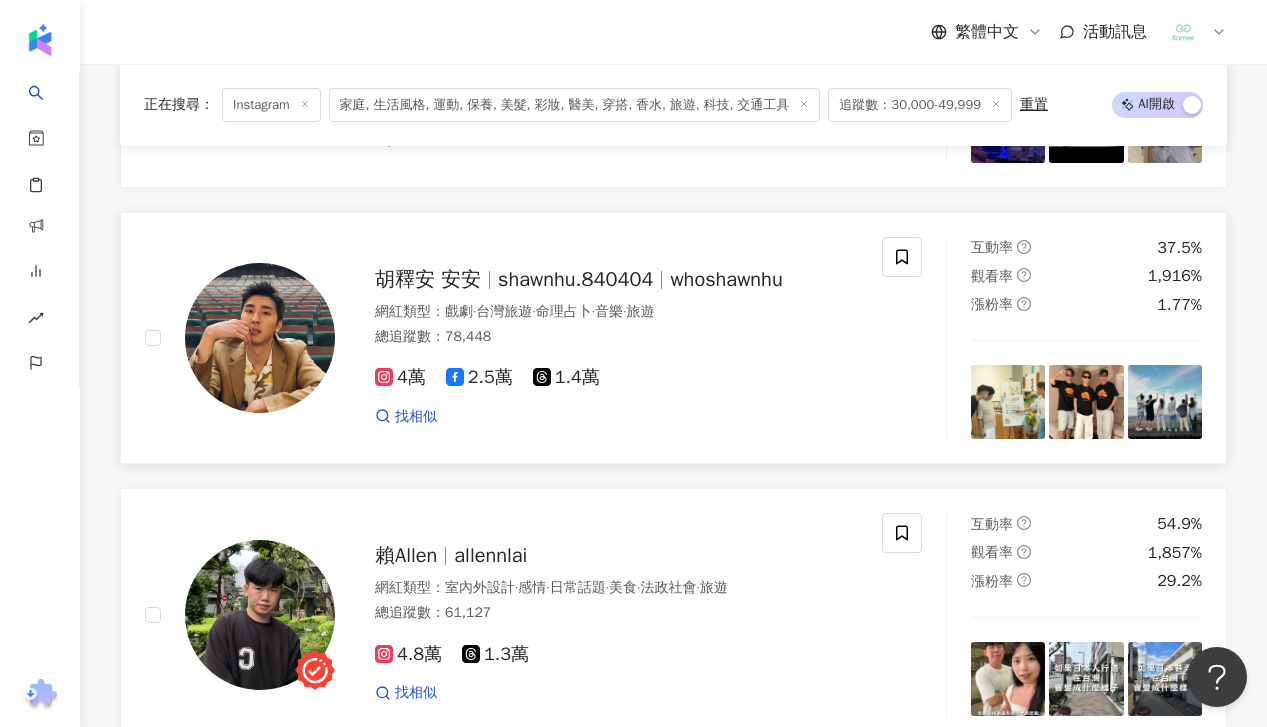 scroll, scrollTop: 1690, scrollLeft: 0, axis: vertical 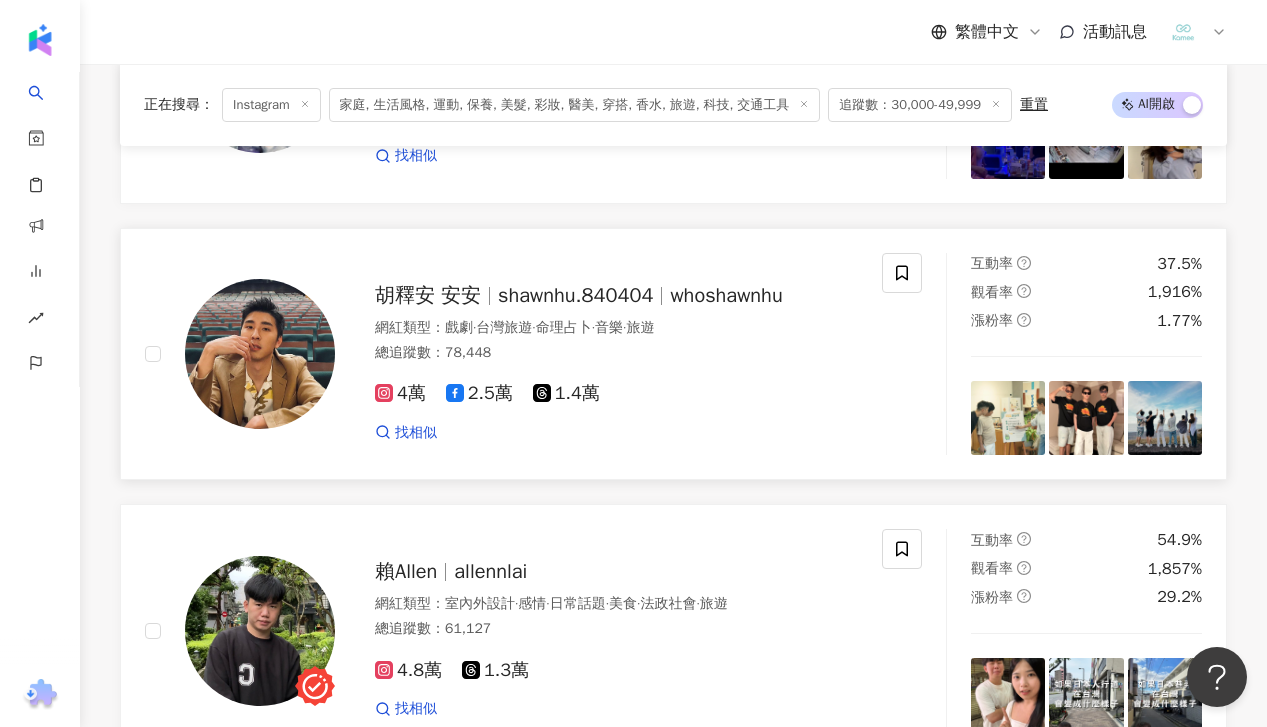 click on "胡釋安 安安 shawnhu.840404 whoshawnhu 網紅類型 ： 戲劇  ·  台灣旅遊  ·  命理占卜  ·  音樂  ·  旅遊 總追蹤數 ： 78,448 4萬 2.5萬 1.4萬 找相似" at bounding box center [596, 354] 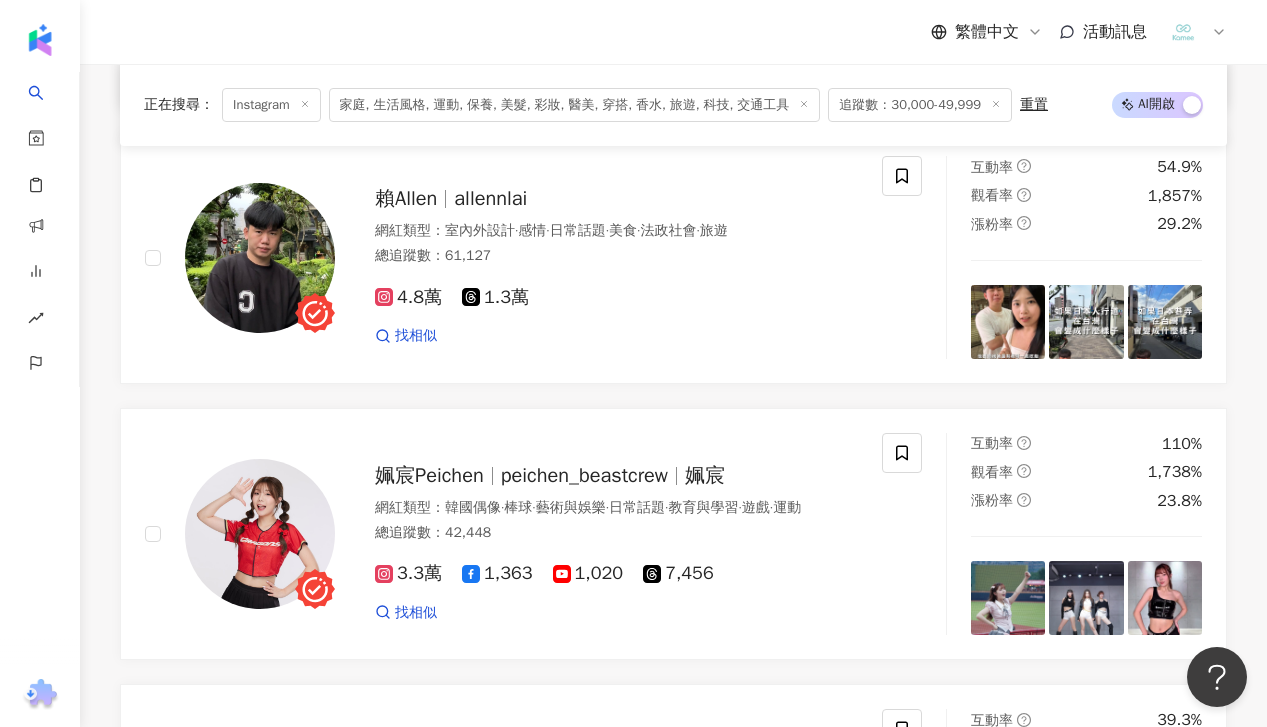 scroll, scrollTop: 1888, scrollLeft: 0, axis: vertical 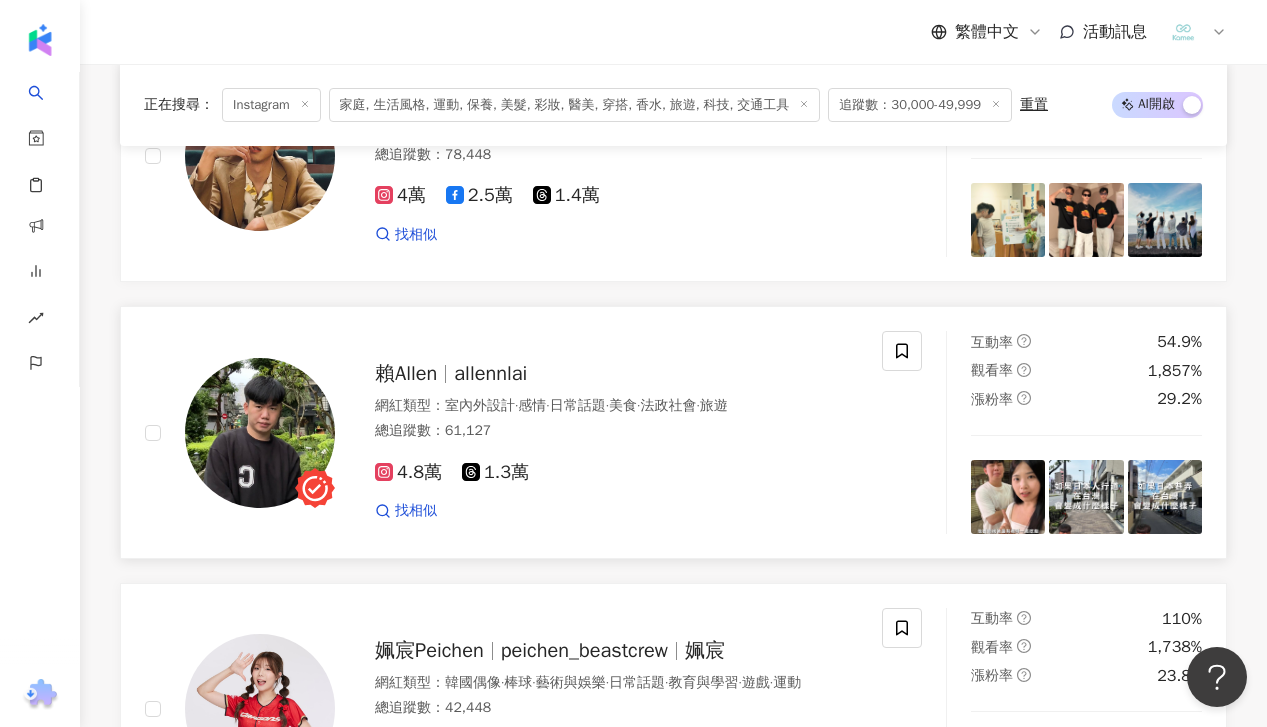 click on "賴Allen" at bounding box center [414, 373] 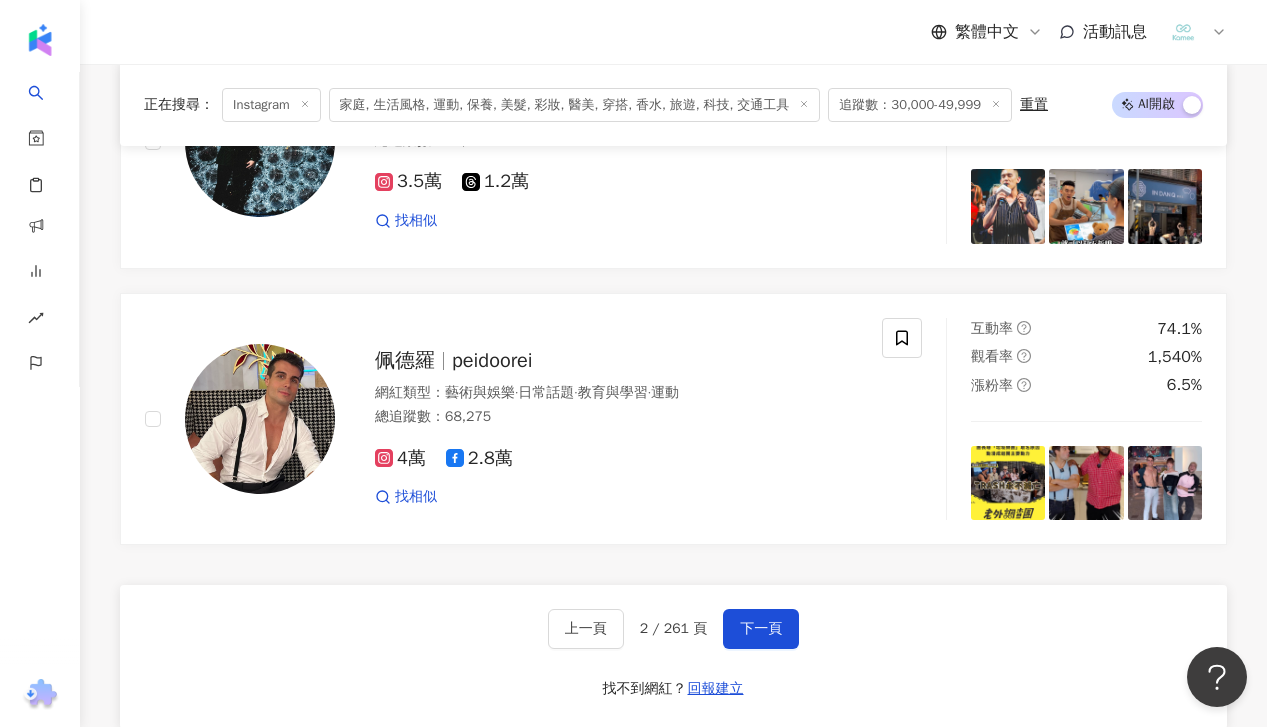 scroll, scrollTop: 3613, scrollLeft: 0, axis: vertical 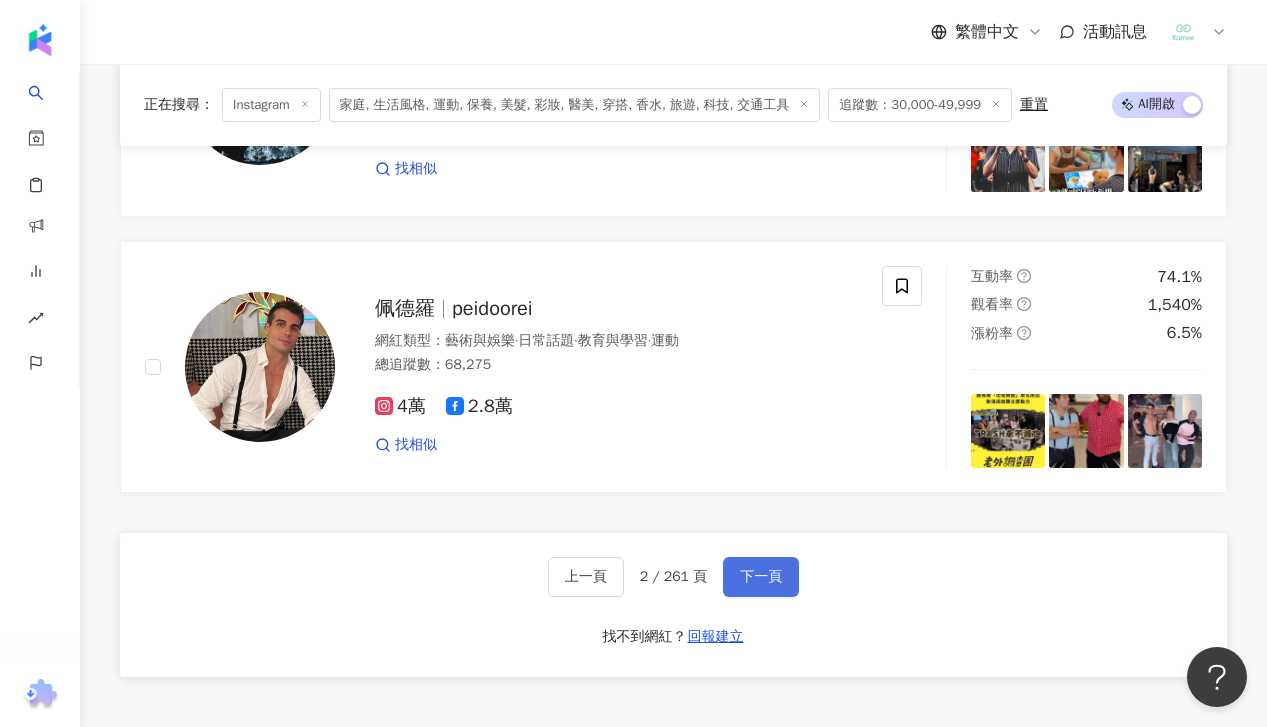 click on "下一頁" at bounding box center [761, 577] 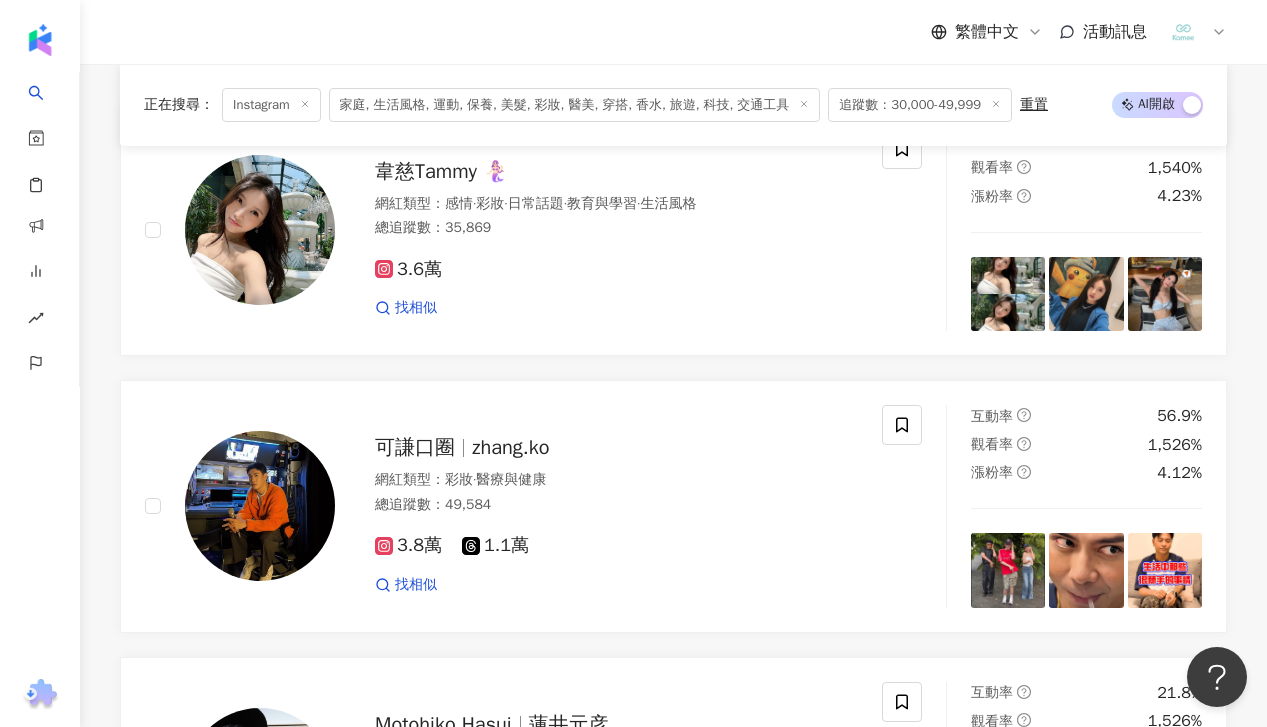 scroll, scrollTop: 713, scrollLeft: 0, axis: vertical 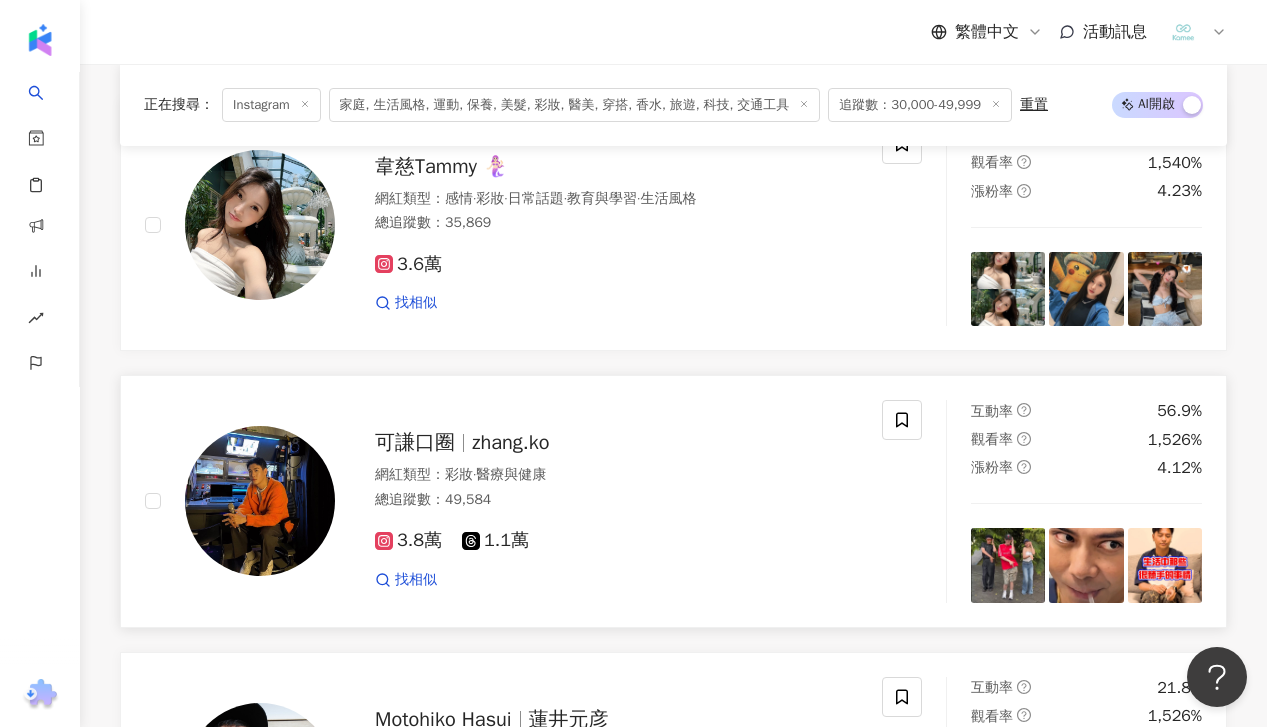 click on "可謙口圈" at bounding box center (415, 442) 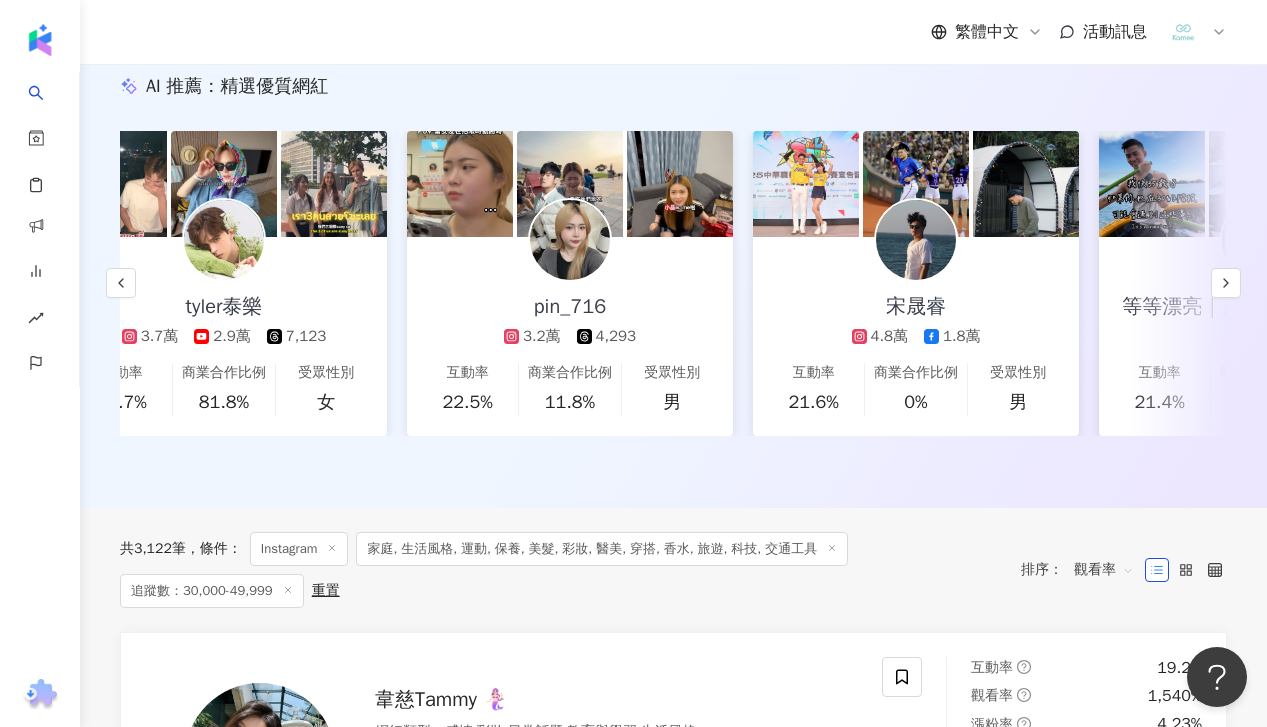 scroll, scrollTop: 0, scrollLeft: 0, axis: both 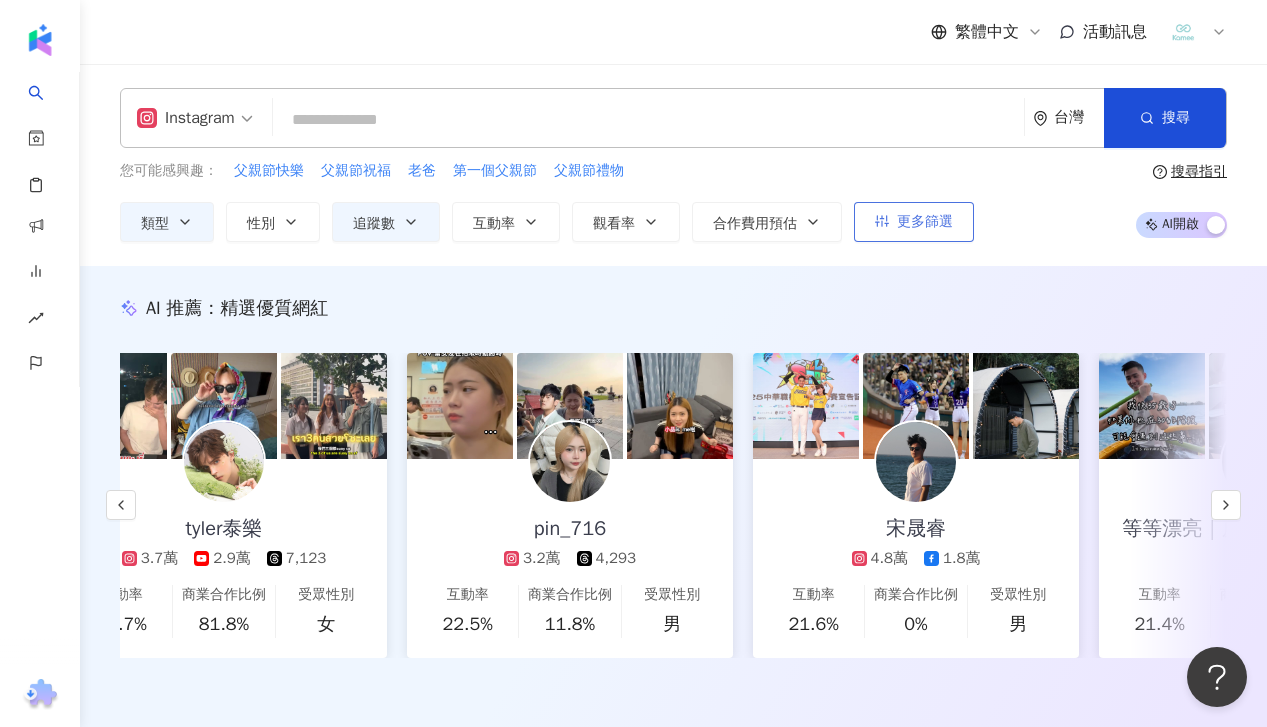 click on "更多篩選" at bounding box center [914, 222] 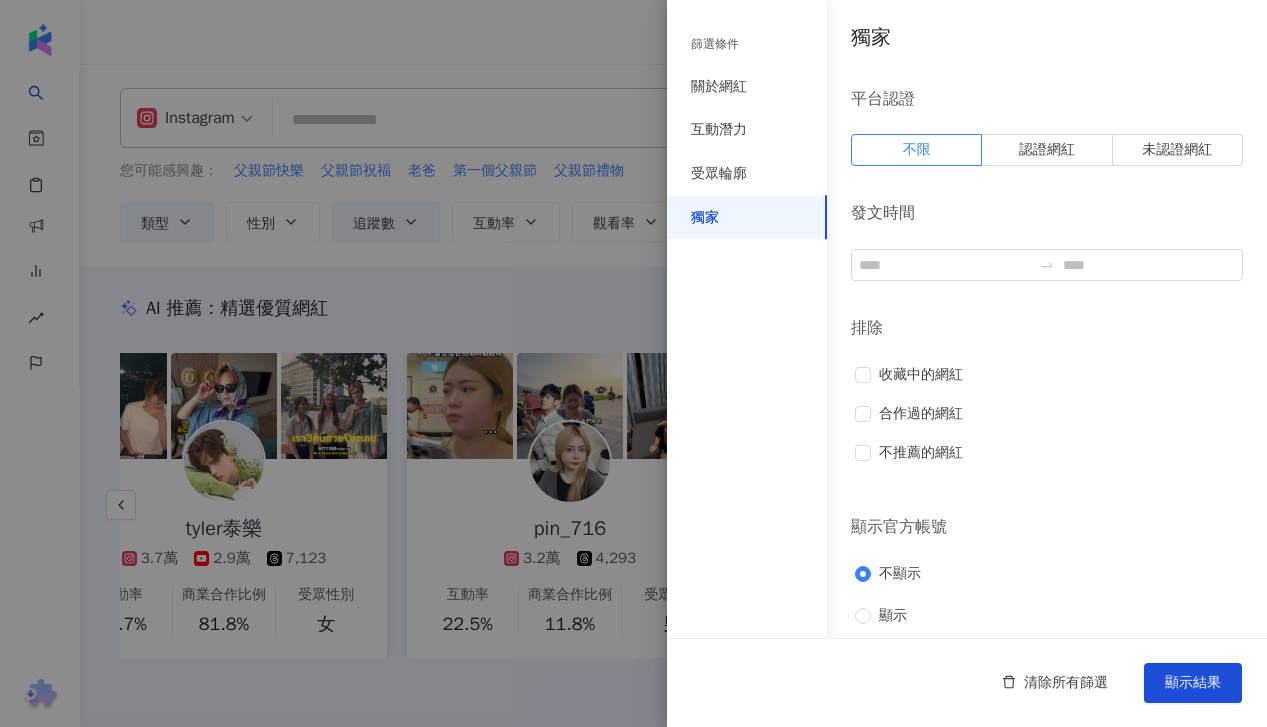click at bounding box center (633, 363) 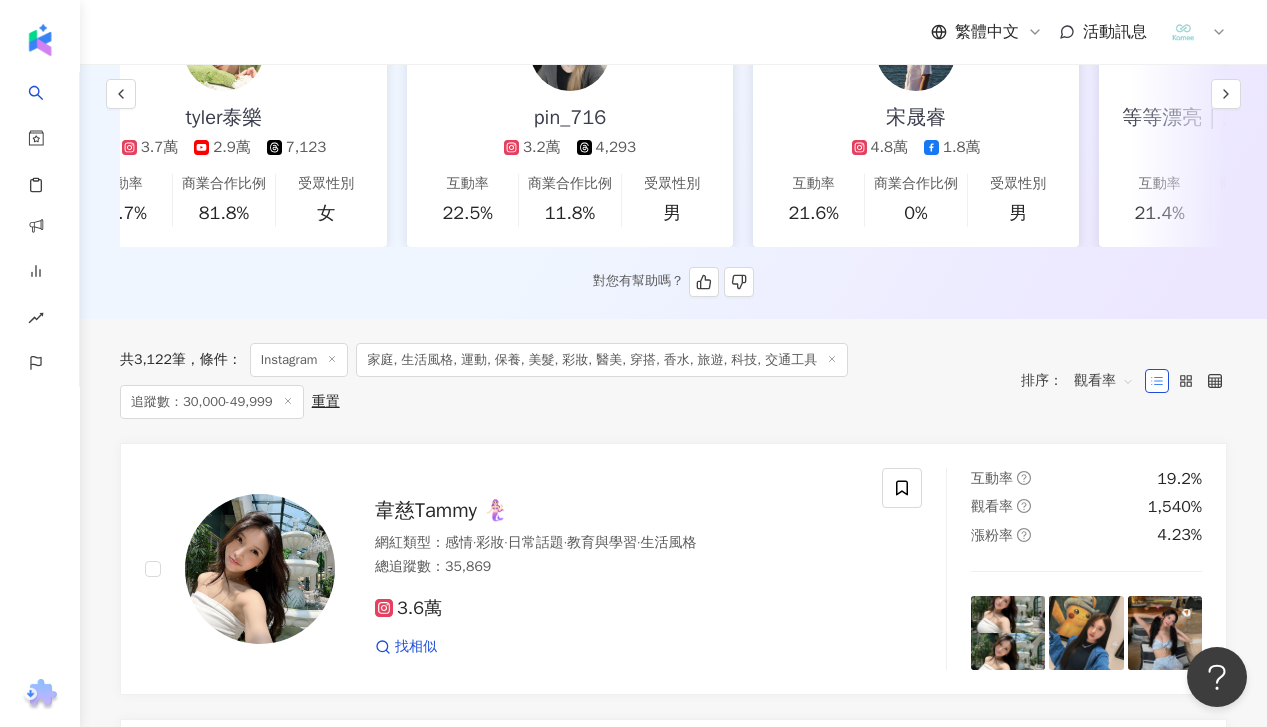 scroll, scrollTop: 425, scrollLeft: 0, axis: vertical 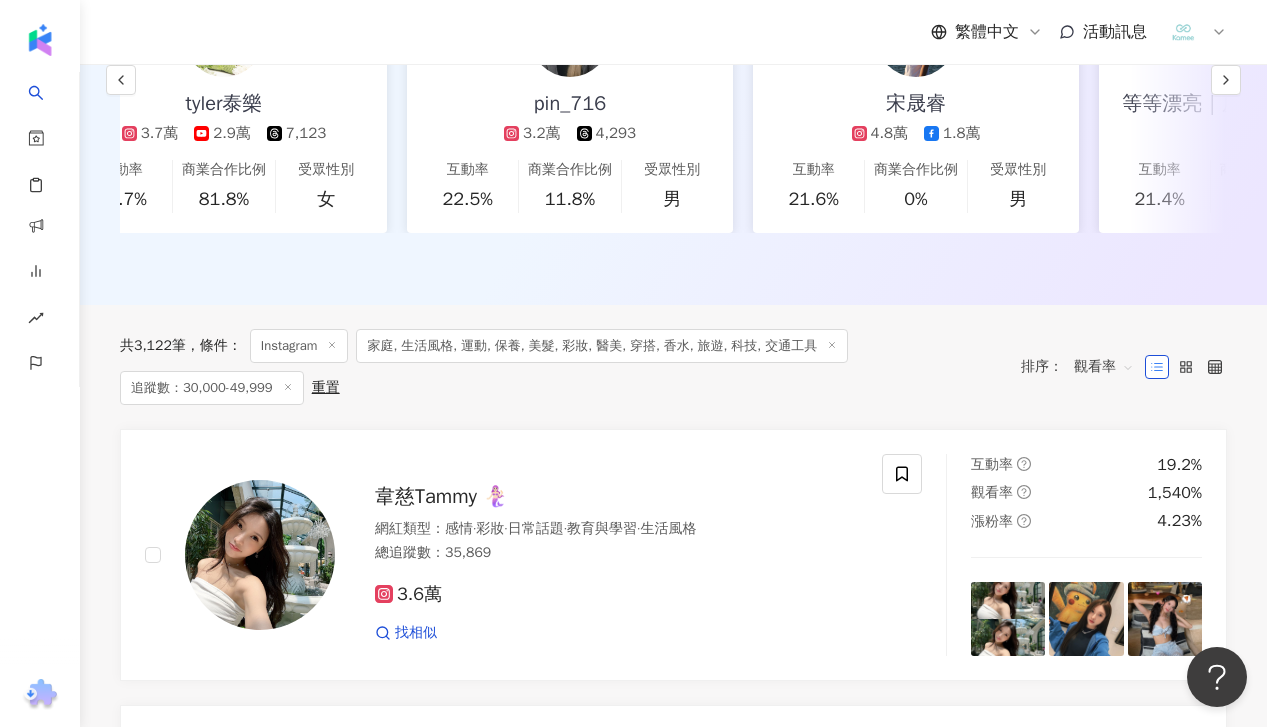 click on "觀看率" at bounding box center [1104, 367] 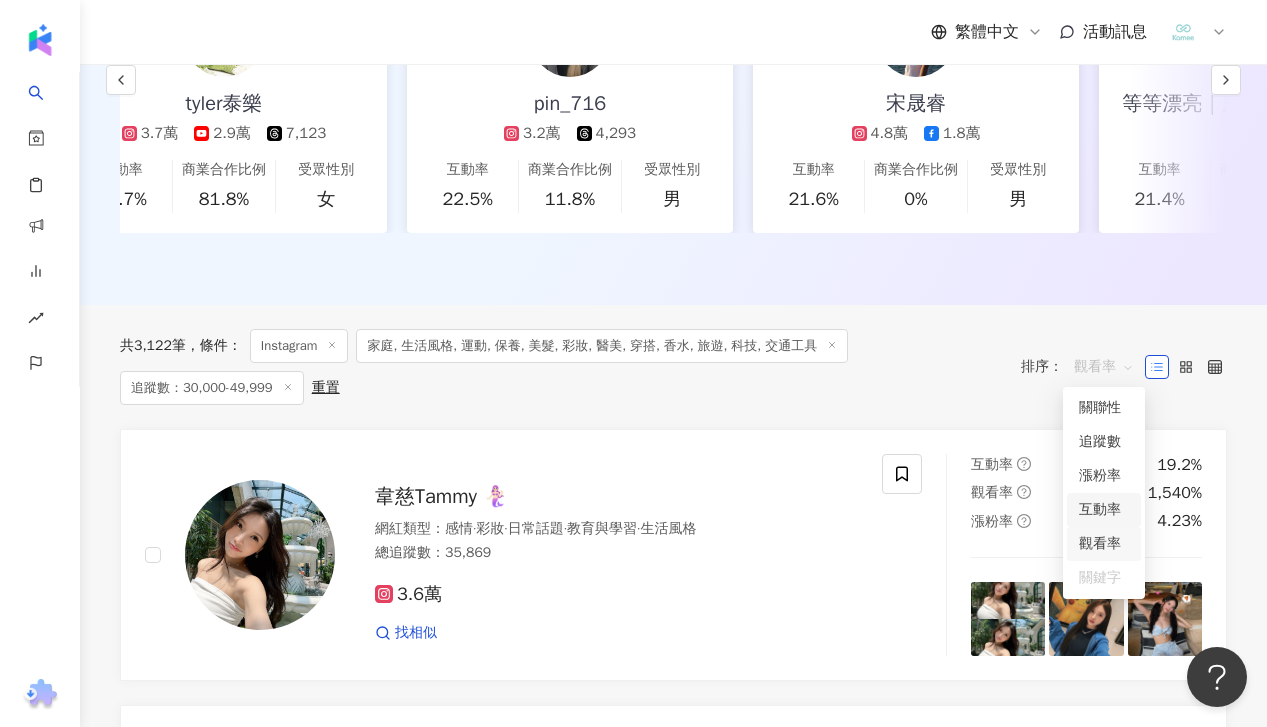 click on "互動率" at bounding box center [1104, 510] 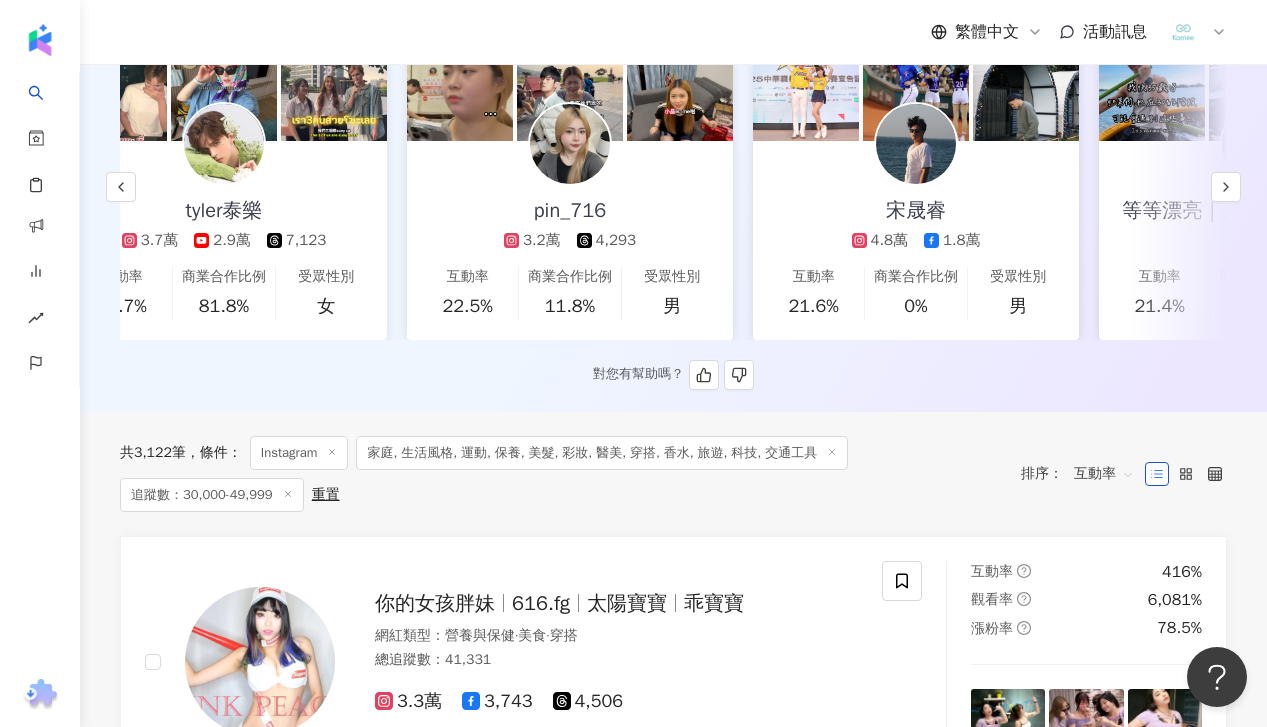scroll, scrollTop: 294, scrollLeft: 0, axis: vertical 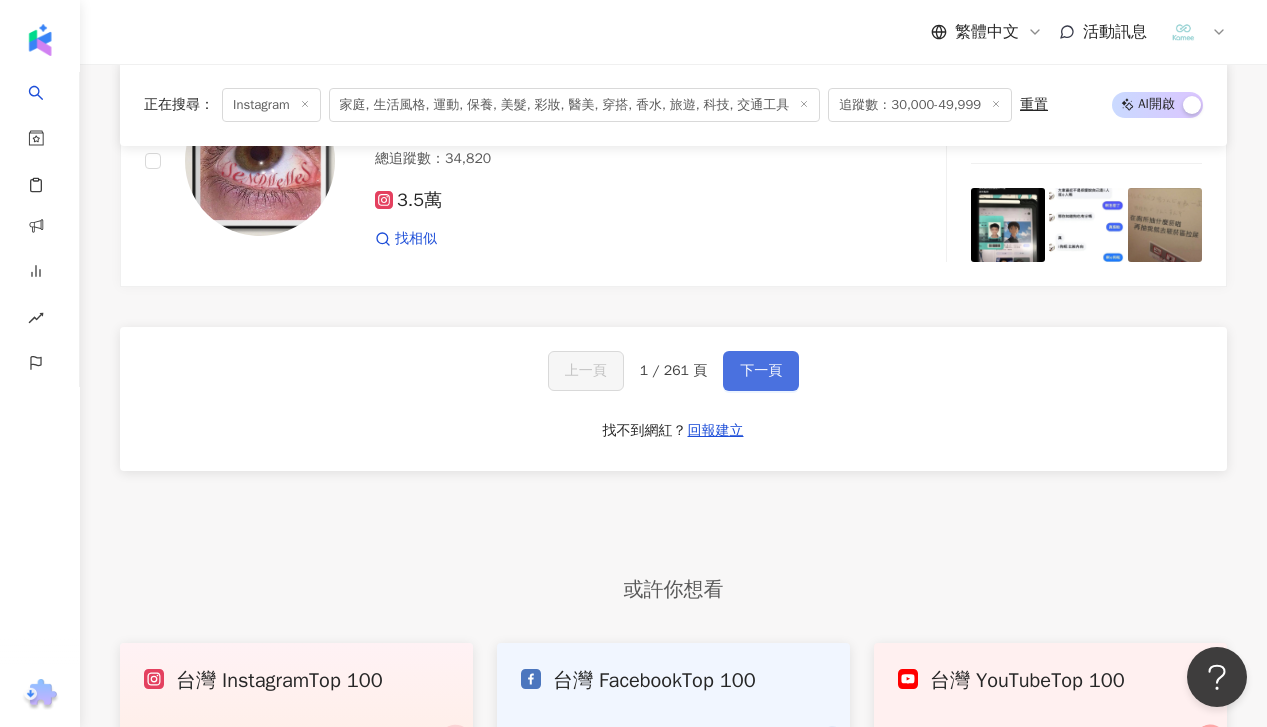click on "下一頁" at bounding box center [761, 371] 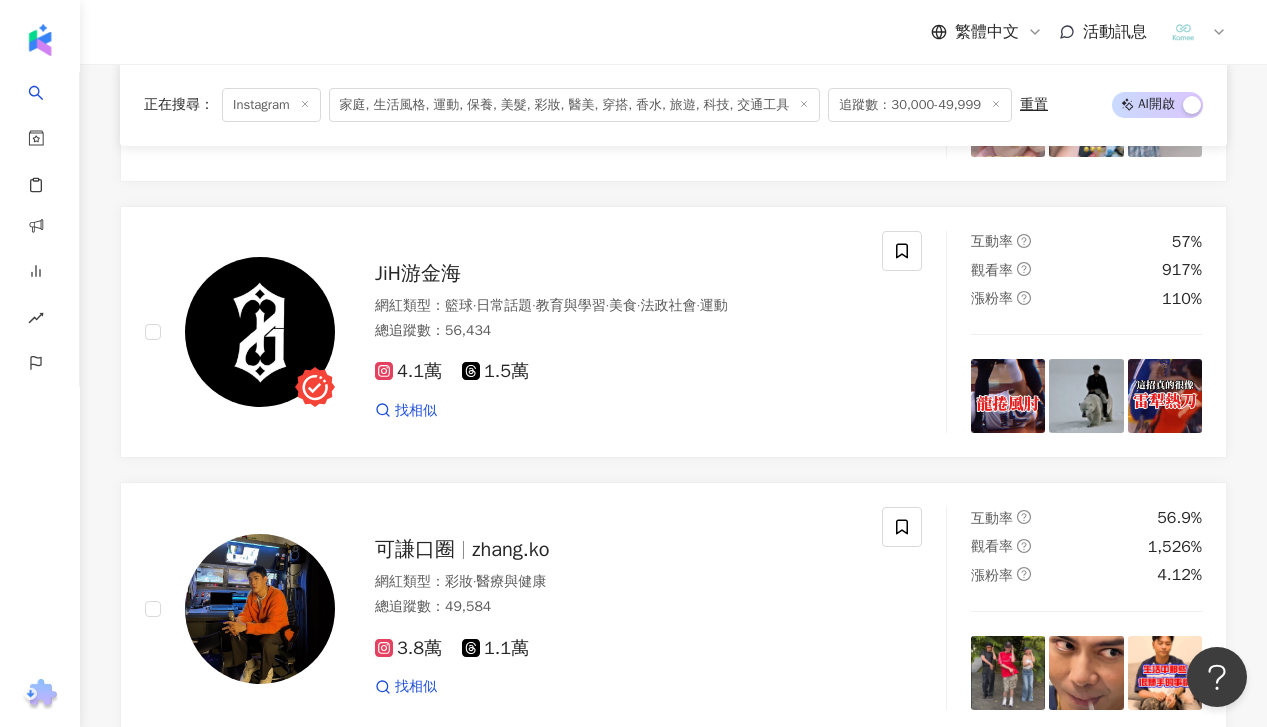 scroll, scrollTop: 3819, scrollLeft: 0, axis: vertical 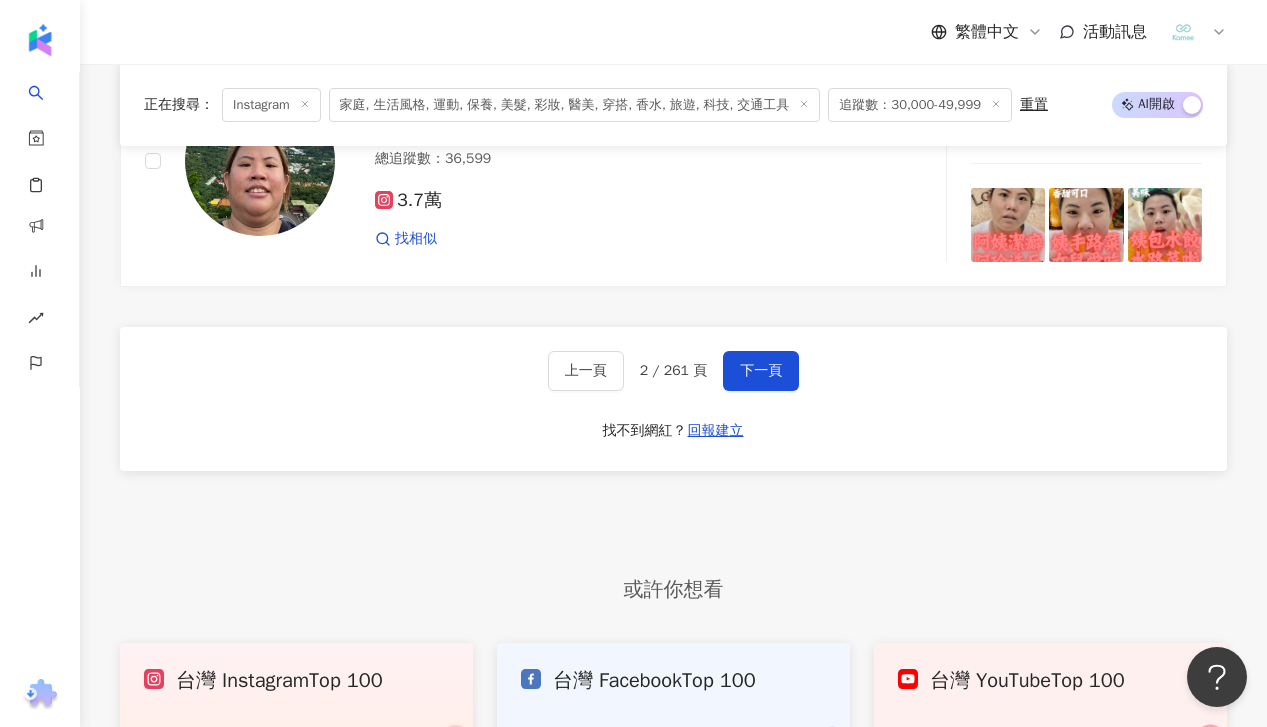 click on "上一頁 2 / 261 頁 下一頁 找不到網紅？ 回報建立" at bounding box center [673, 399] 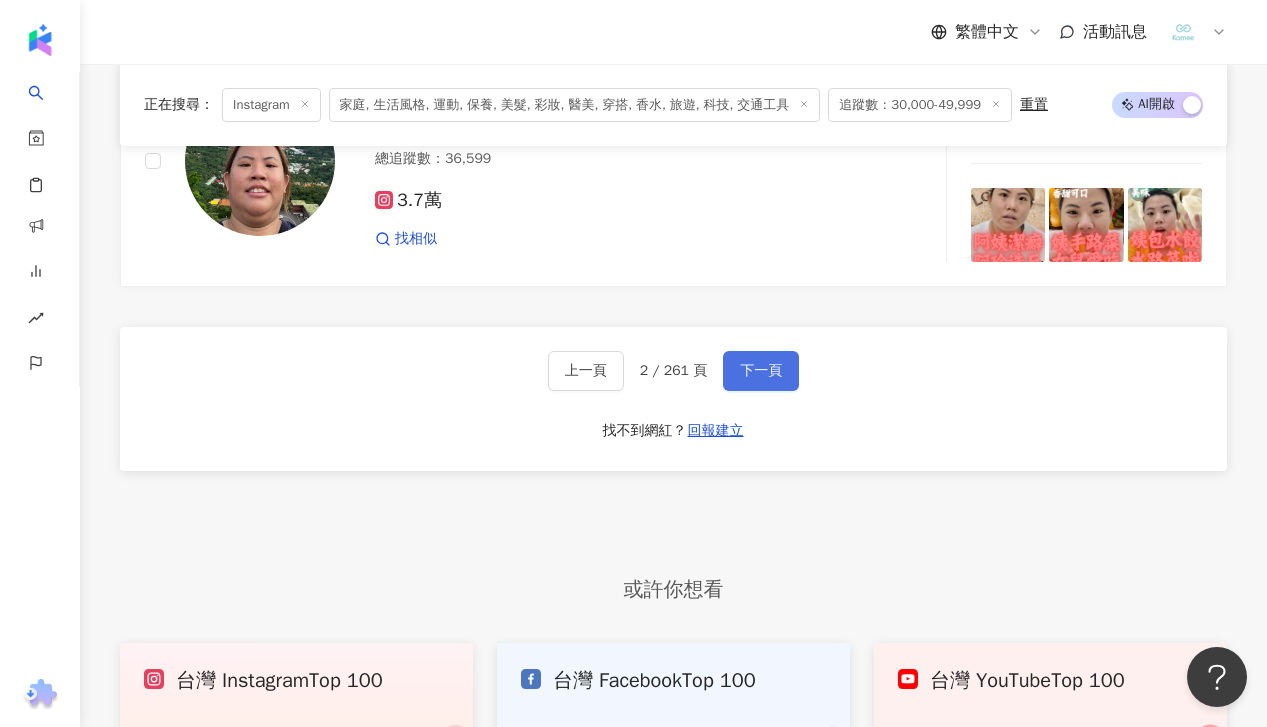 click on "下一頁" at bounding box center [761, 371] 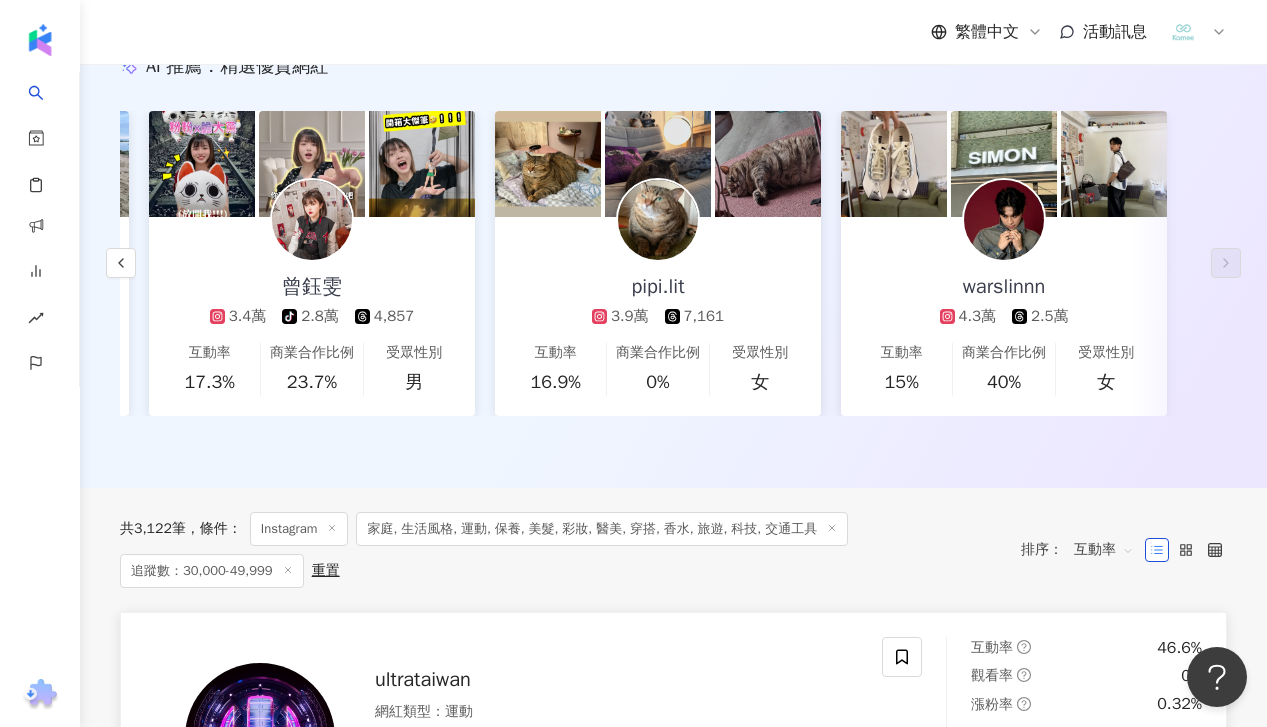 scroll, scrollTop: 232, scrollLeft: 0, axis: vertical 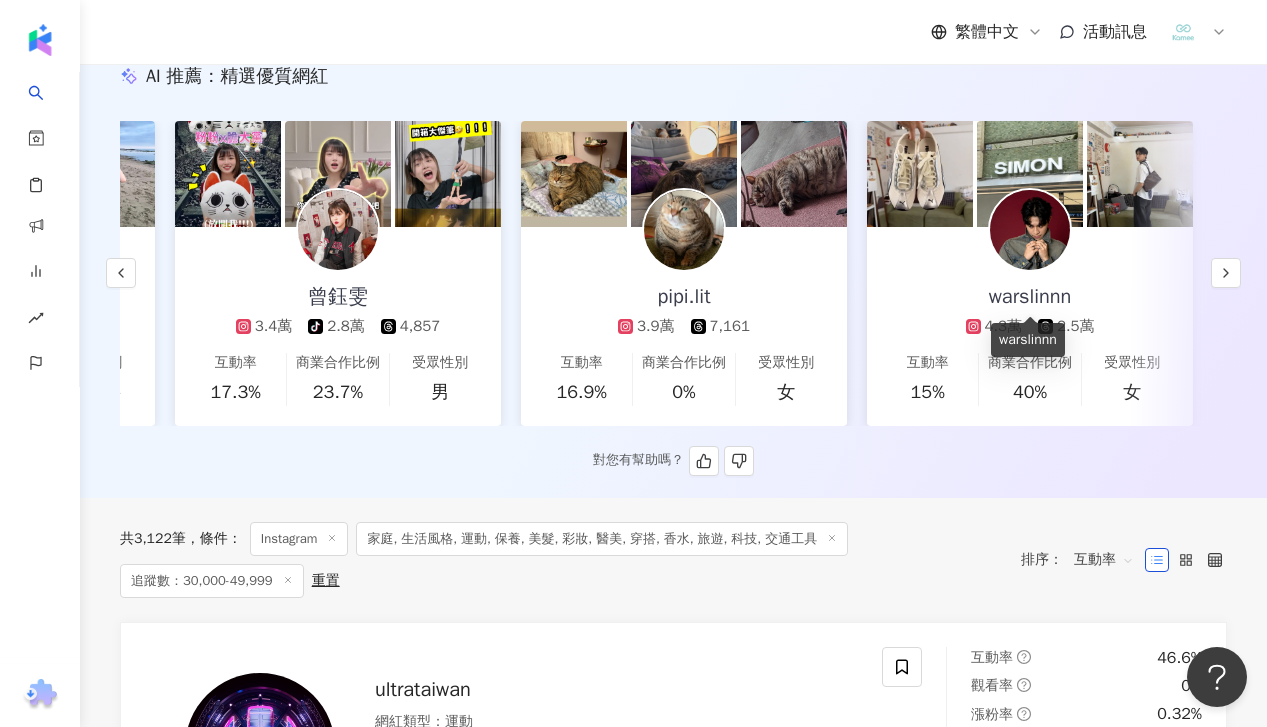 click on "warslinnn" at bounding box center [1030, 297] 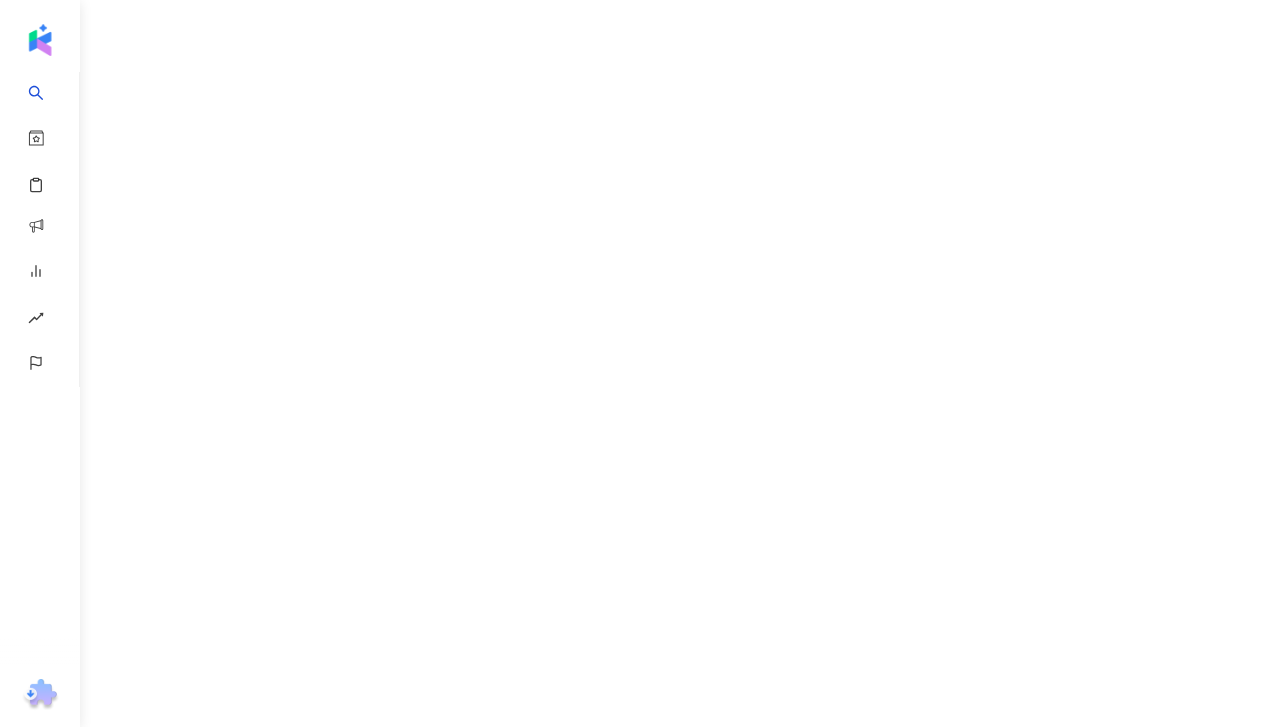 scroll, scrollTop: 0, scrollLeft: 0, axis: both 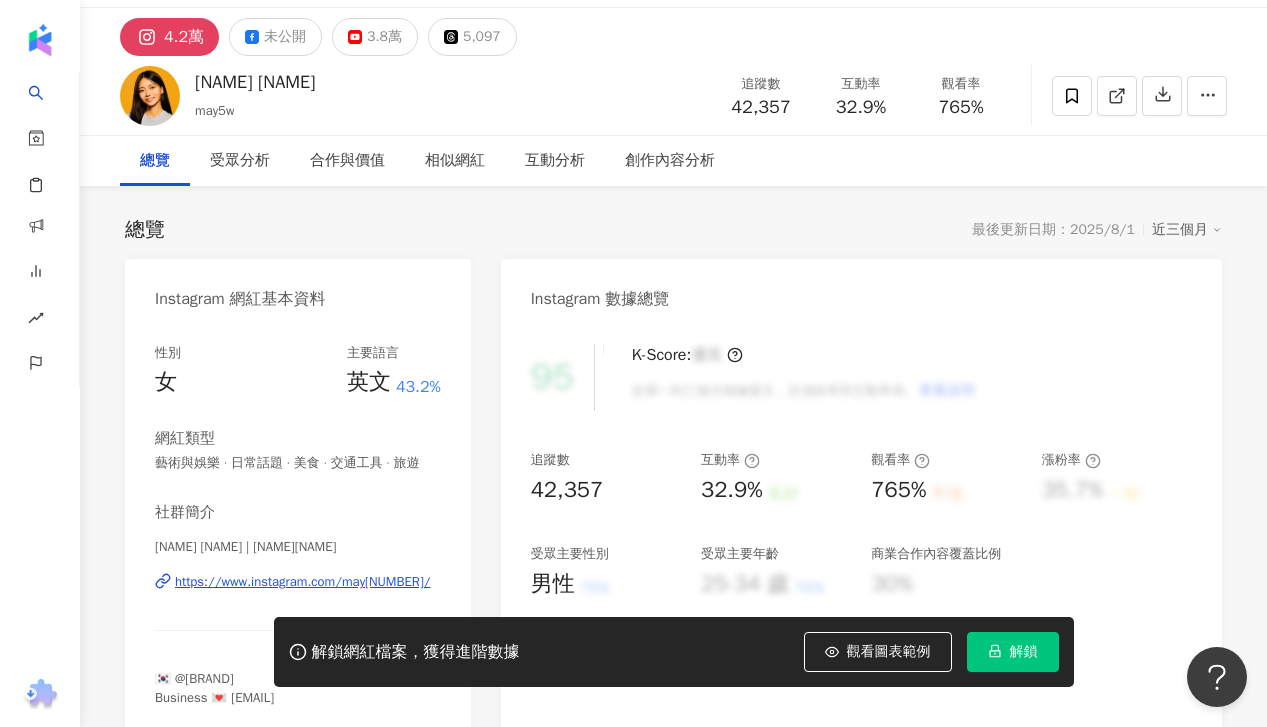 click on "https://www.instagram.com/may5w/" at bounding box center [303, 582] 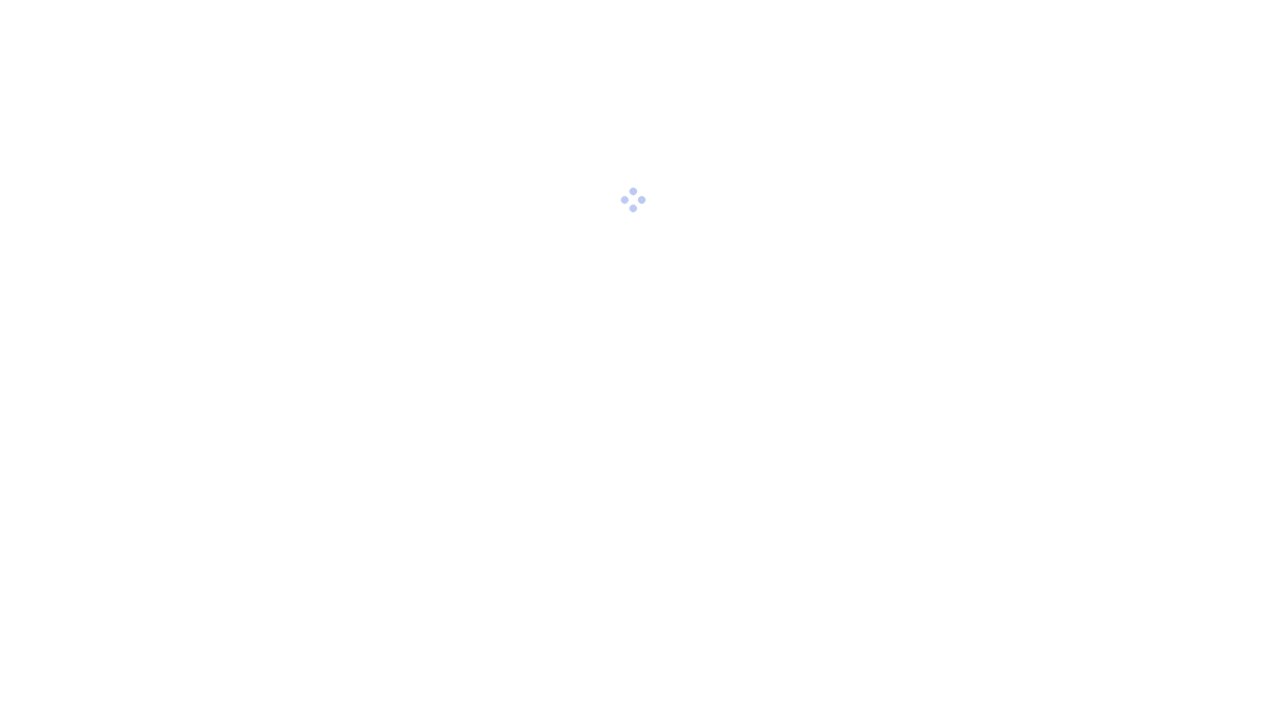 scroll, scrollTop: 0, scrollLeft: 0, axis: both 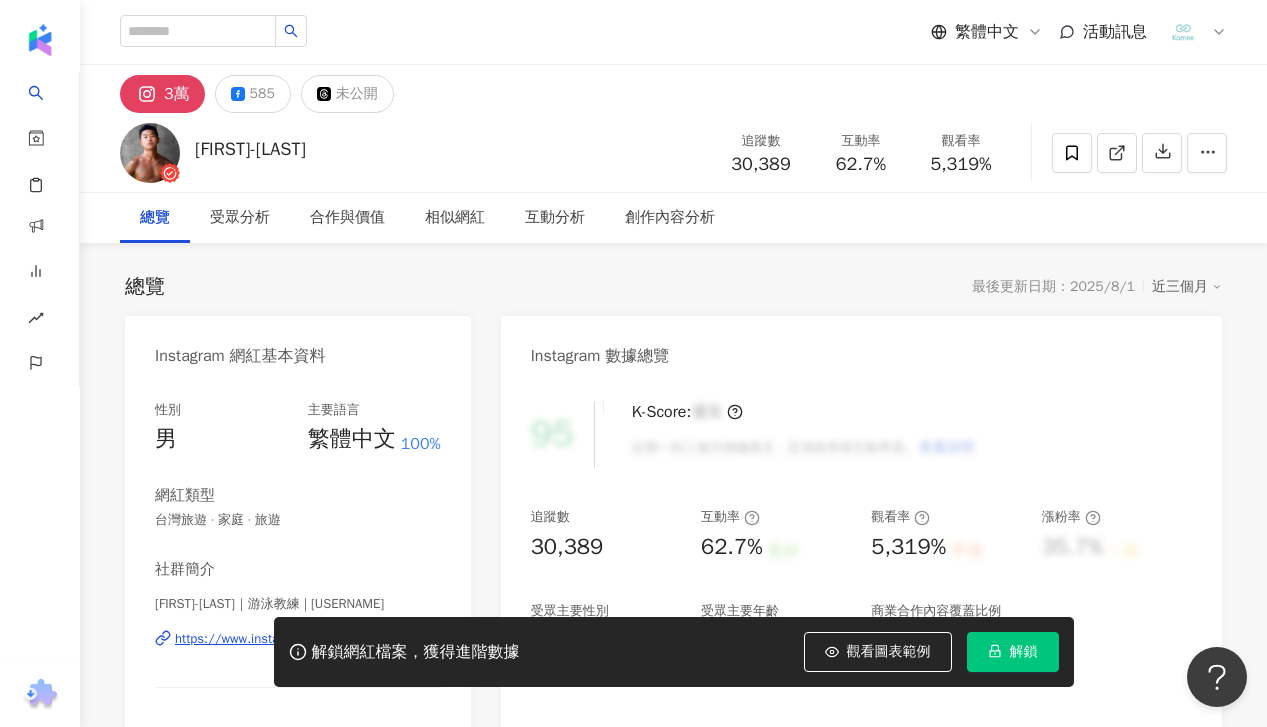 click on "解鎖網紅檔案，獲得進階數據 觀看圖表範例 解鎖" at bounding box center [633, 652] 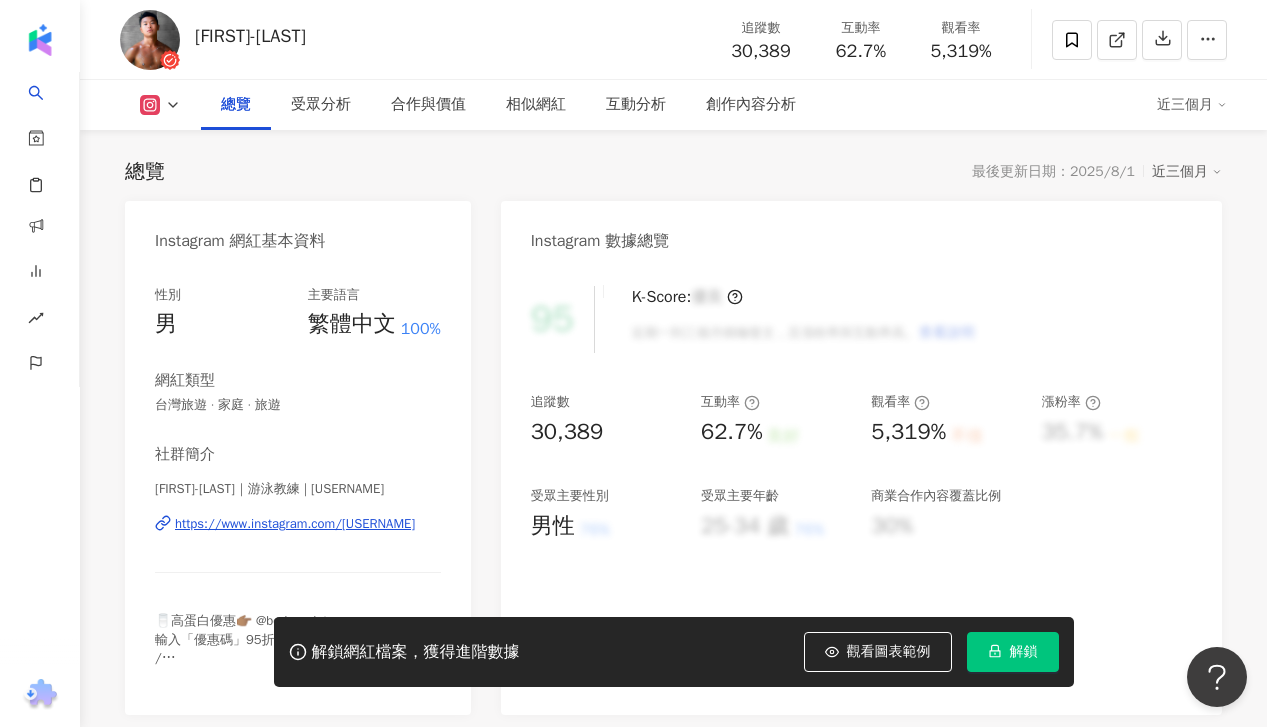 scroll, scrollTop: 172, scrollLeft: 0, axis: vertical 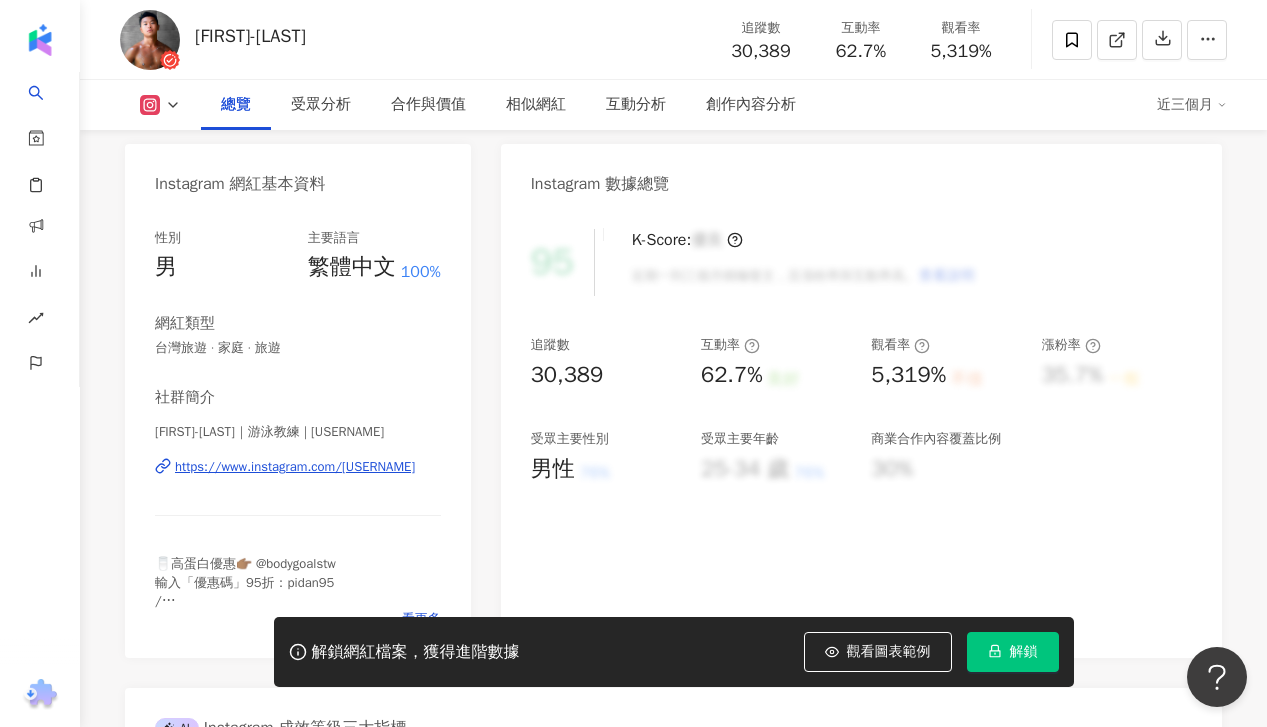 click on "https://www.instagram.com/andy200962/" at bounding box center (295, 467) 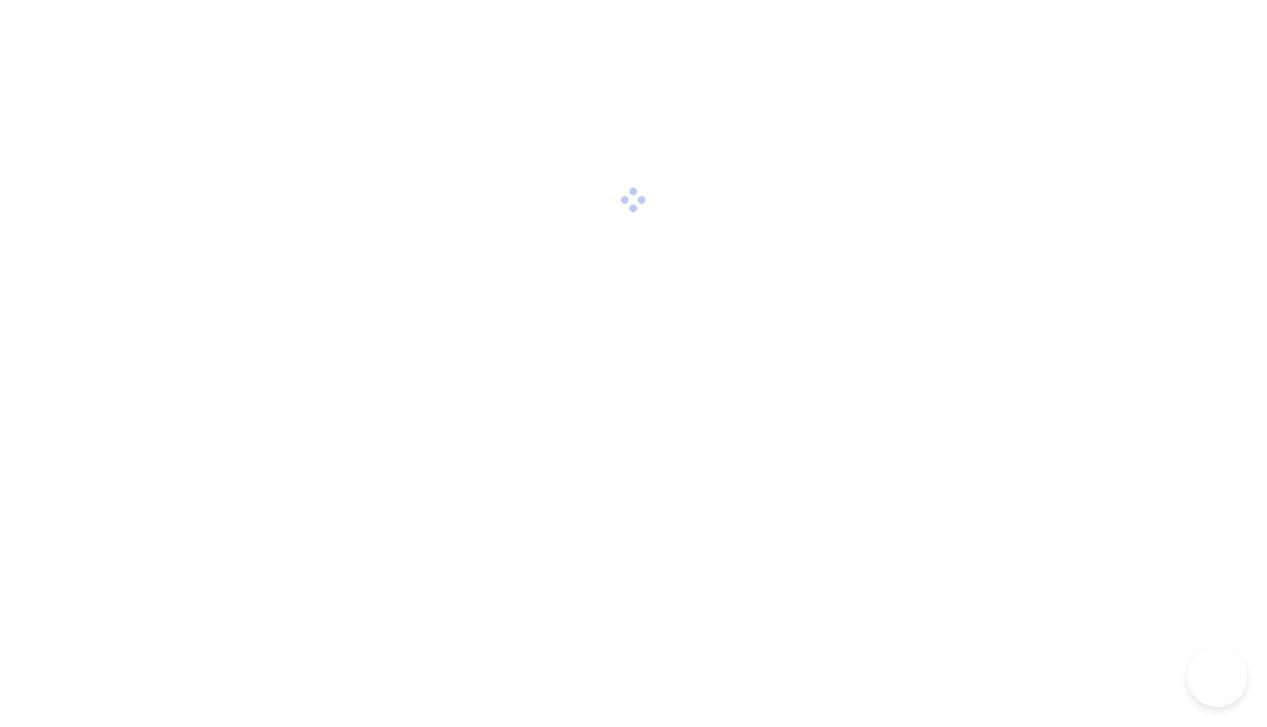 scroll, scrollTop: 0, scrollLeft: 0, axis: both 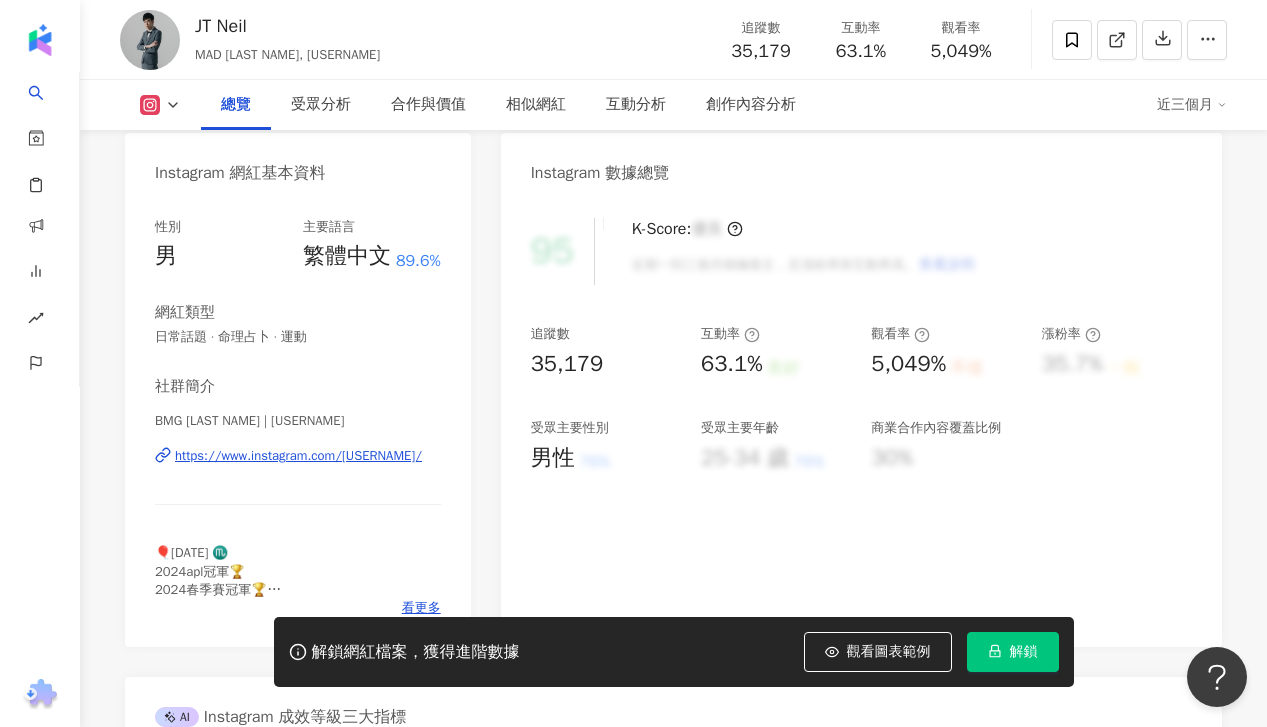 click on "BMG [LAST NAME] | [USERNAME] https://www.instagram.com/[USERNAME]/" at bounding box center (298, 470) 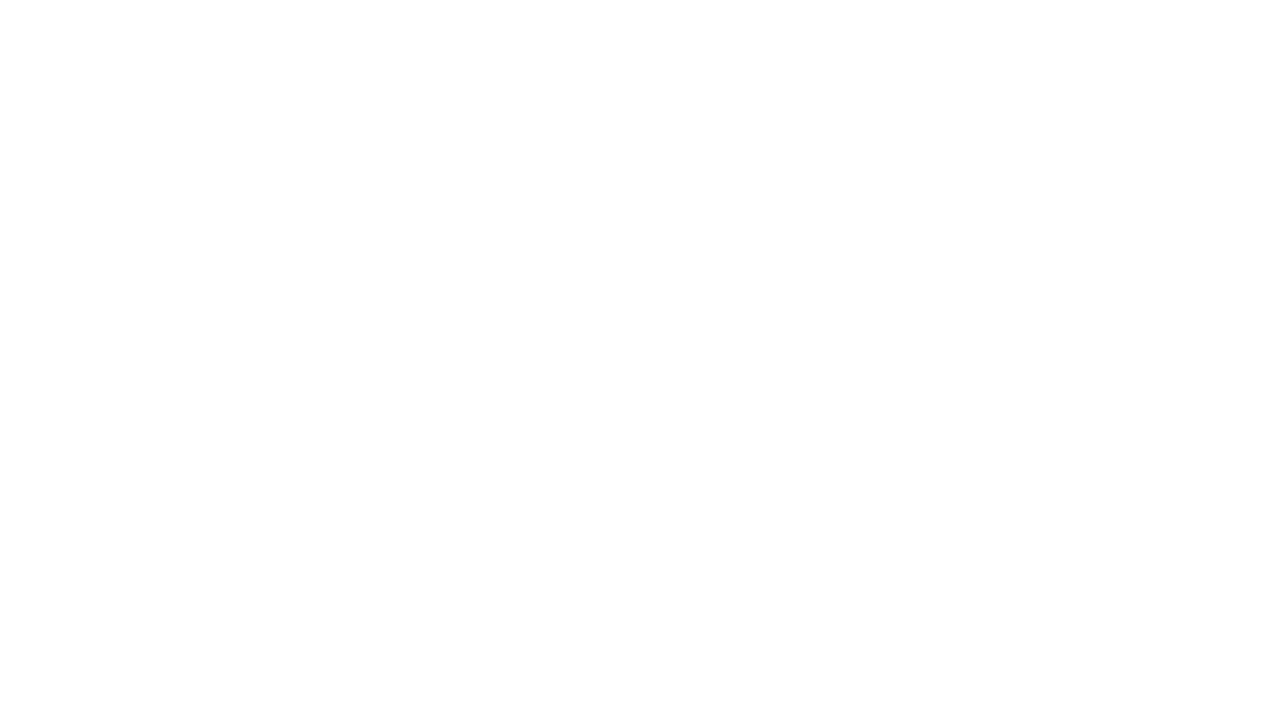 scroll, scrollTop: 0, scrollLeft: 0, axis: both 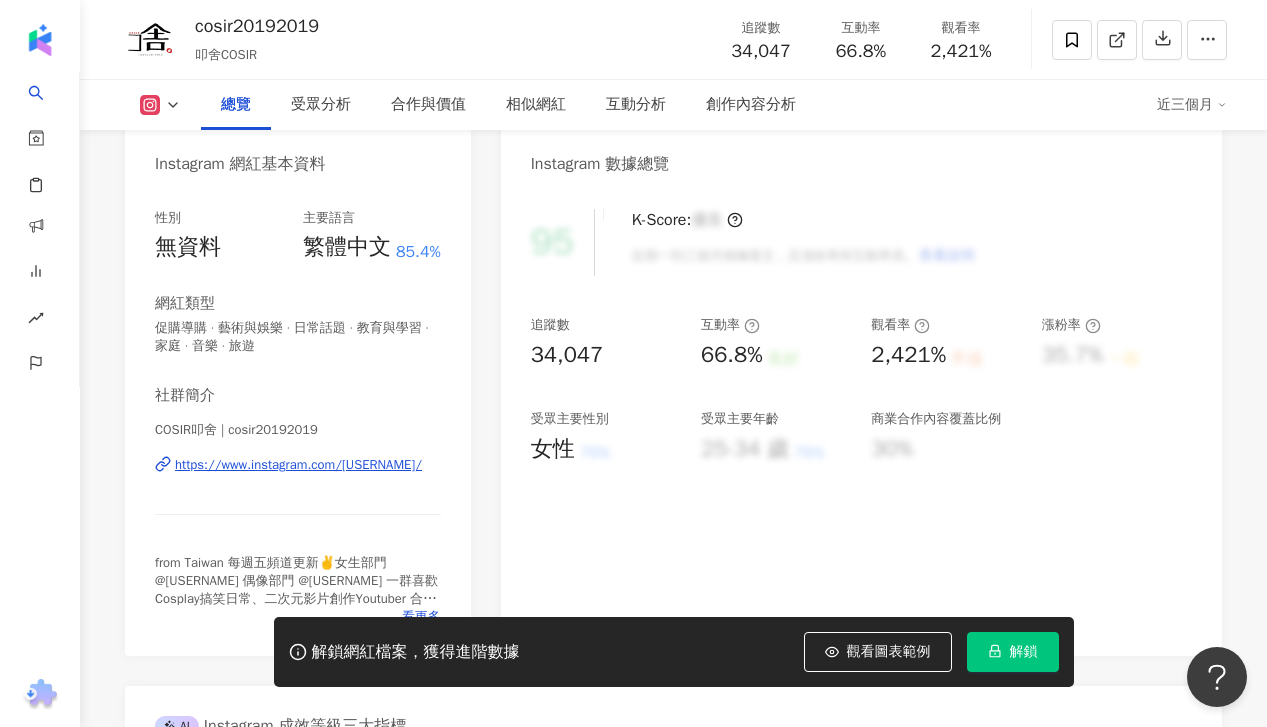 click on "https://www.instagram.com/[USERNAME]/" at bounding box center [298, 465] 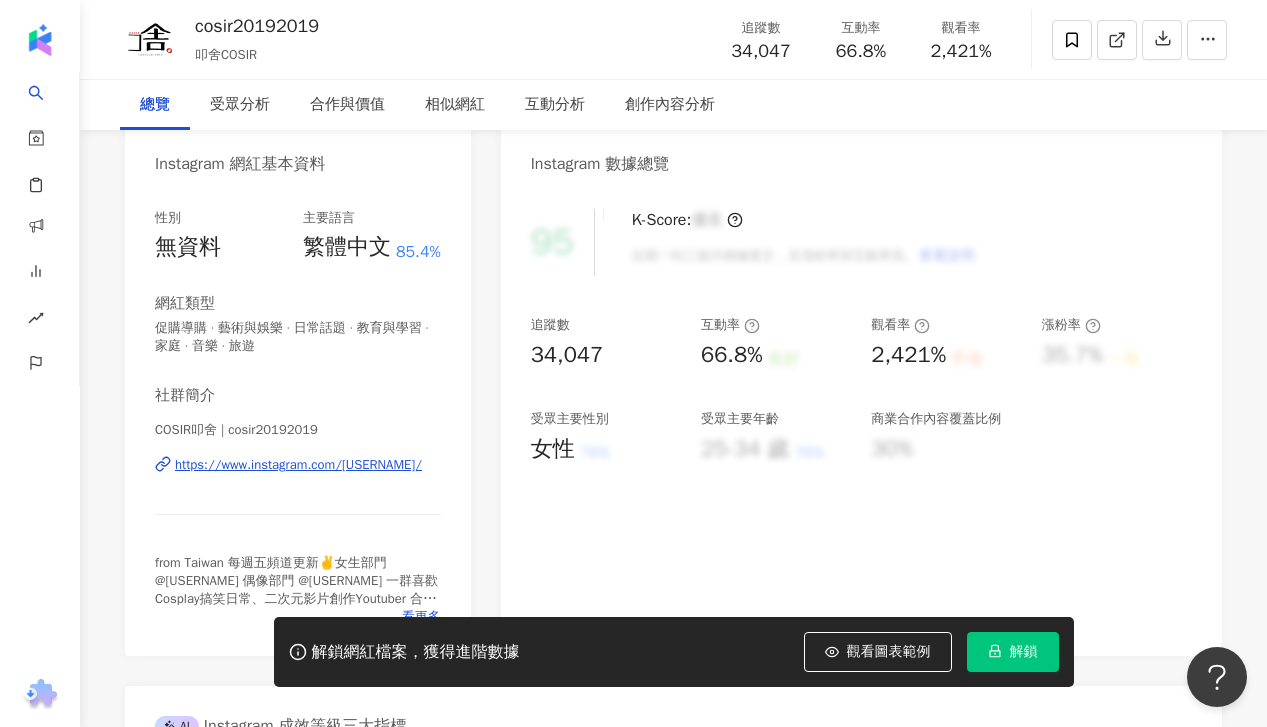 scroll, scrollTop: 0, scrollLeft: 0, axis: both 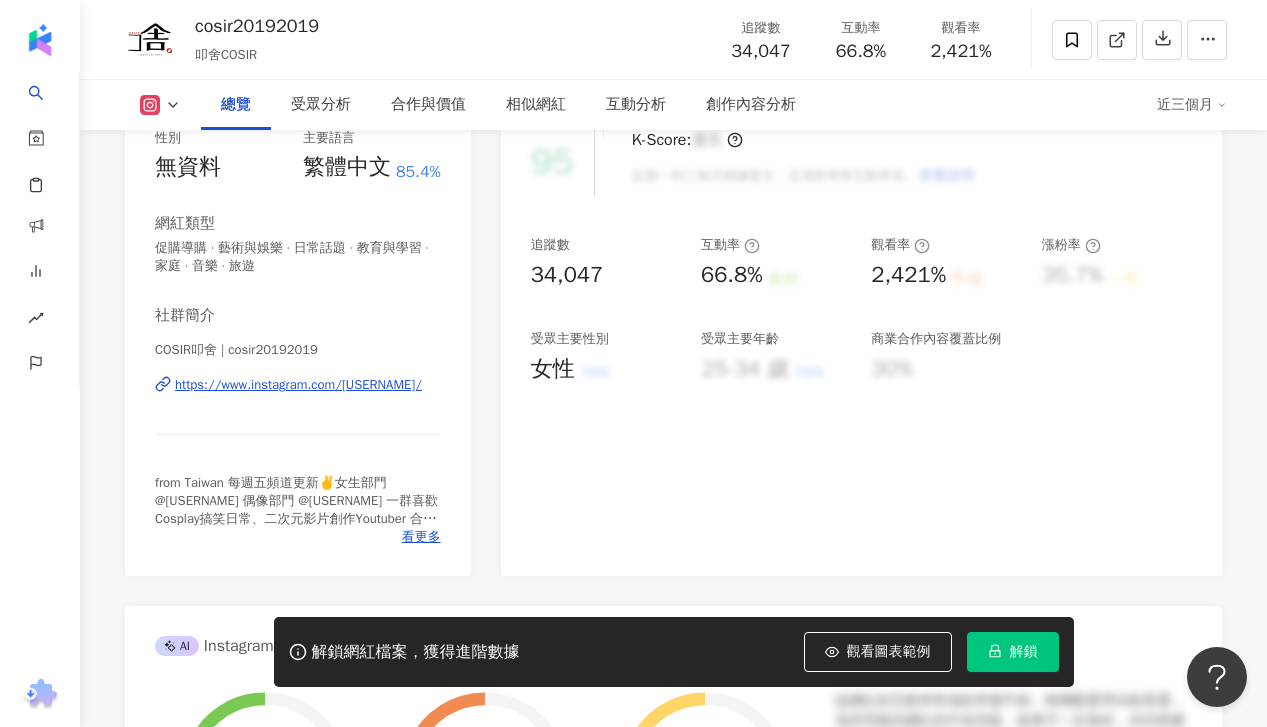 click on "https://www.instagram.com/[USERNAME]/" at bounding box center [298, 385] 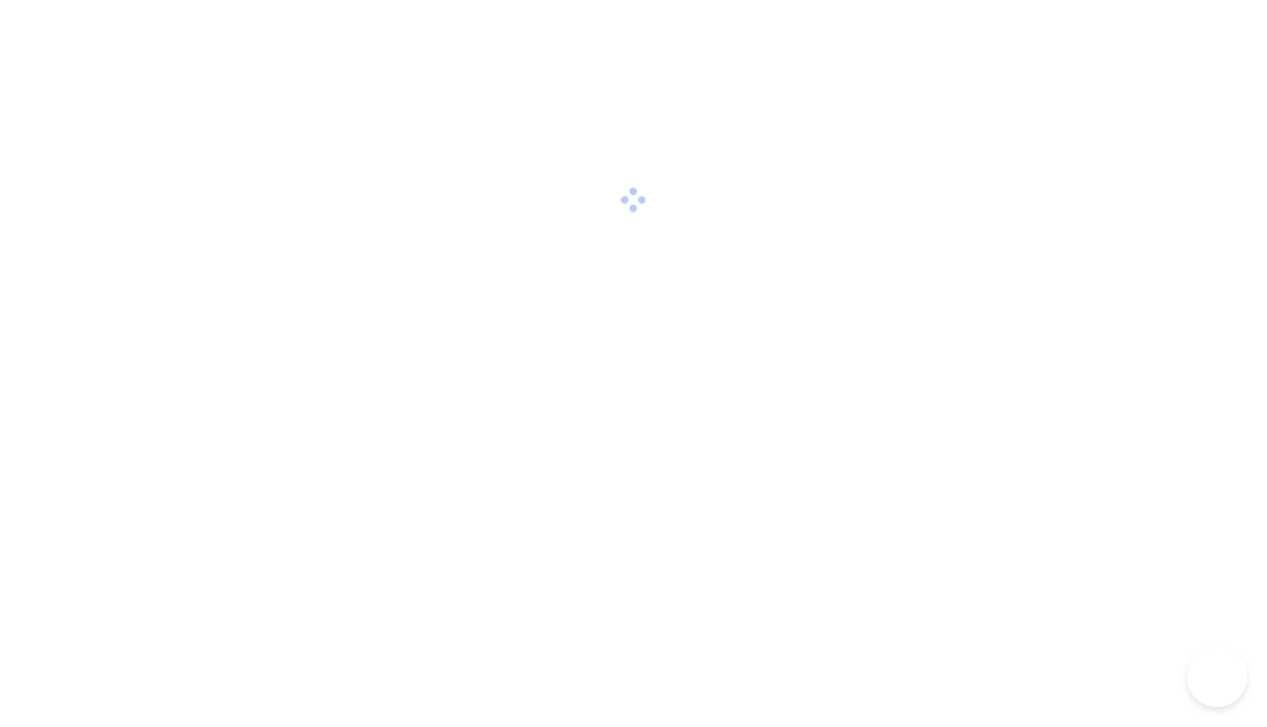 scroll, scrollTop: 0, scrollLeft: 0, axis: both 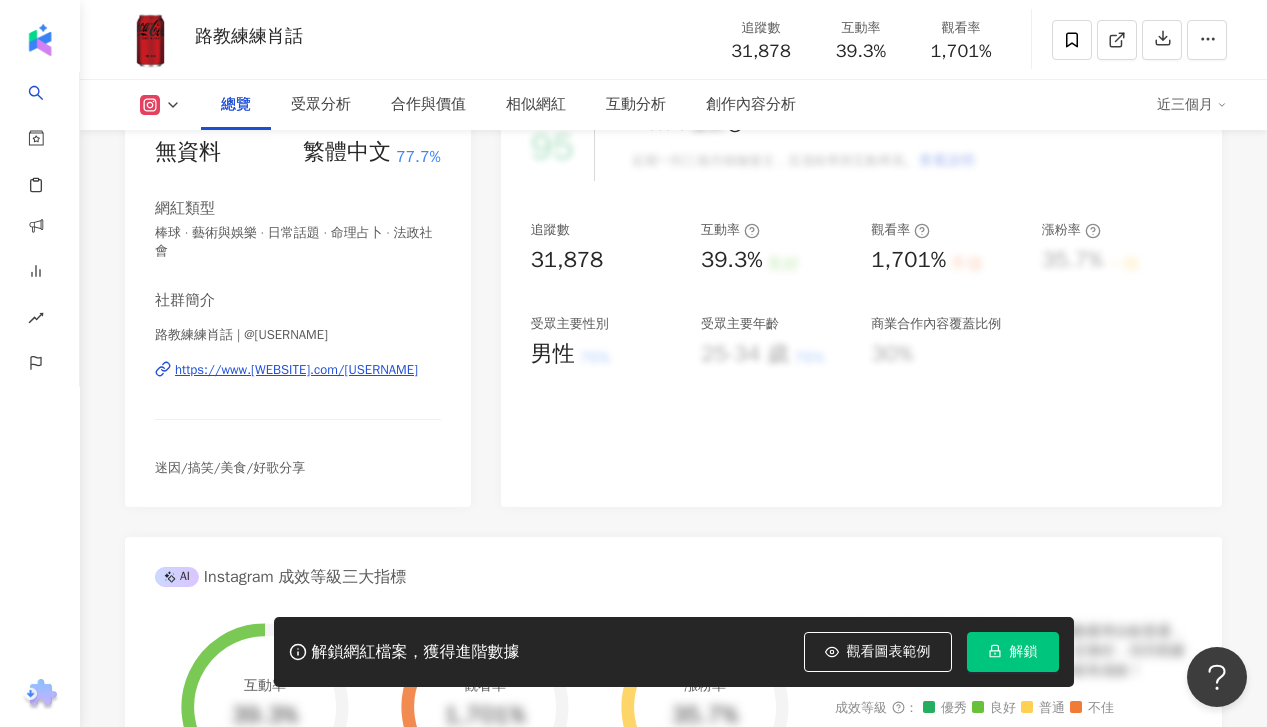 click on "https://www.instagram.com/lucoach_108/" at bounding box center [296, 370] 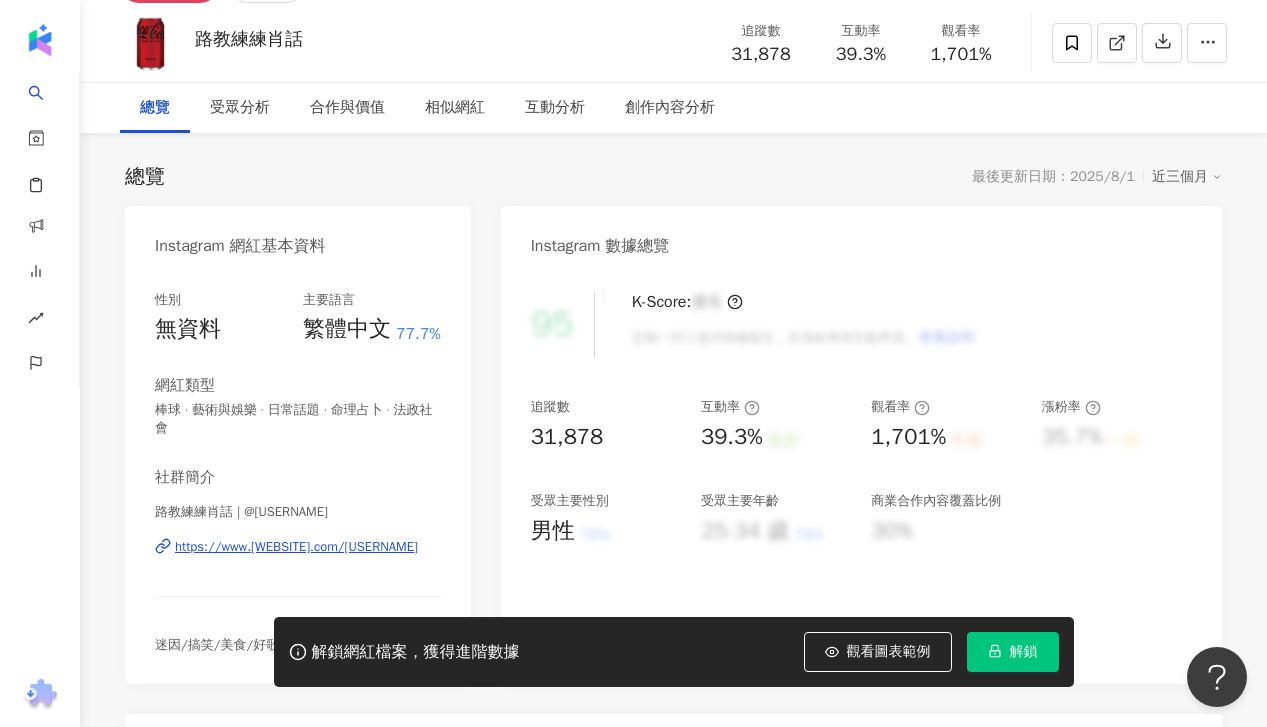 scroll, scrollTop: 139, scrollLeft: 0, axis: vertical 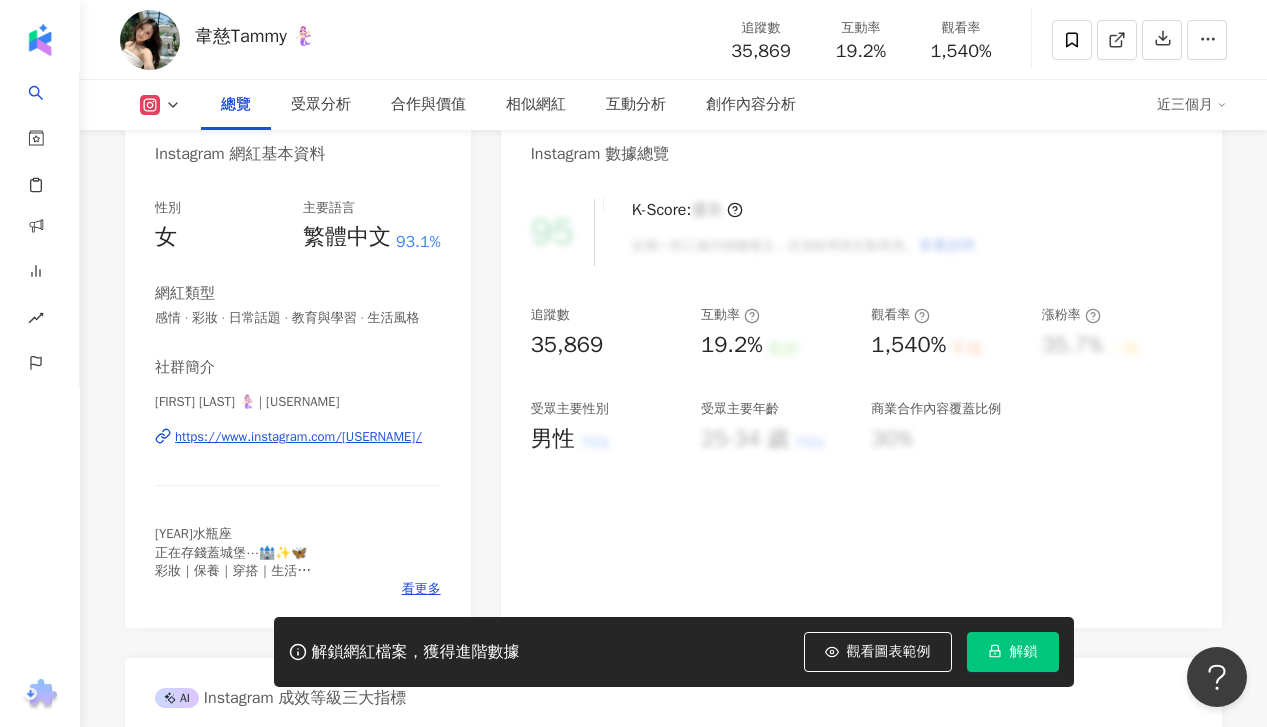 click on "https://www.instagram.com/[USERNAME]/" at bounding box center (298, 437) 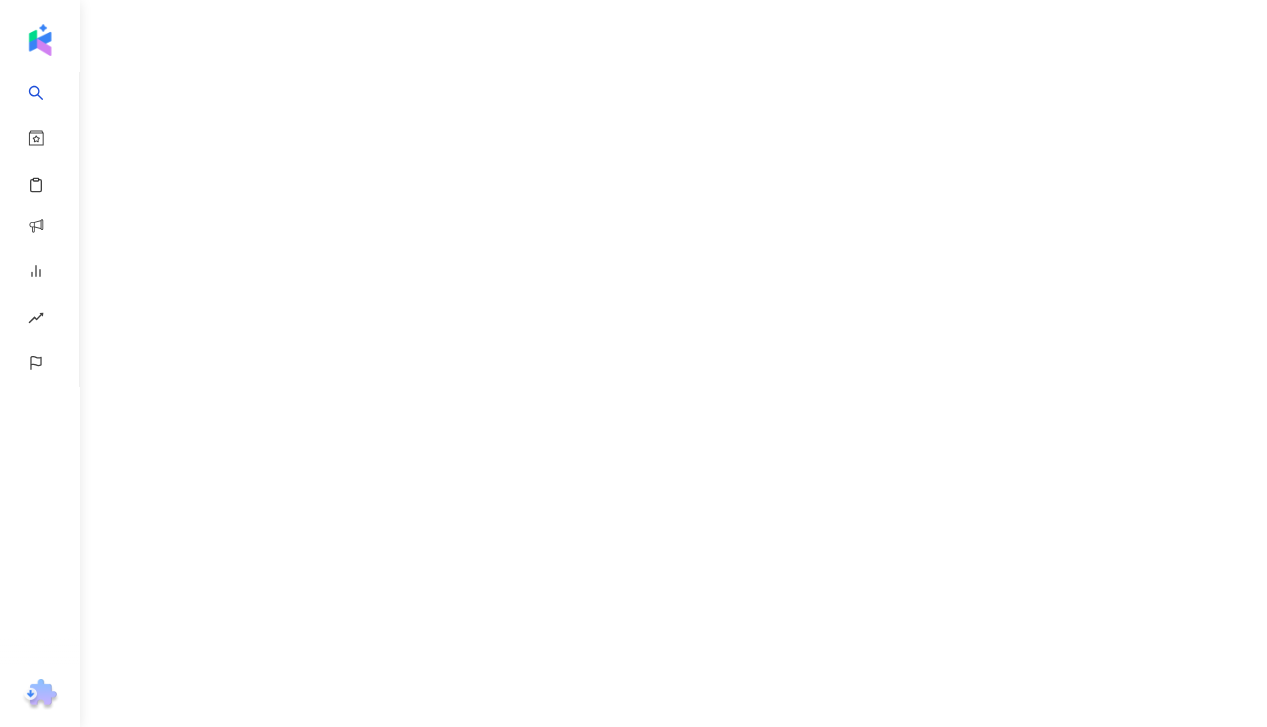 scroll, scrollTop: 0, scrollLeft: 0, axis: both 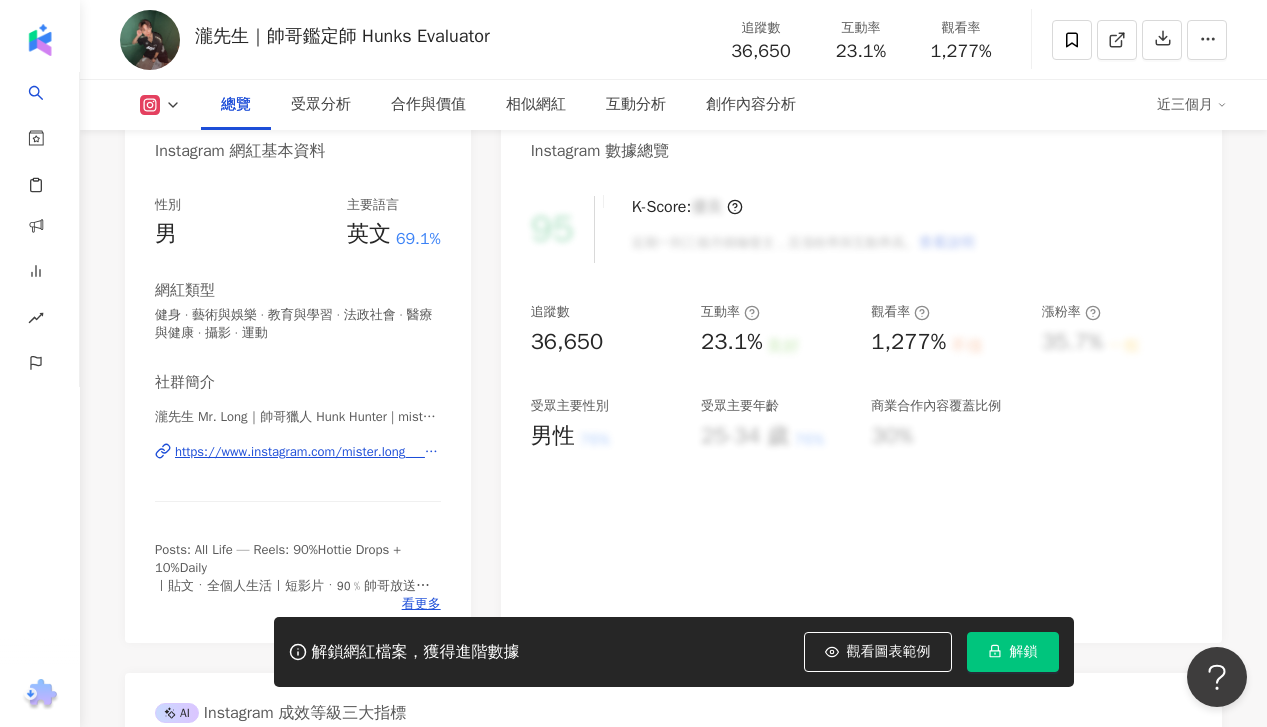 click on "https://www.instagram.com/mister.long_____/" at bounding box center (308, 452) 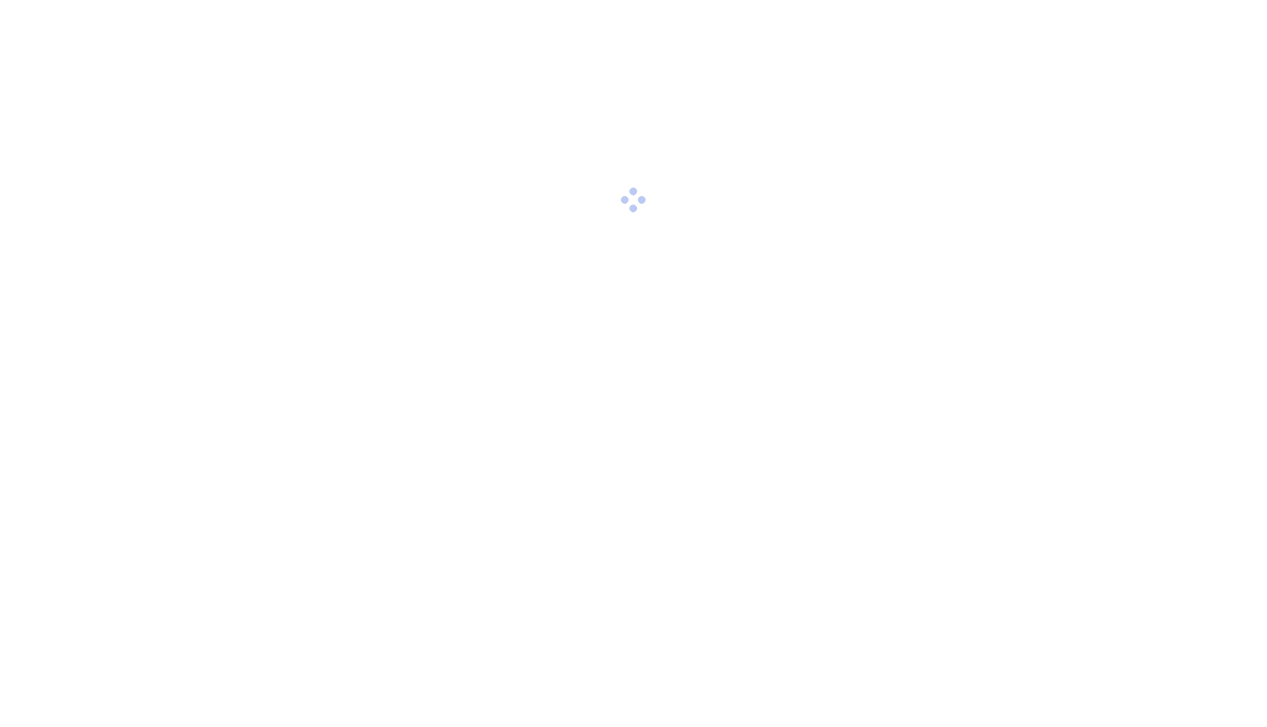 scroll, scrollTop: 0, scrollLeft: 0, axis: both 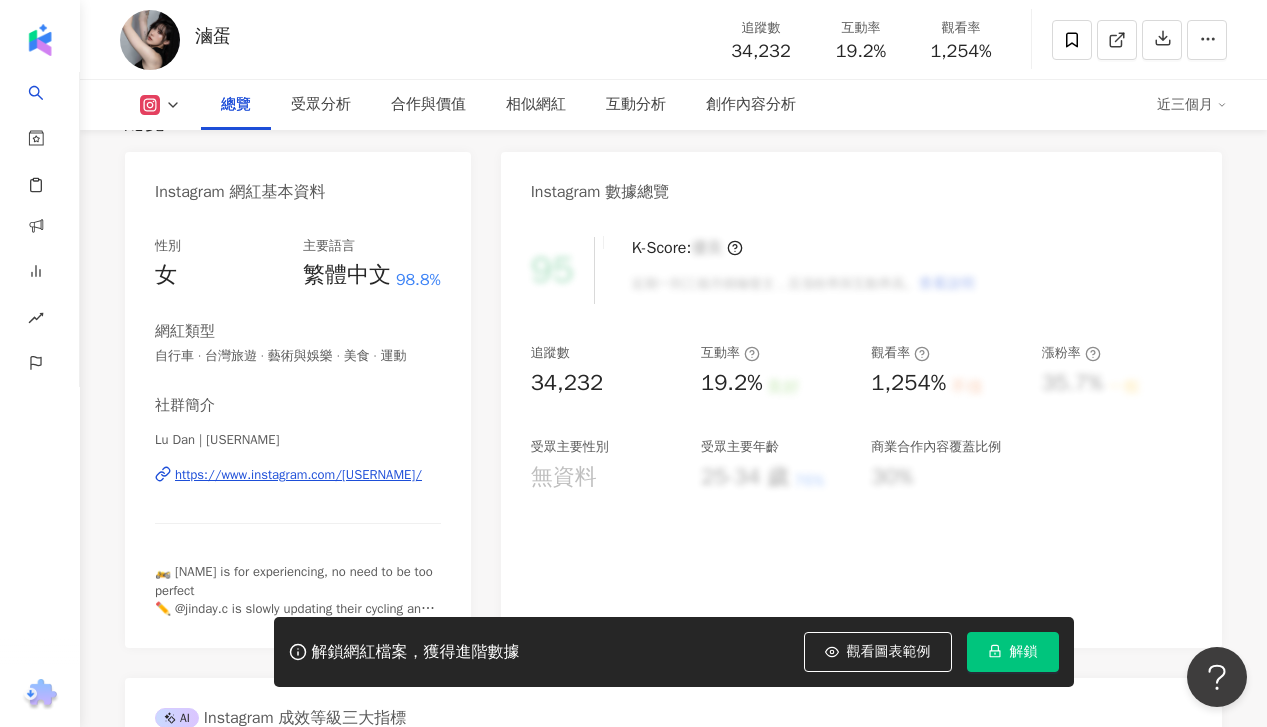 click on "https://www.instagram.com/68yyyyy/" at bounding box center [298, 475] 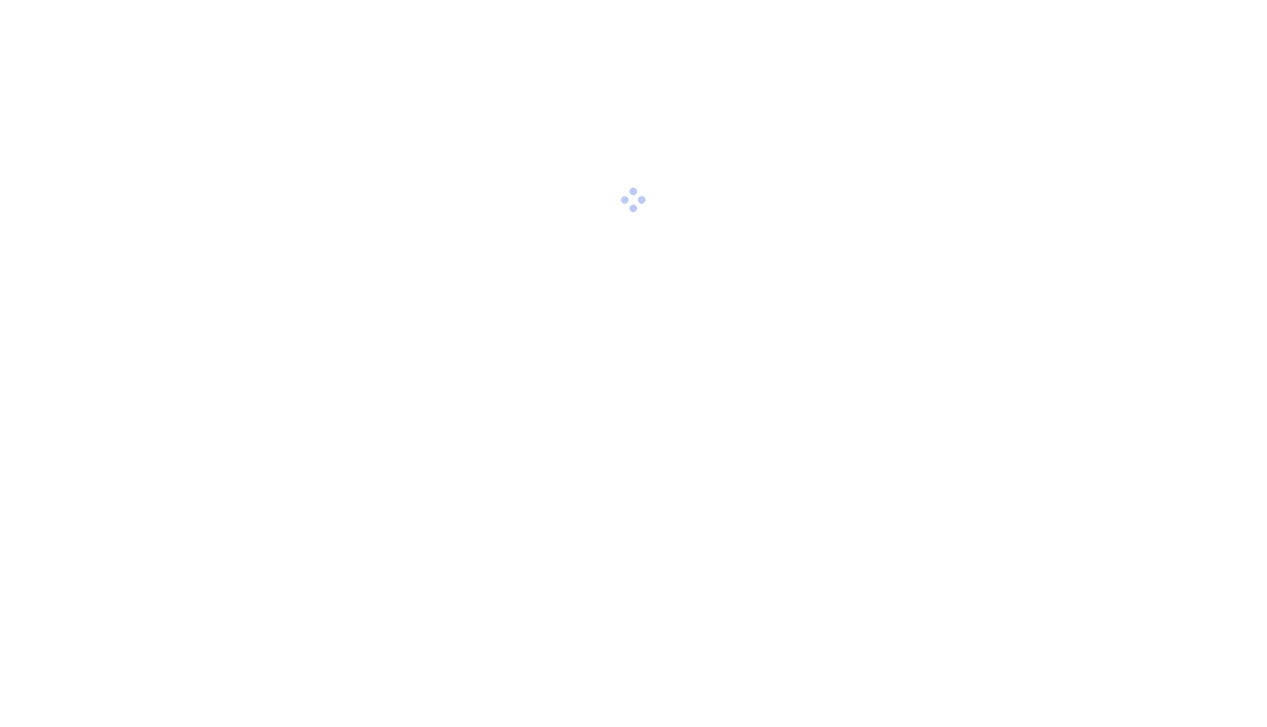 scroll, scrollTop: 0, scrollLeft: 0, axis: both 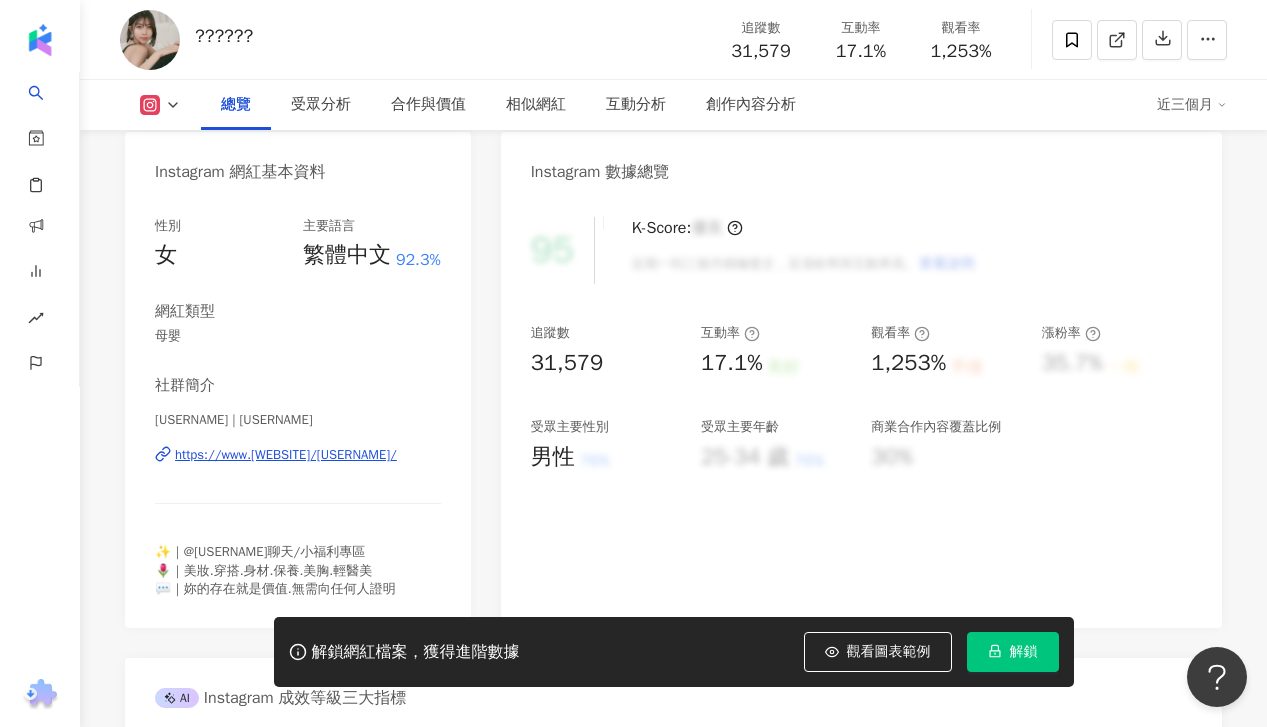 click on "https://www.instagram.com/seary_0116/" at bounding box center [286, 455] 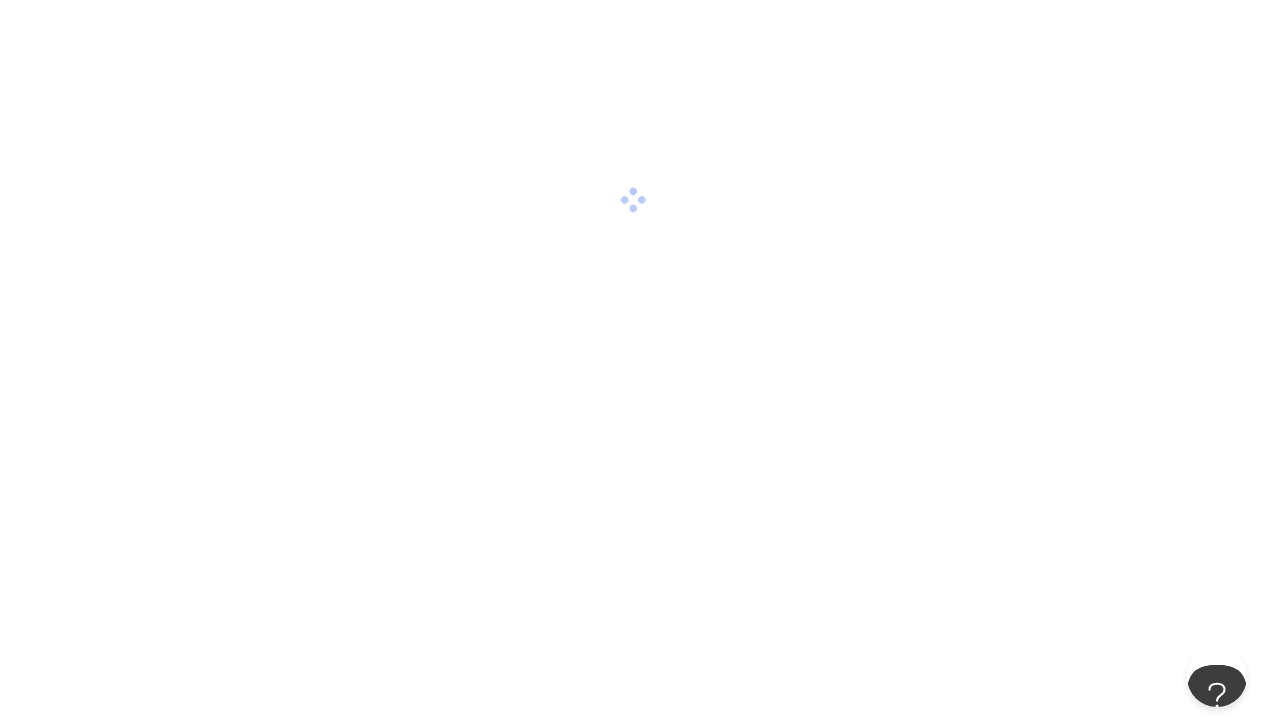 scroll, scrollTop: 0, scrollLeft: 0, axis: both 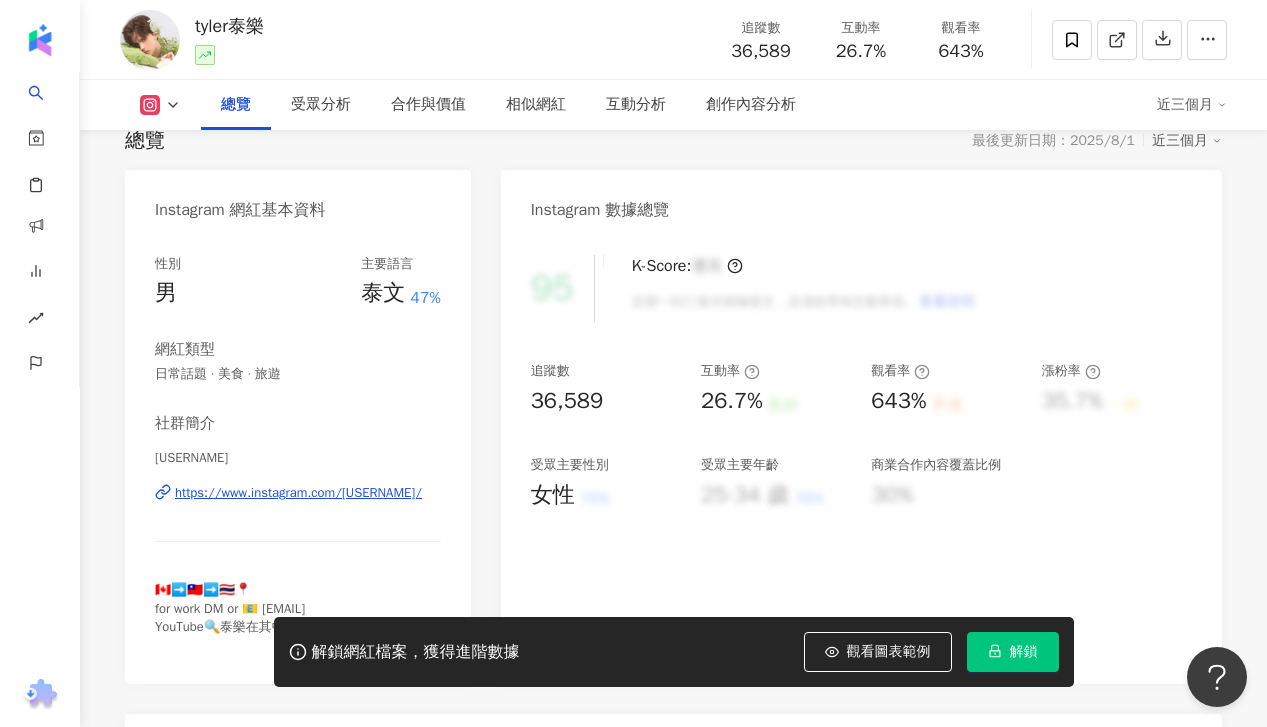 click on "https://www.instagram.com/[USERNAME]/" at bounding box center (298, 493) 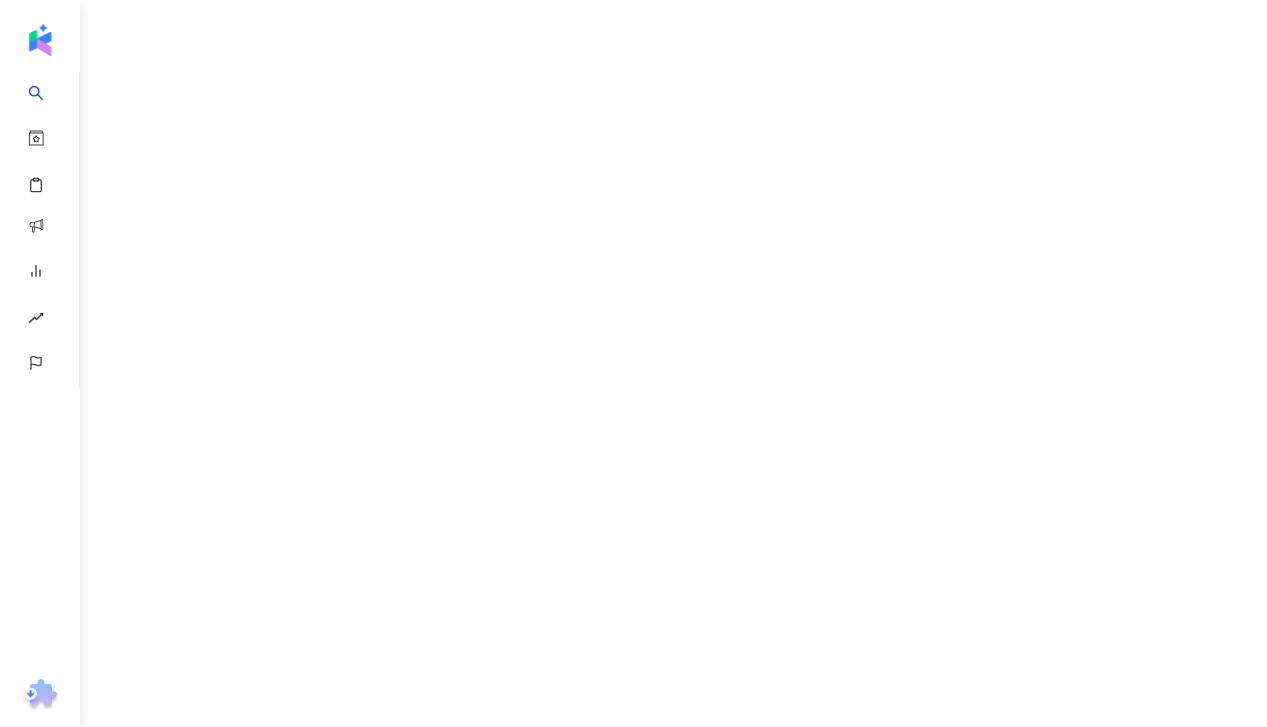 scroll, scrollTop: 0, scrollLeft: 0, axis: both 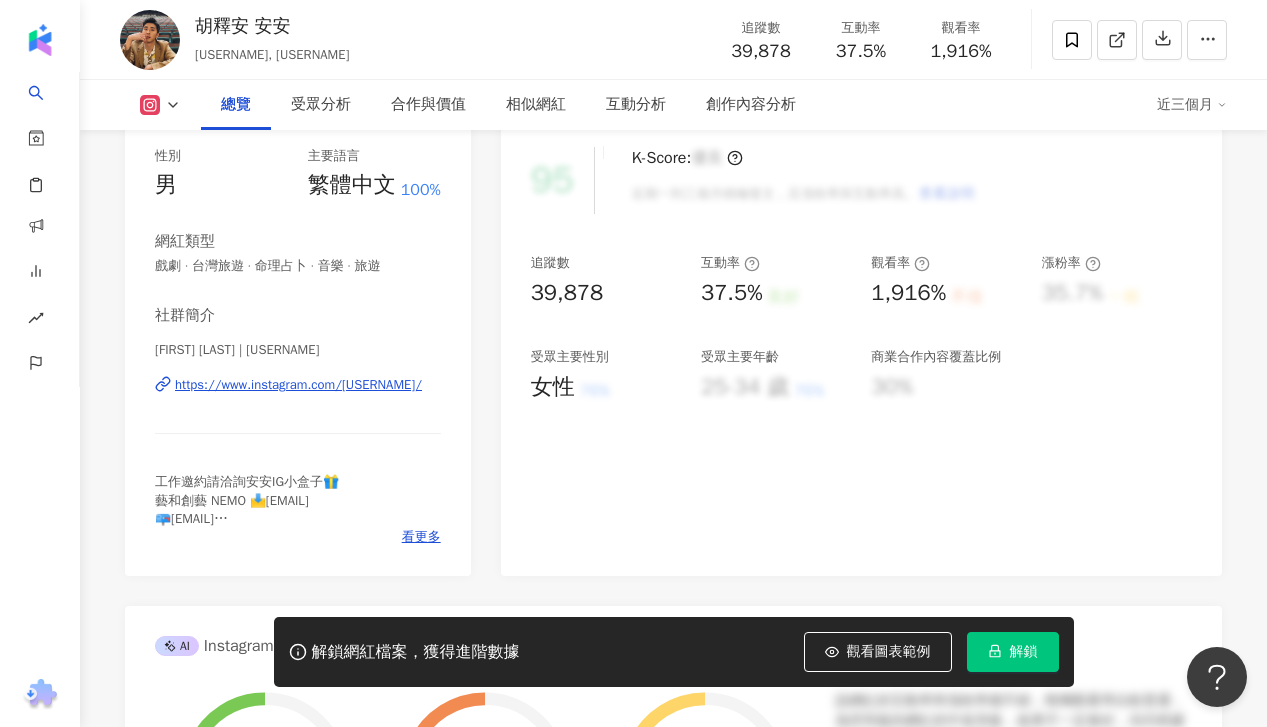 click on "https://www.instagram.com/whoshawnhu/" at bounding box center [298, 385] 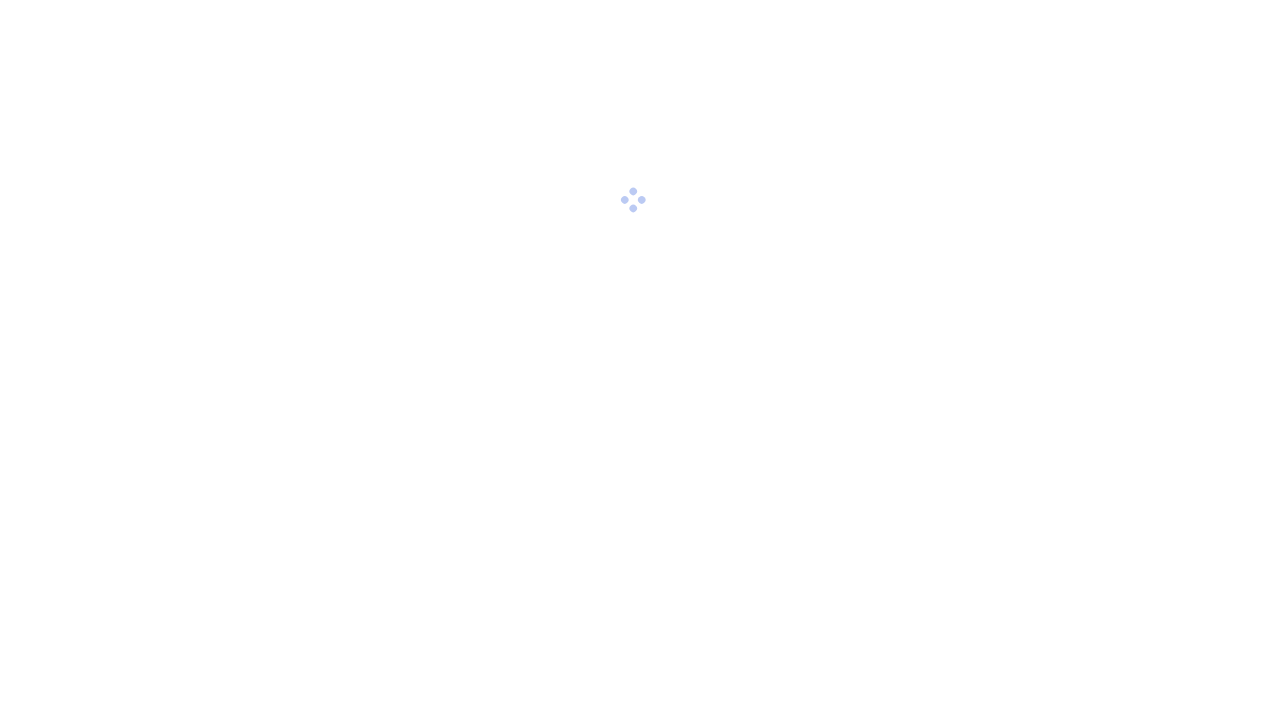 scroll, scrollTop: 0, scrollLeft: 0, axis: both 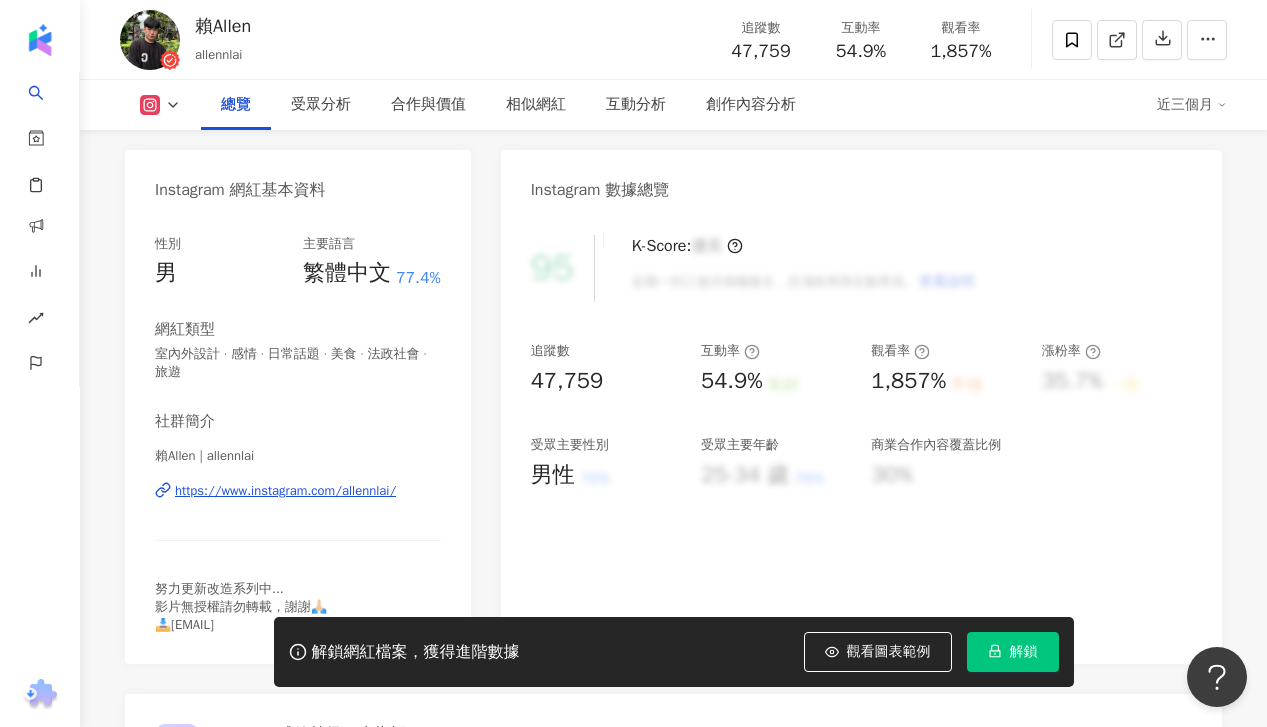 click on "https://www.instagram.com/allennlai/" at bounding box center (285, 491) 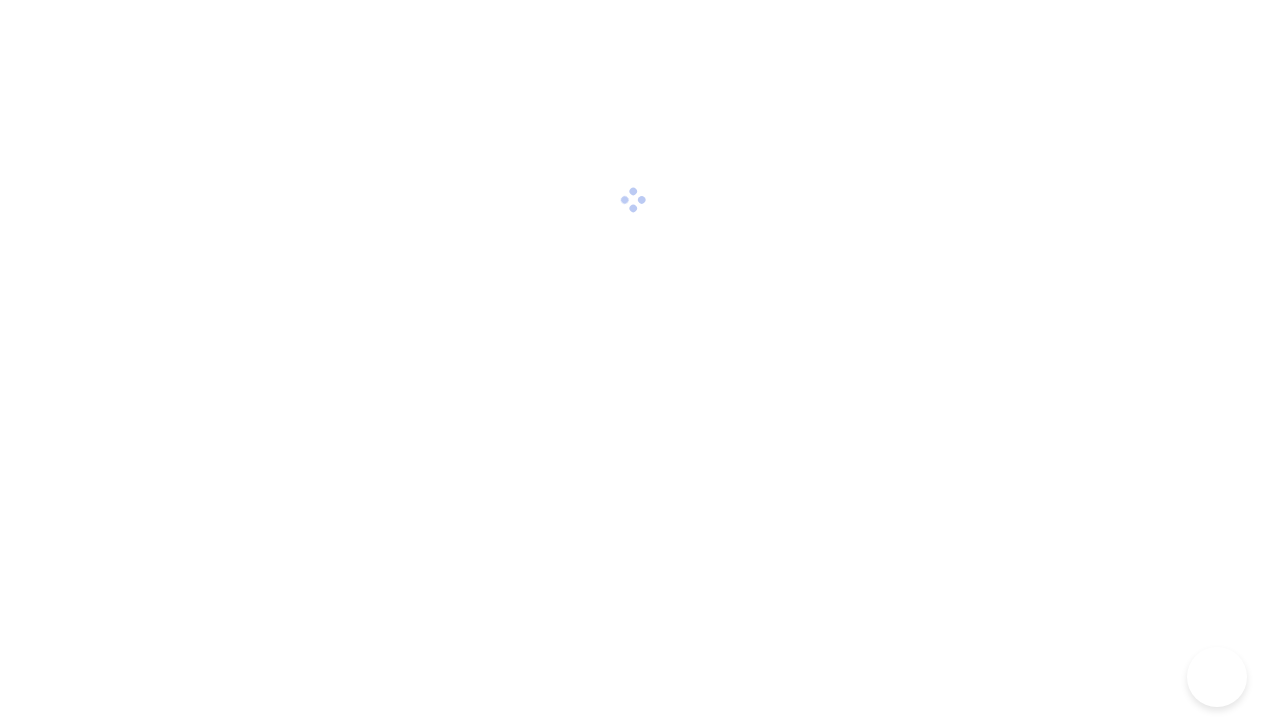 scroll, scrollTop: 0, scrollLeft: 0, axis: both 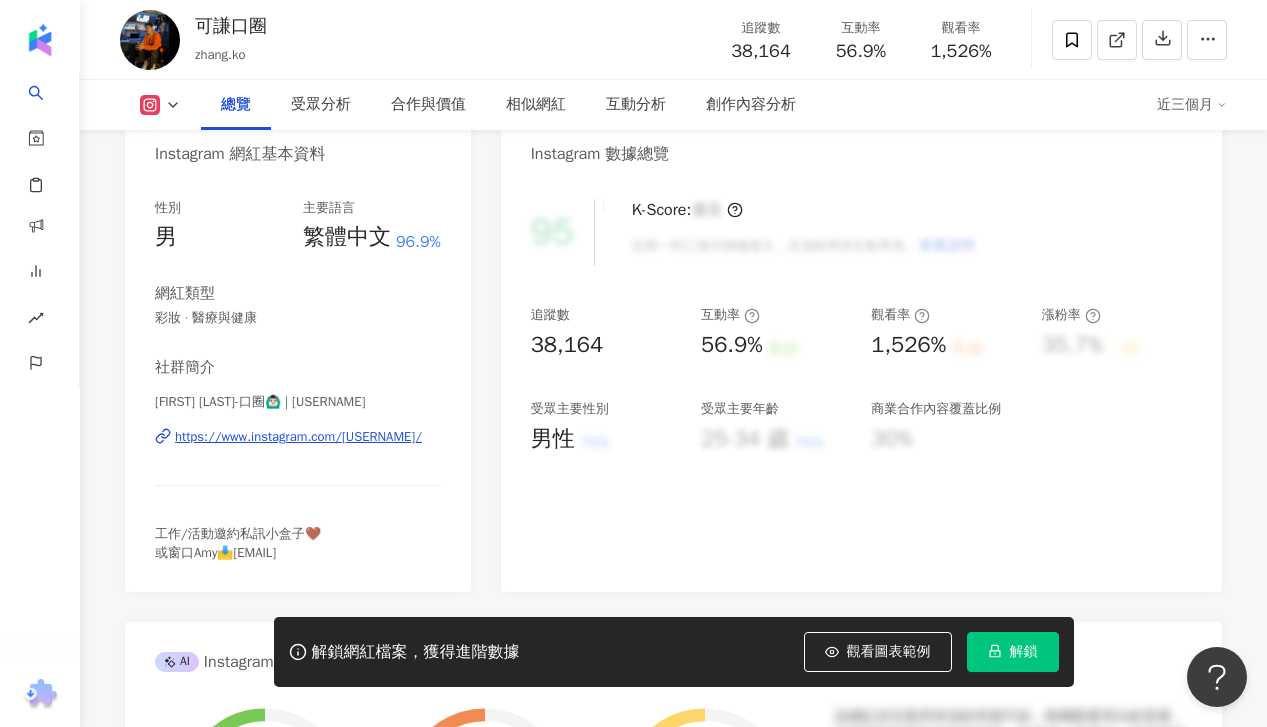 click on "https://www.instagram.com/[USERNAME]/" at bounding box center [298, 437] 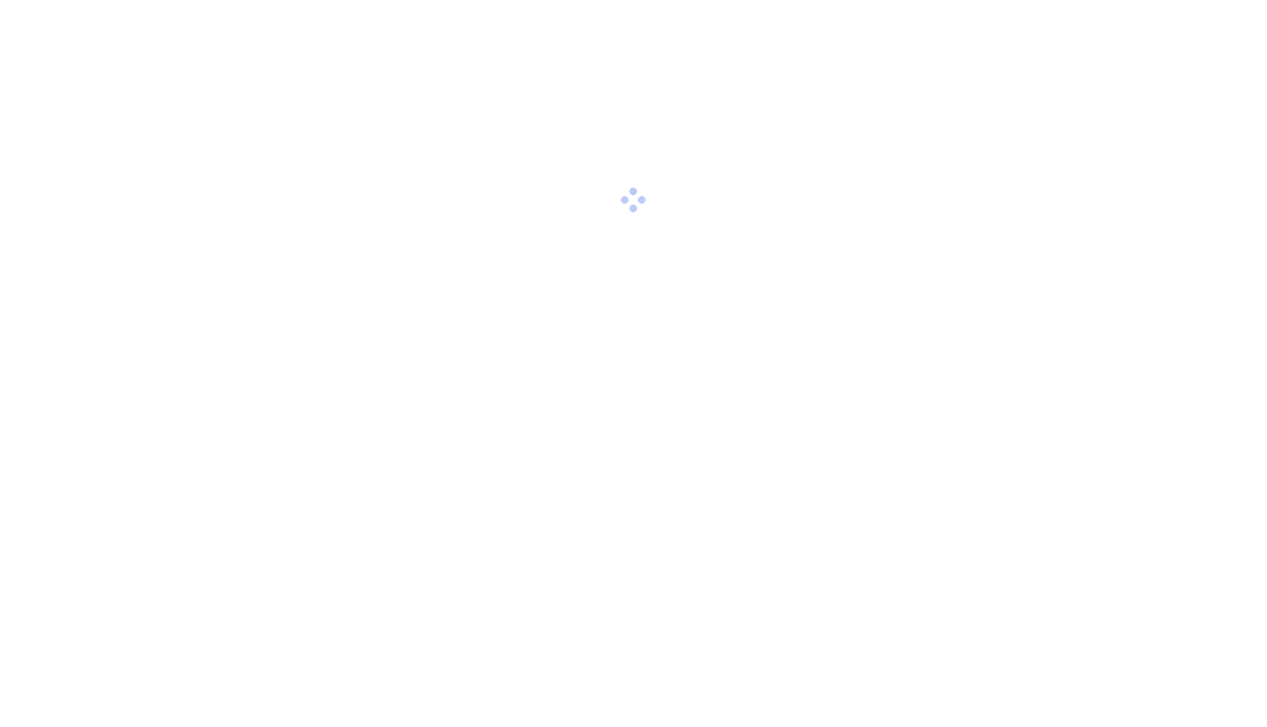 scroll, scrollTop: 0, scrollLeft: 0, axis: both 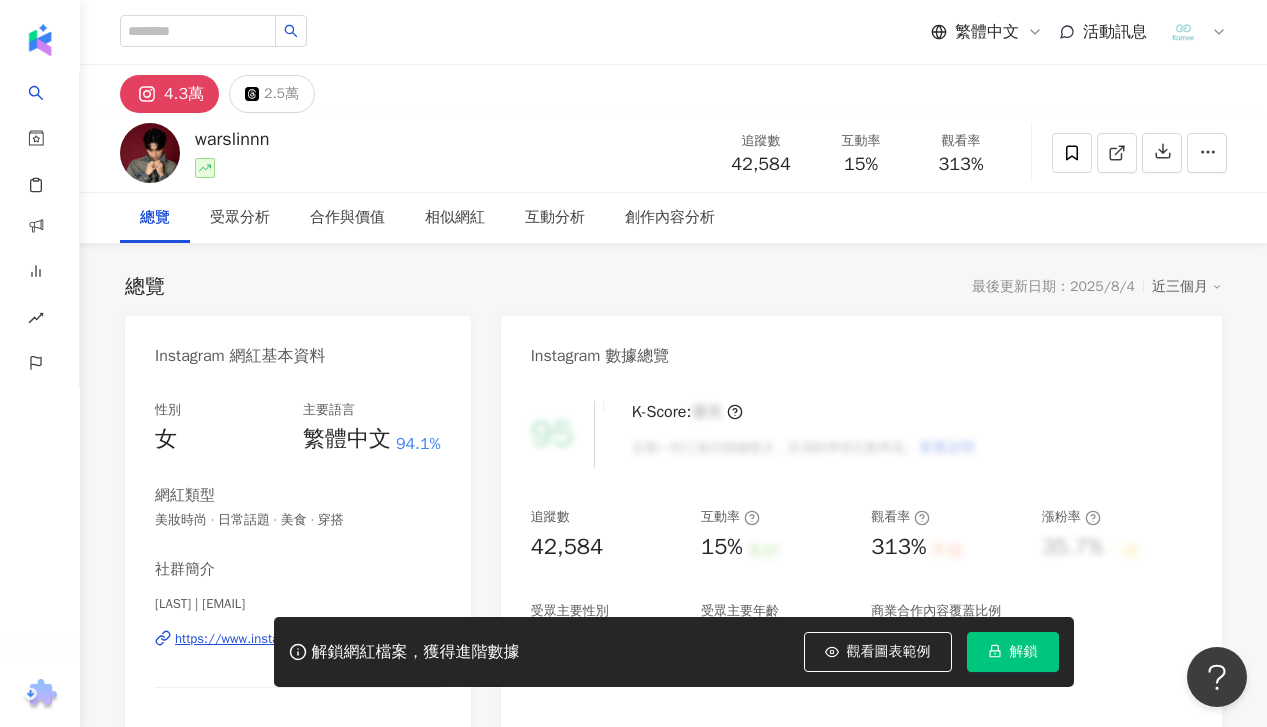 click on "解鎖網紅檔案，獲得進階數據 觀看圖表範例 解鎖" at bounding box center (633, 652) 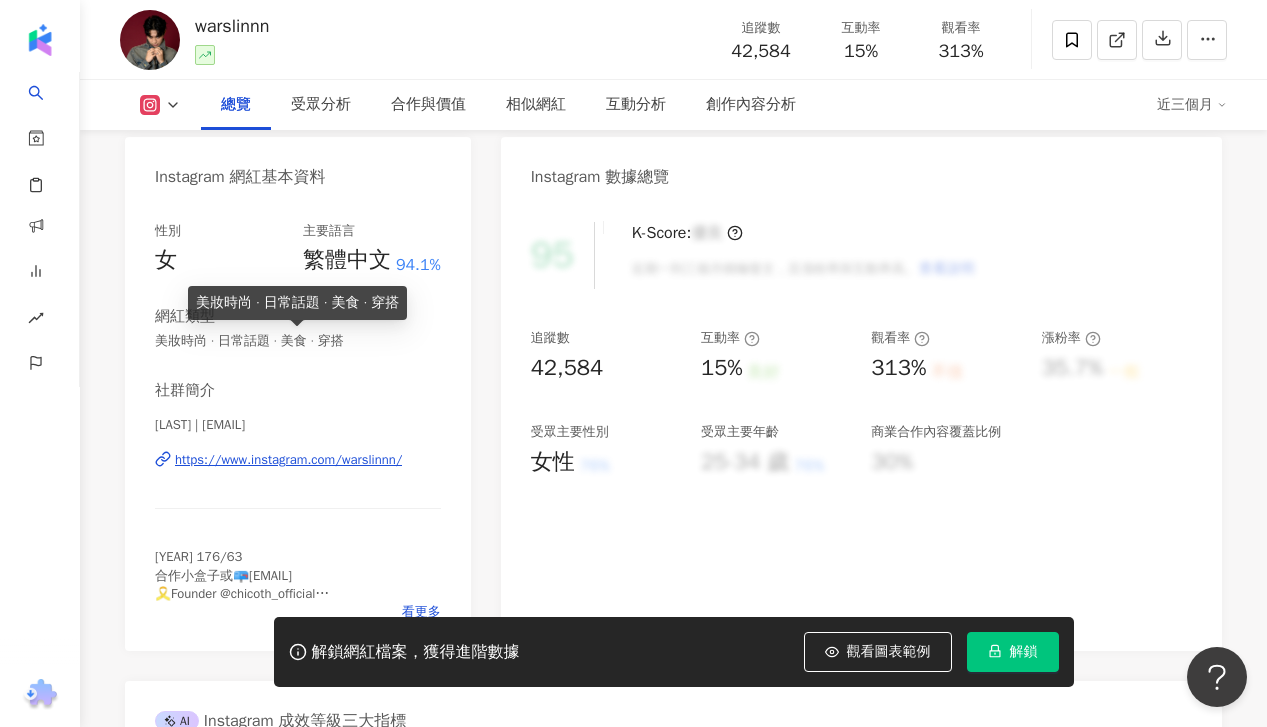 scroll, scrollTop: 244, scrollLeft: 0, axis: vertical 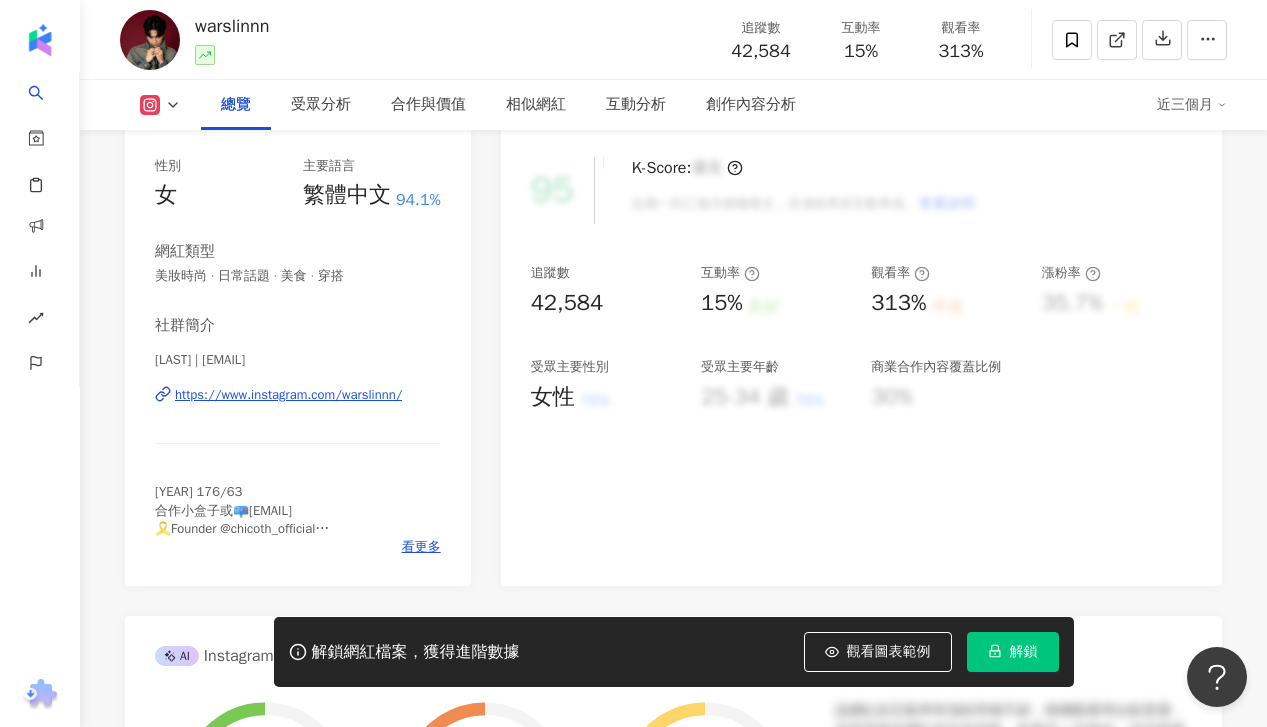 click on "https://www.instagram.com/warslinnn/" at bounding box center (288, 395) 